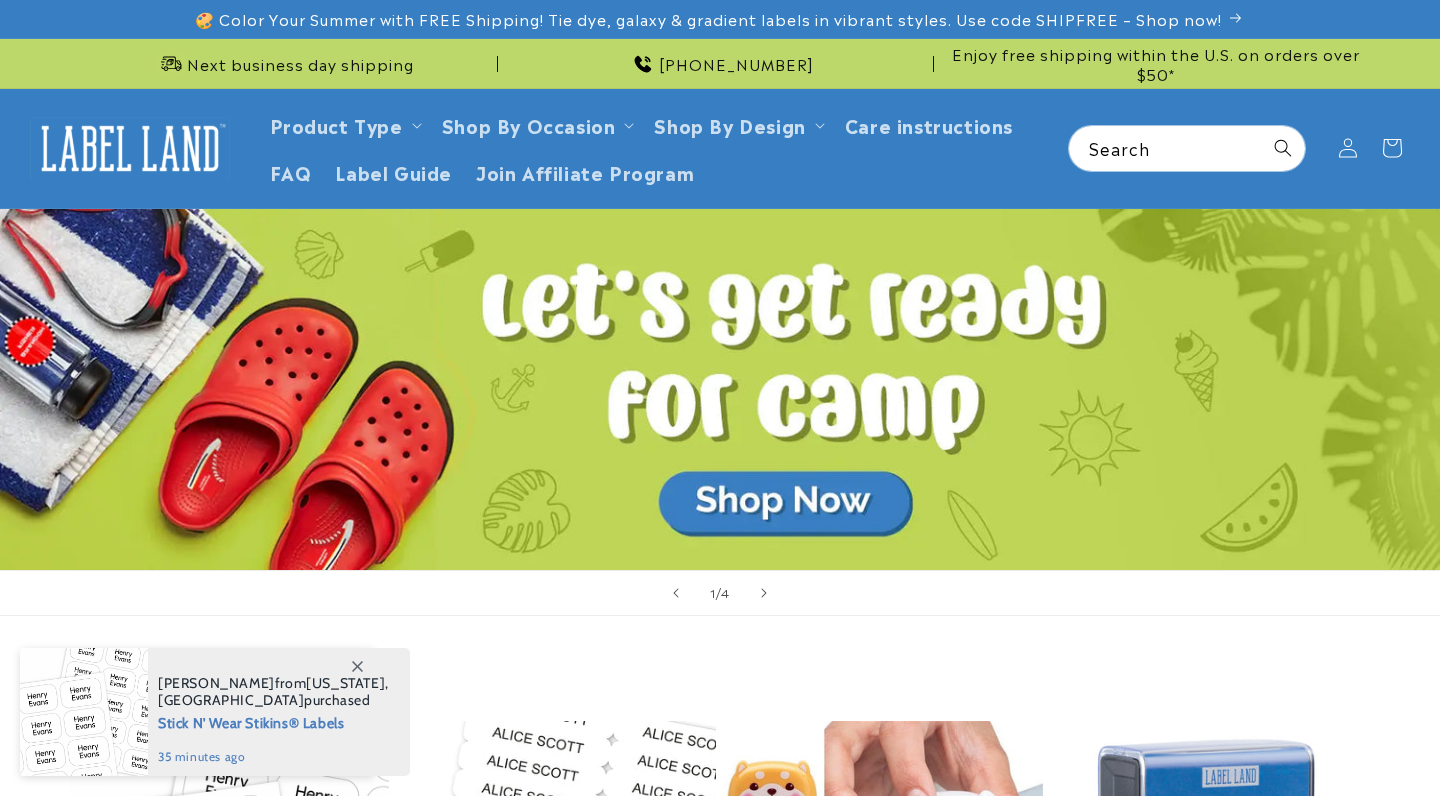 scroll, scrollTop: 0, scrollLeft: 0, axis: both 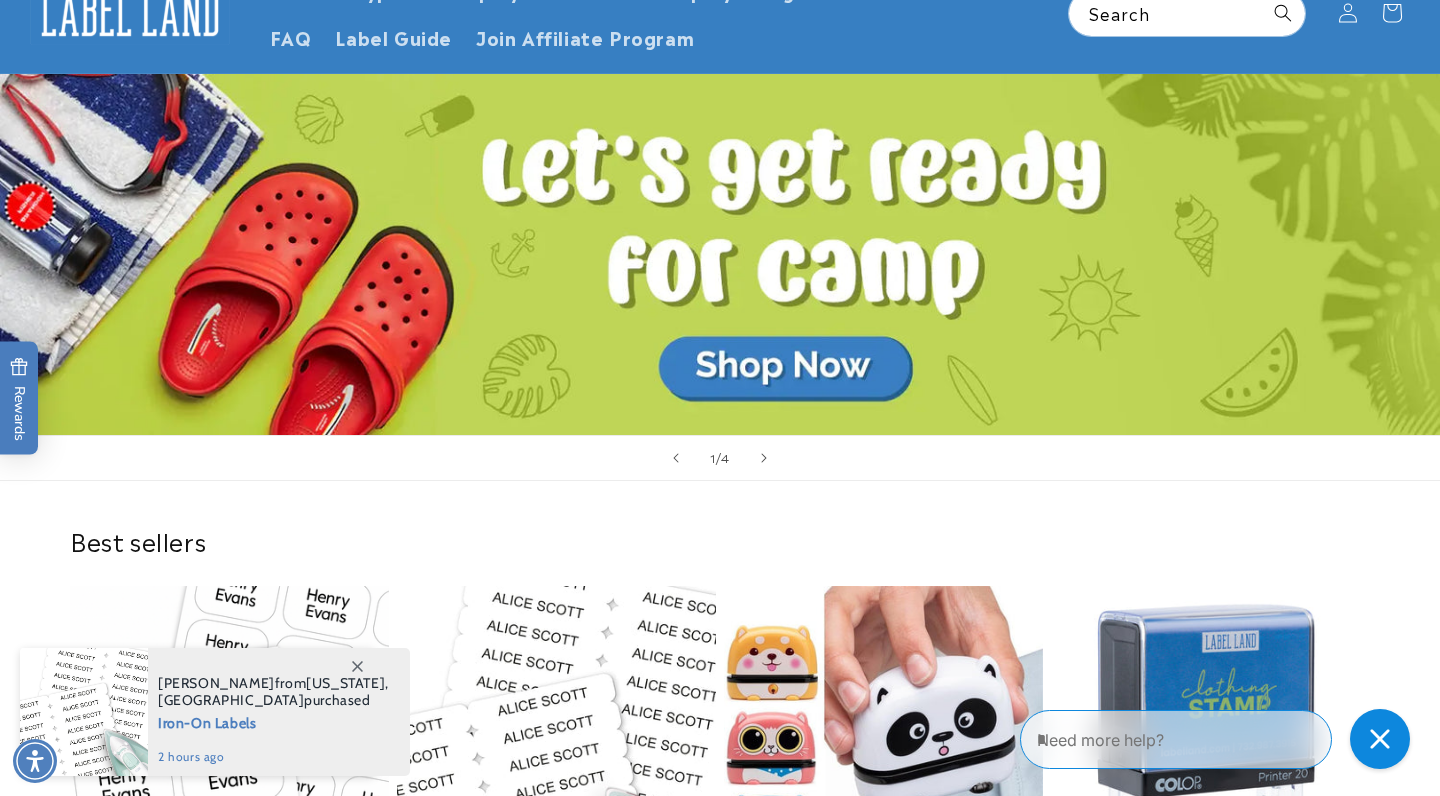click 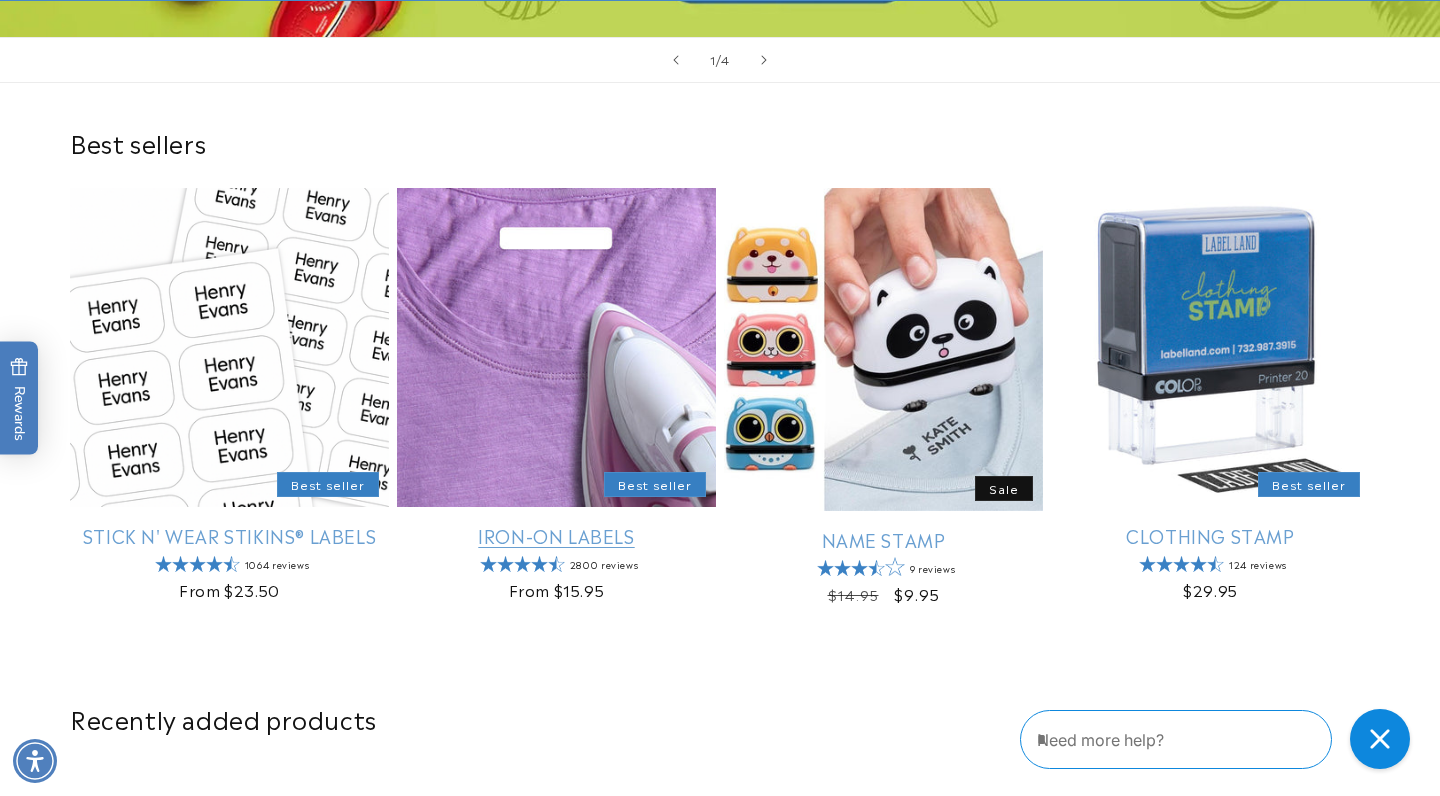 scroll, scrollTop: 537, scrollLeft: 0, axis: vertical 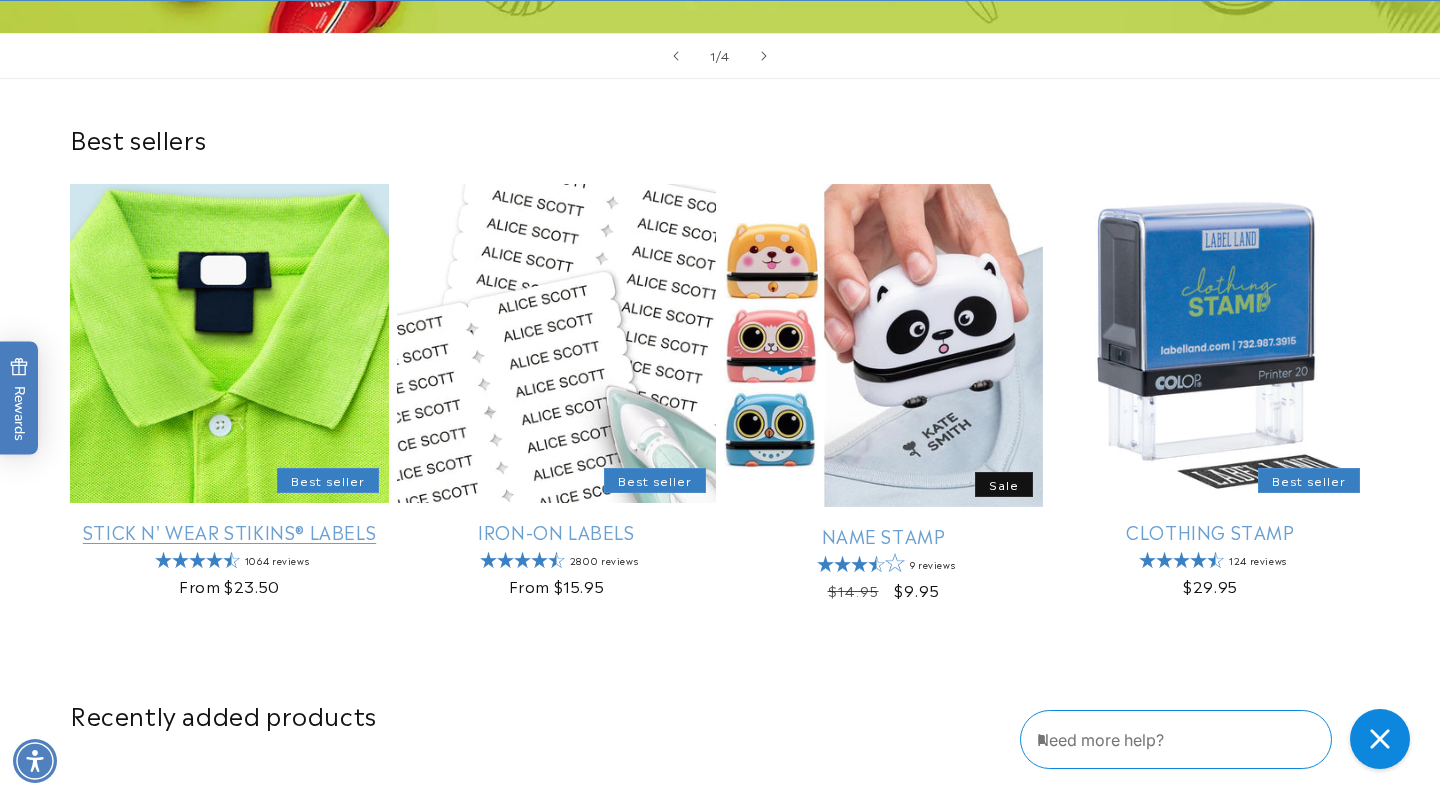 click on "Stick N' Wear Stikins® Labels" at bounding box center [229, 531] 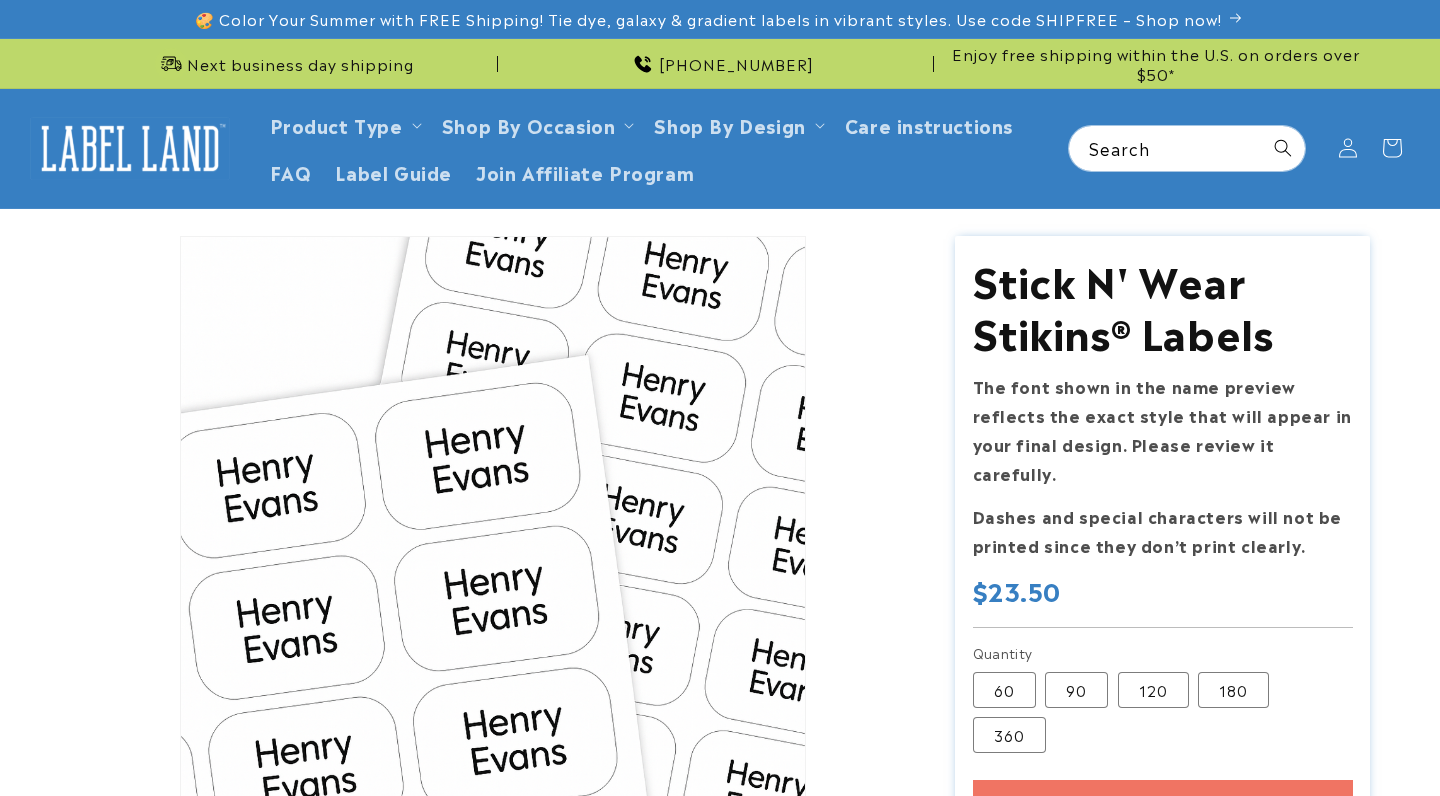 scroll, scrollTop: 0, scrollLeft: 0, axis: both 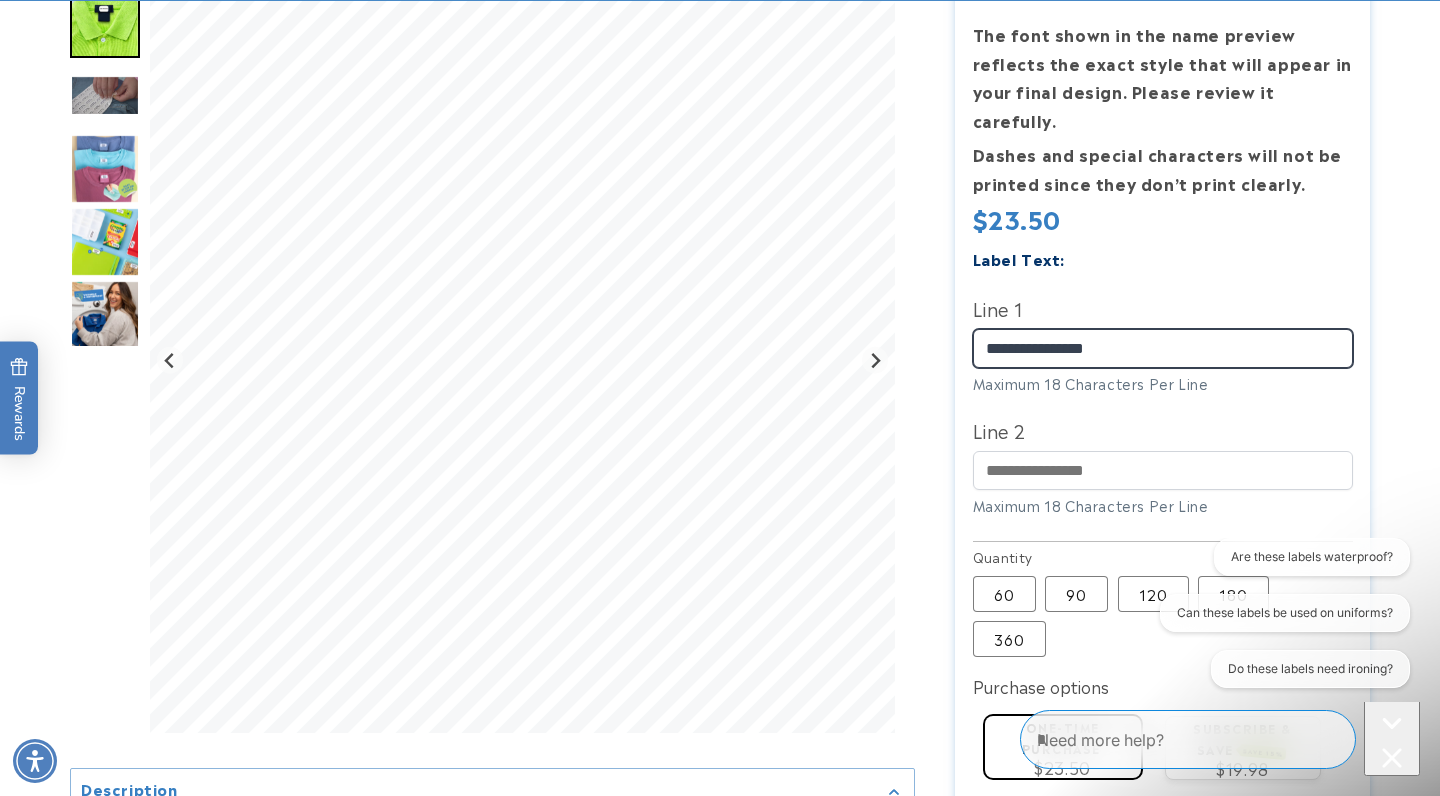 type on "**********" 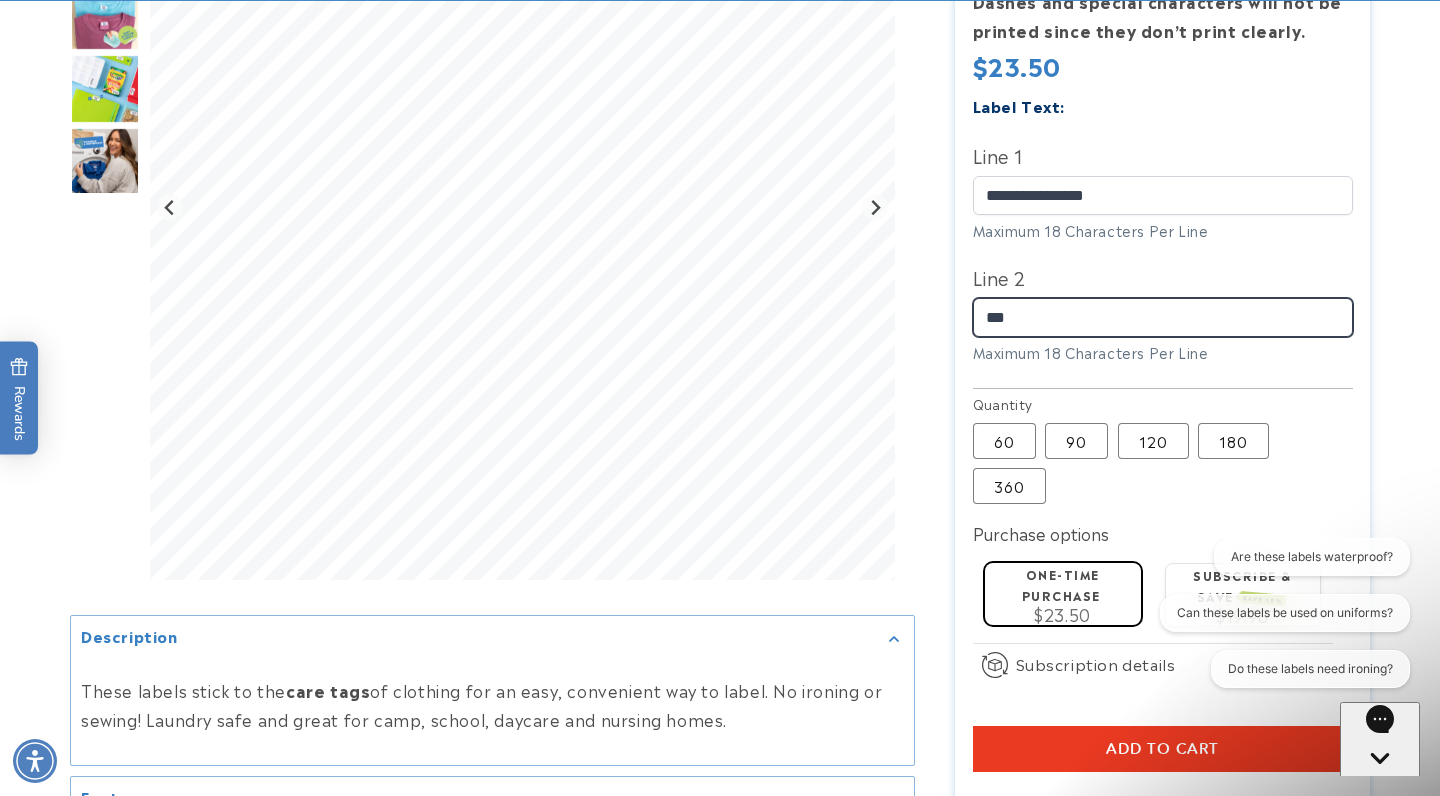 scroll, scrollTop: 609, scrollLeft: 0, axis: vertical 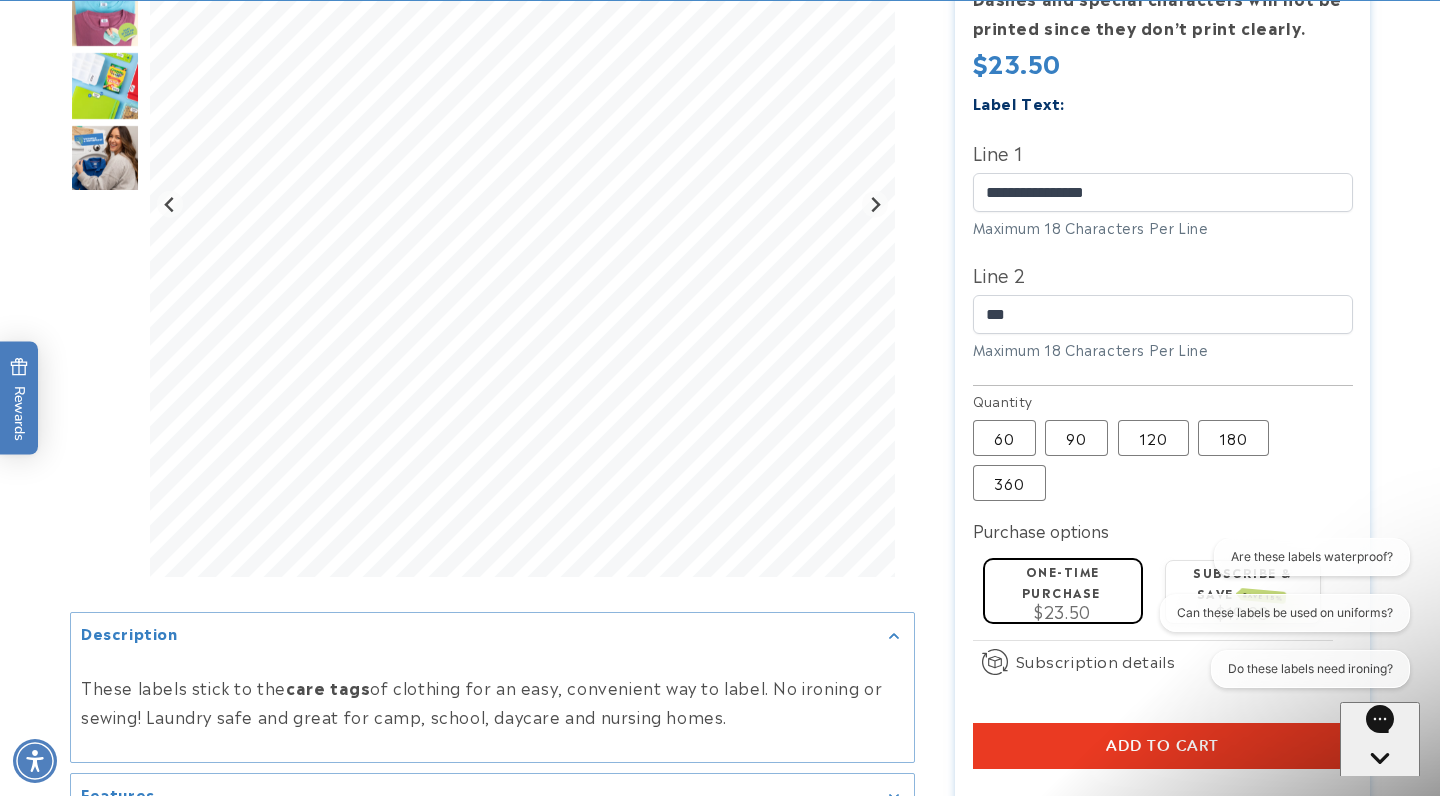 click on "Line 2" at bounding box center (1163, 274) 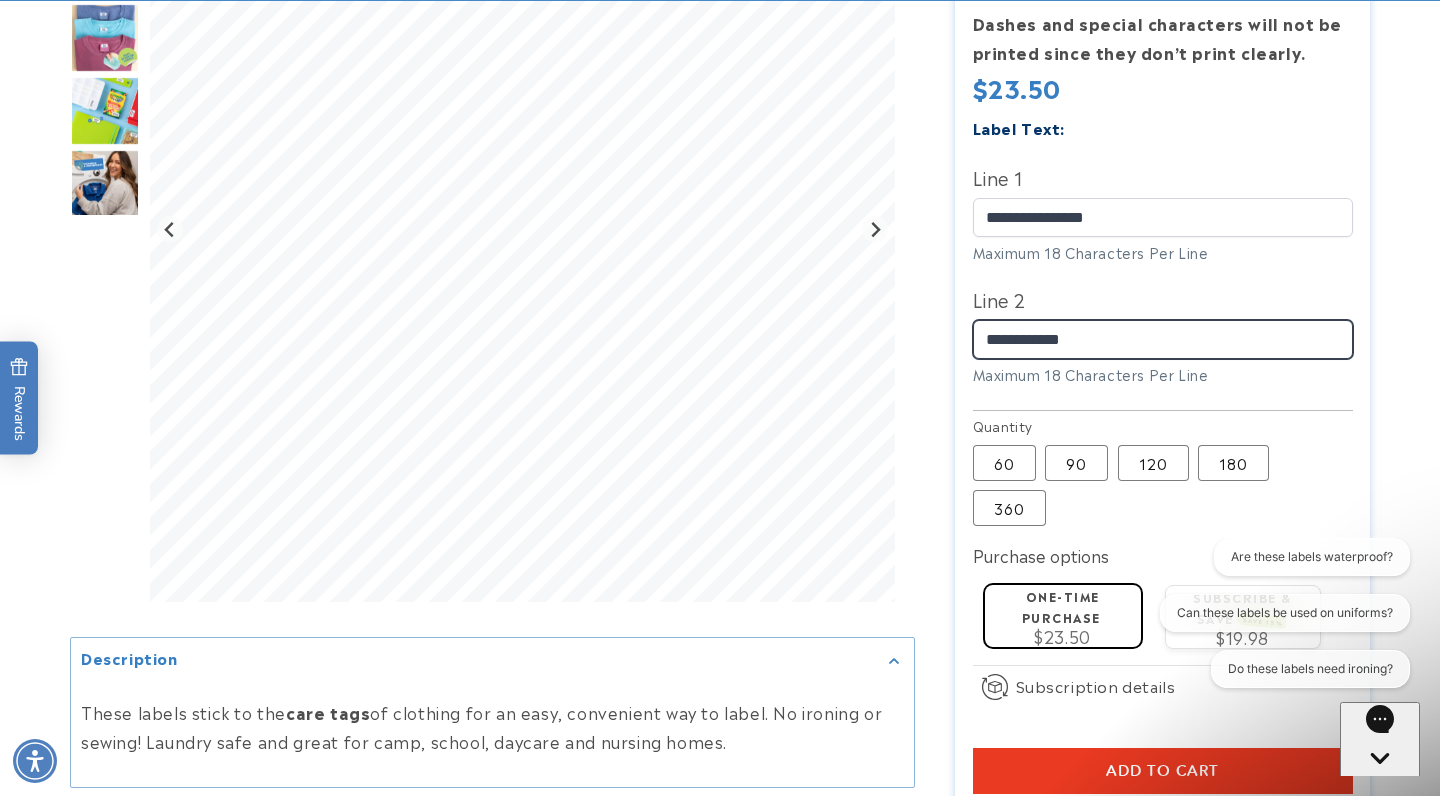 scroll, scrollTop: 601, scrollLeft: 0, axis: vertical 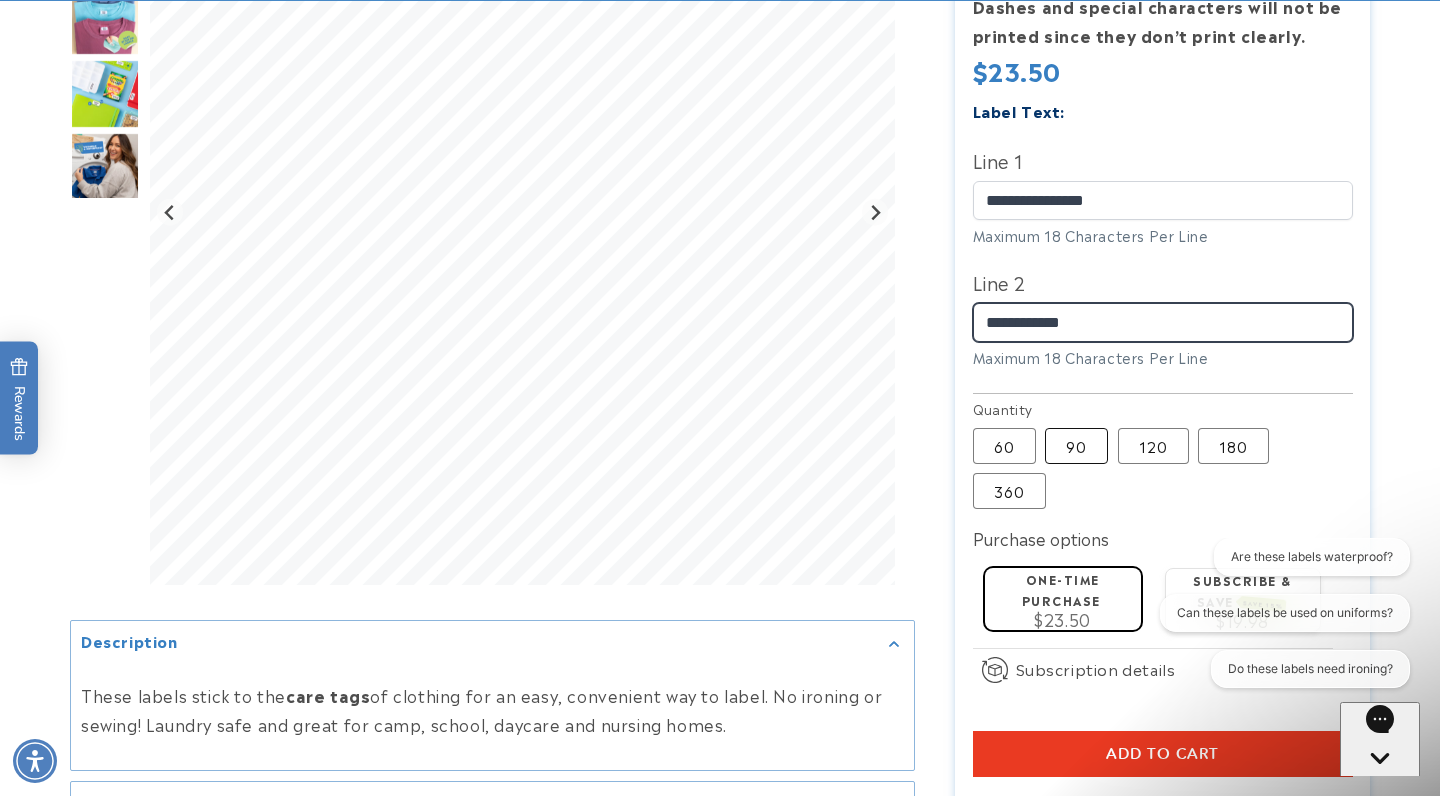 type on "**********" 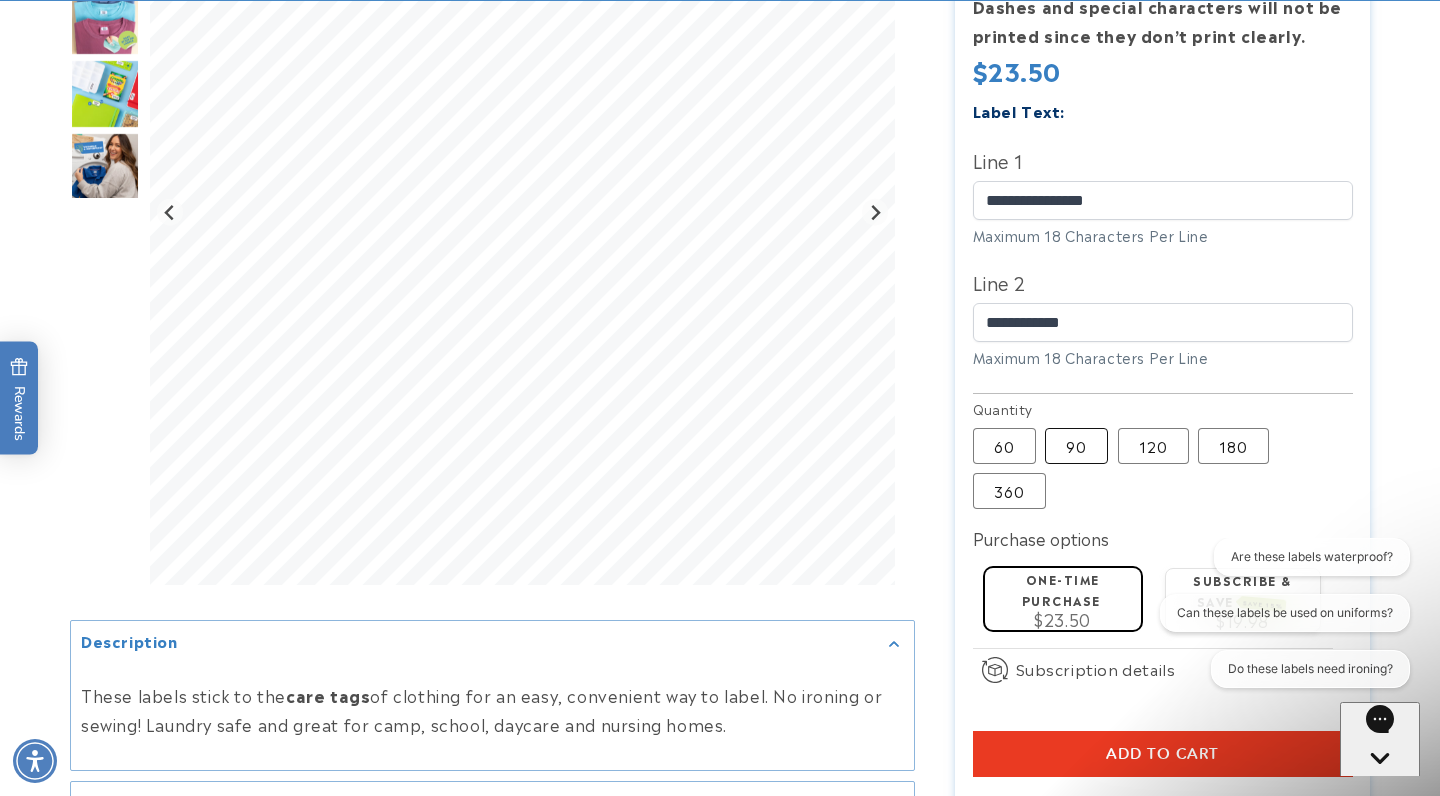 click on "90 Variant sold out or unavailable" at bounding box center [1076, 446] 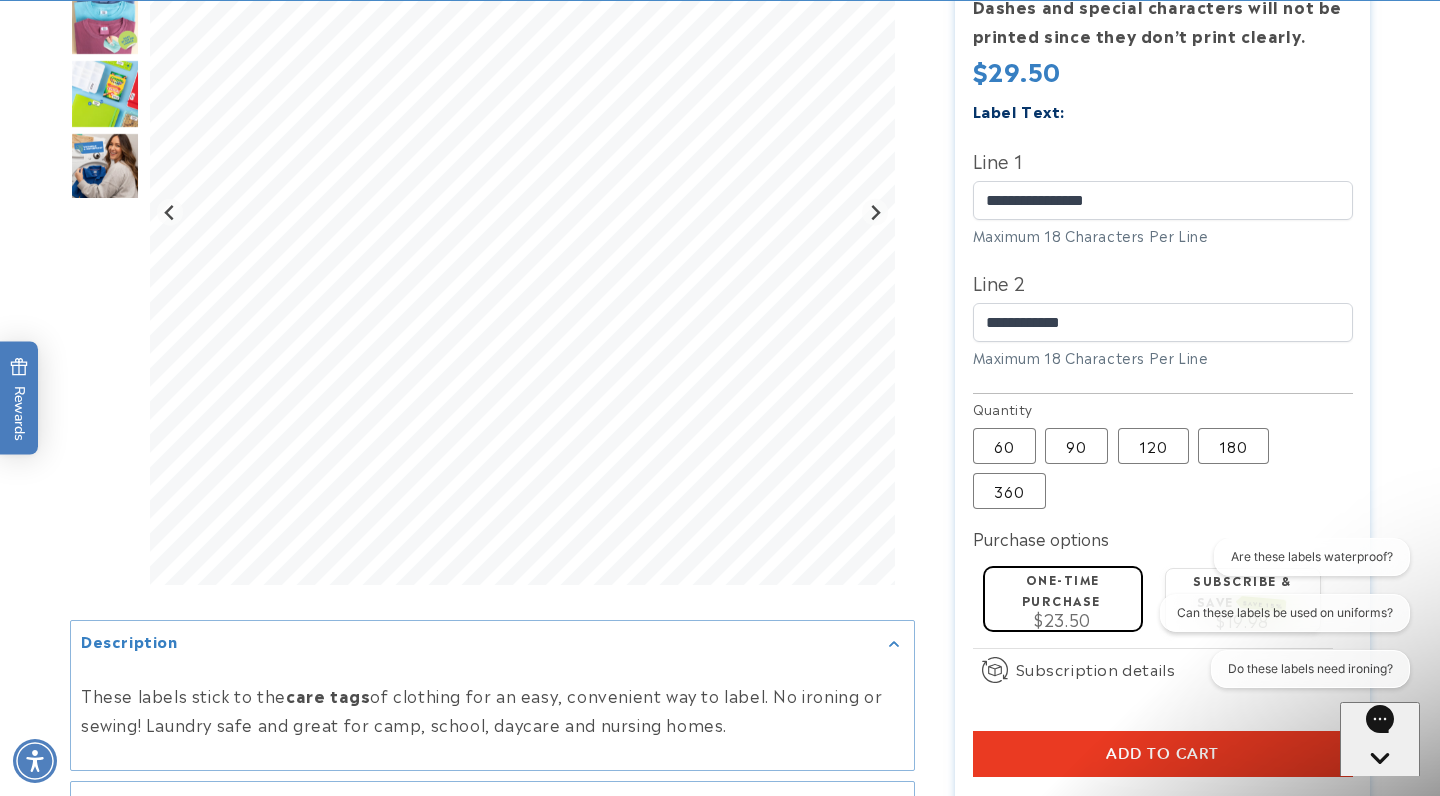 type 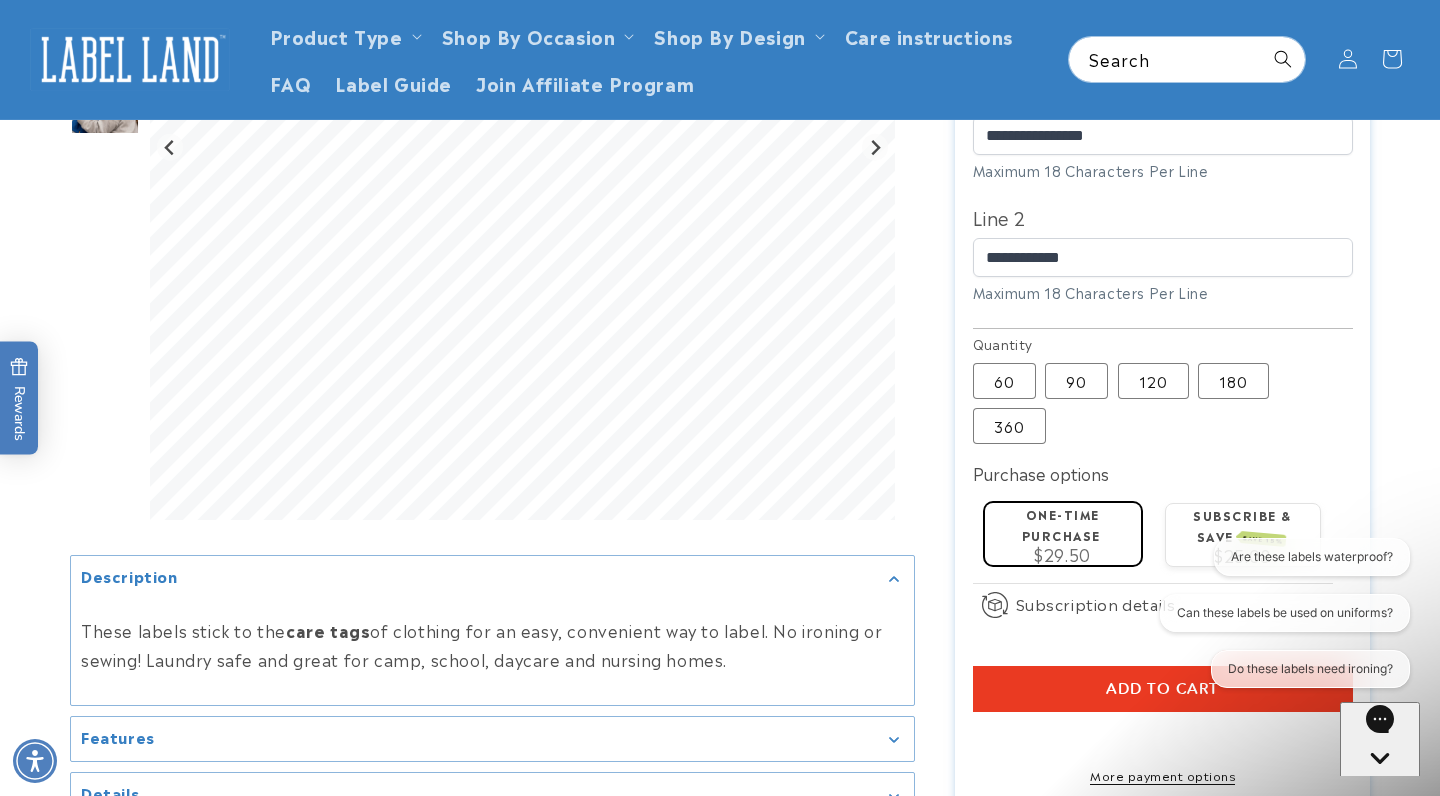 scroll, scrollTop: 663, scrollLeft: 0, axis: vertical 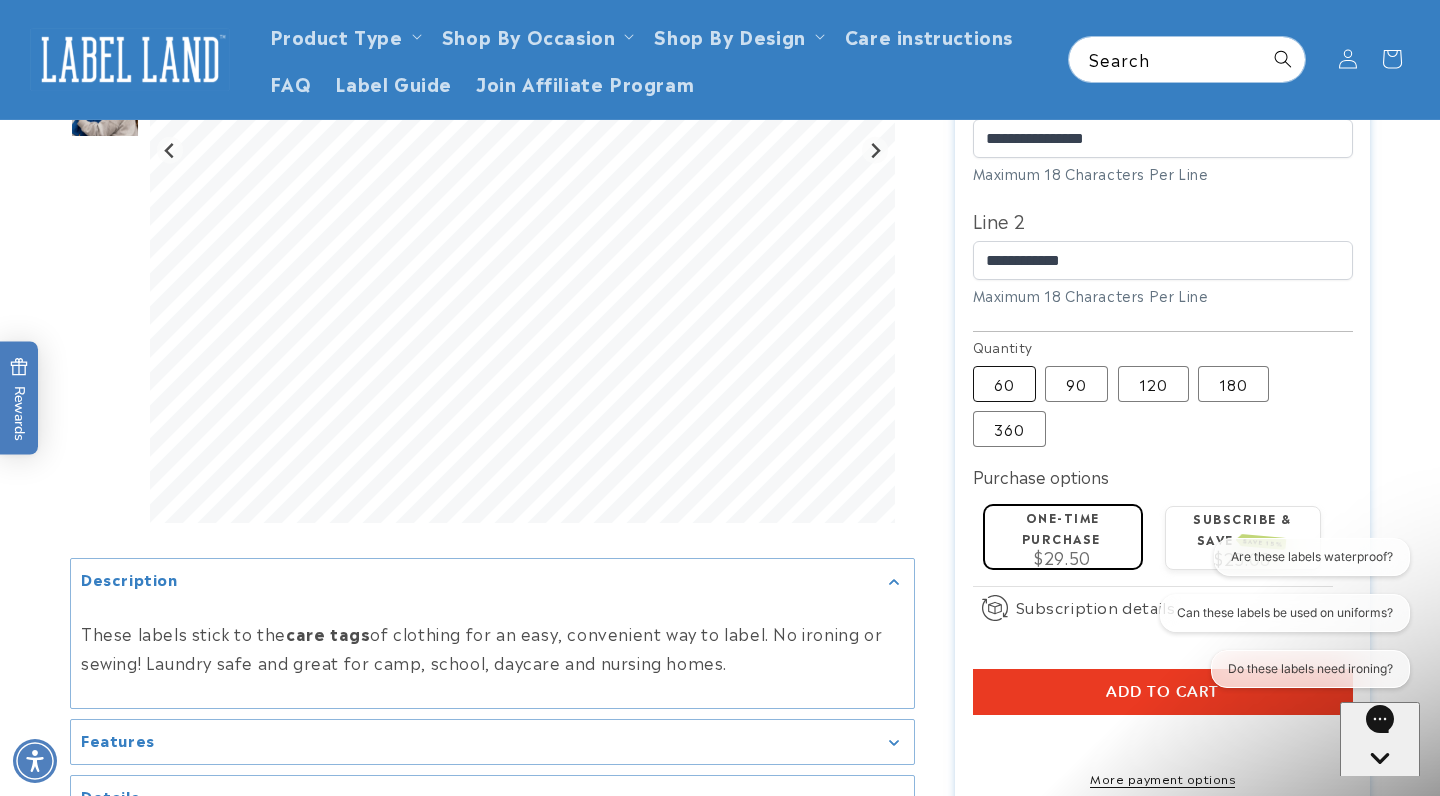 click on "60 Variant sold out or unavailable" at bounding box center [1004, 384] 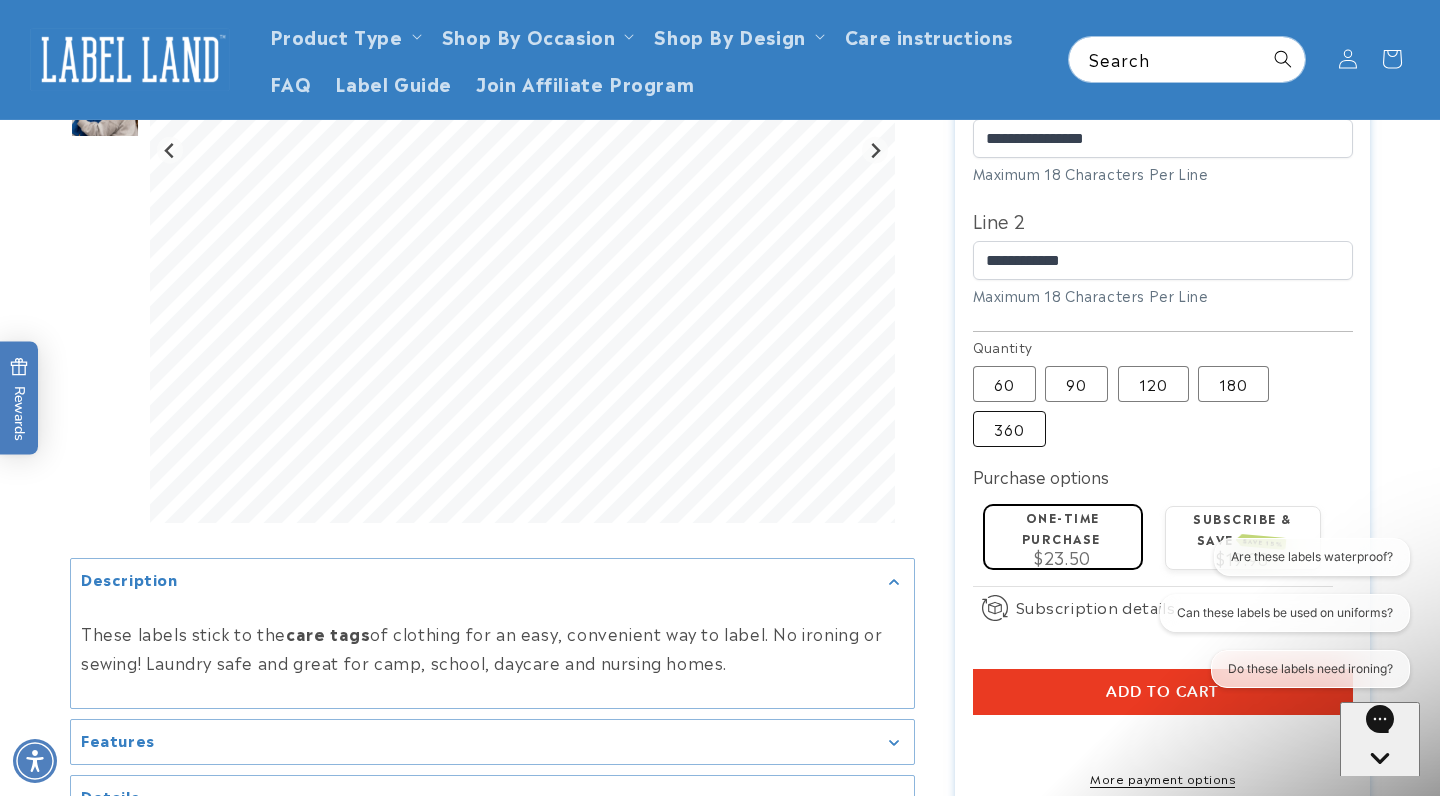 click on "360 Variant sold out or unavailable" at bounding box center [1009, 429] 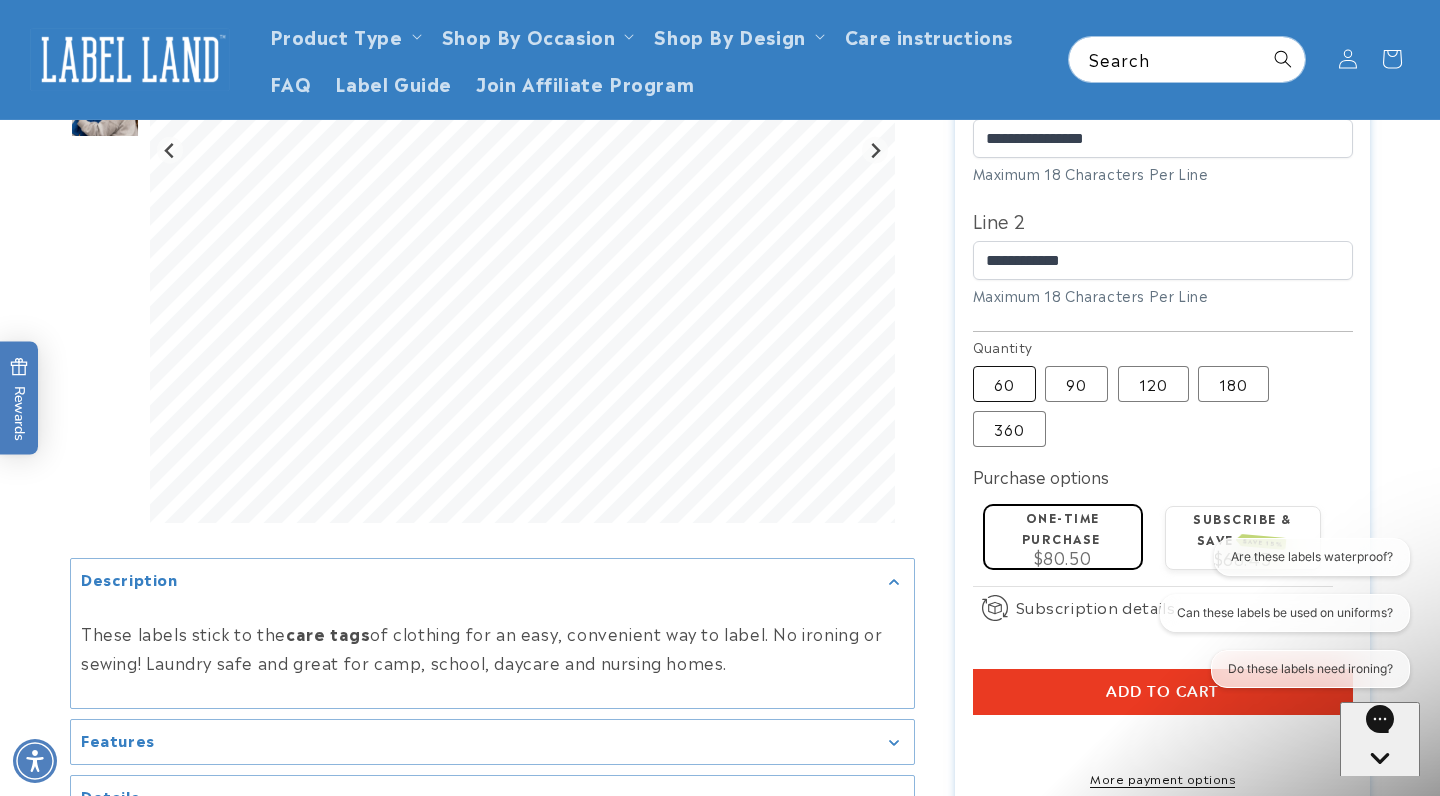 click on "60 Variant sold out or unavailable" at bounding box center (1004, 384) 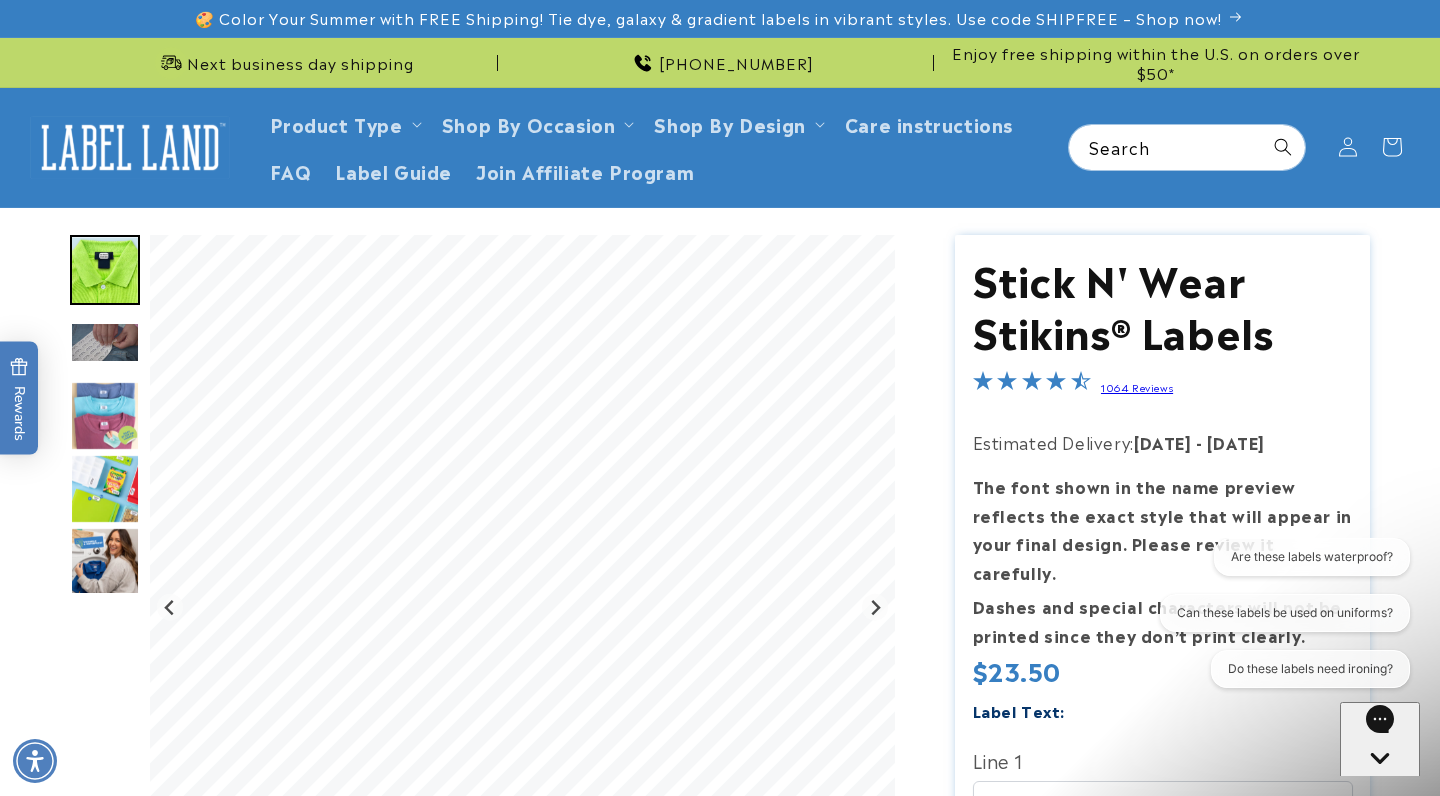 scroll, scrollTop: 0, scrollLeft: 0, axis: both 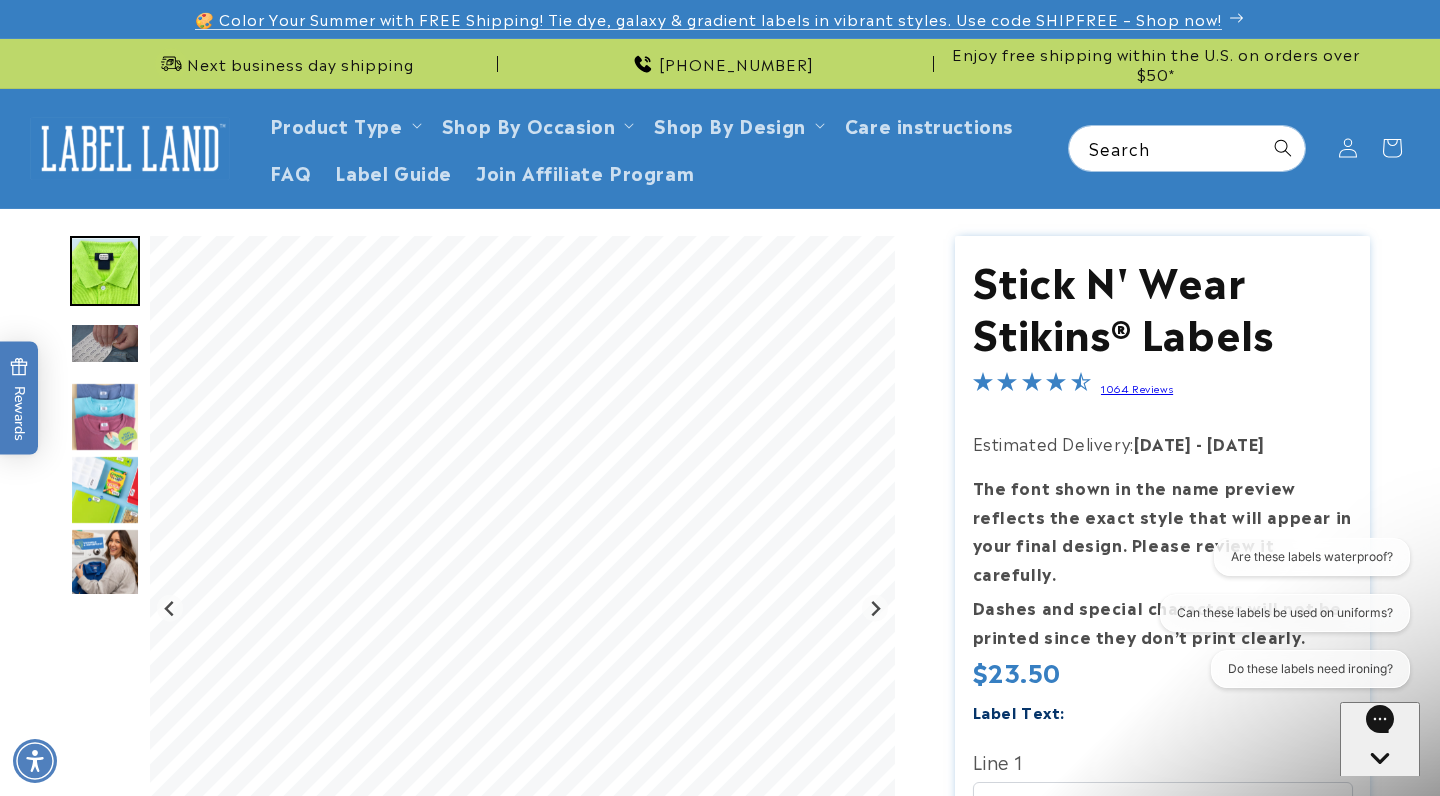 click on "🎨 Color Your Summer with FREE Shipping! Tie dye, galaxy & gradient labels in vibrant styles. Use code SHIPFREE – Shop now!" at bounding box center (708, 19) 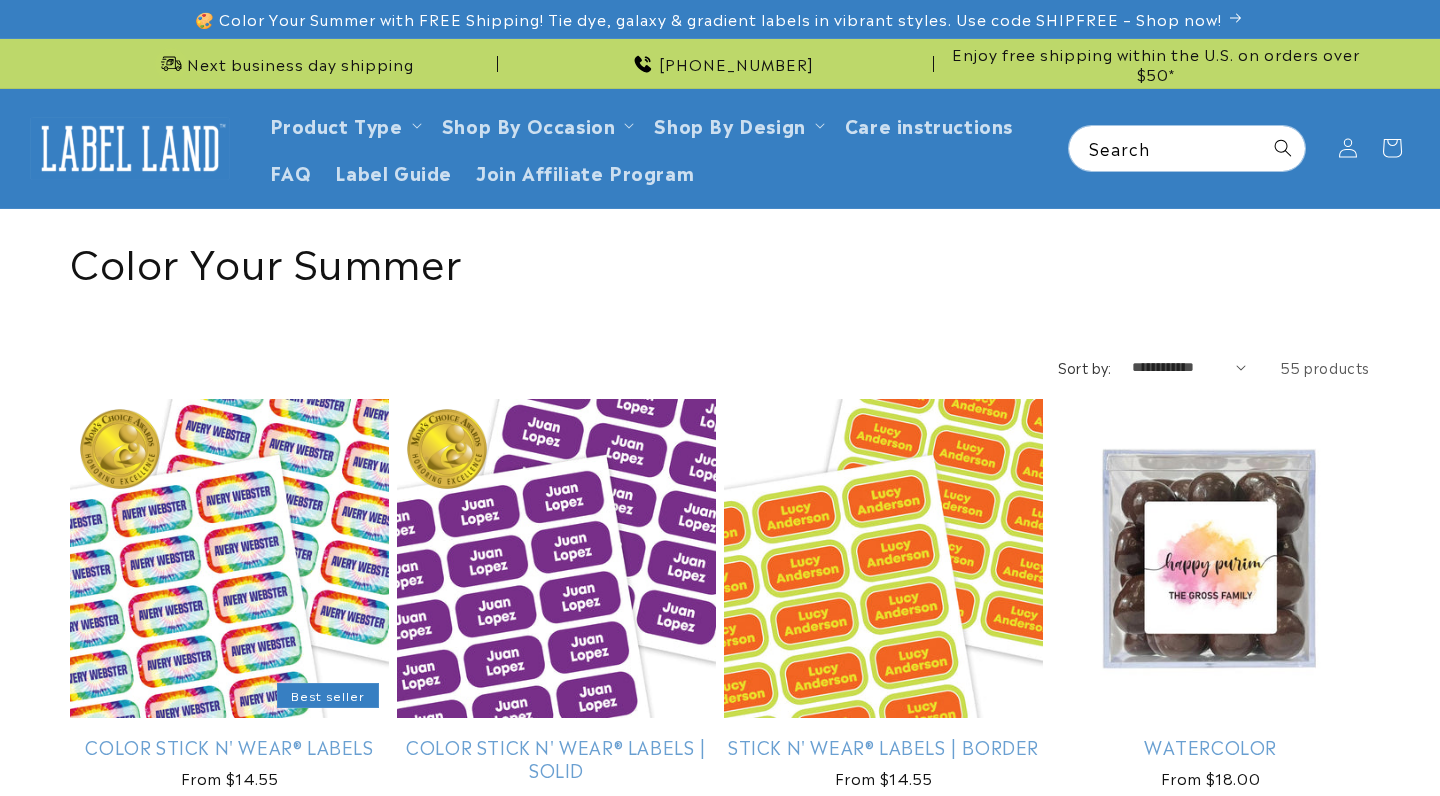 scroll, scrollTop: 0, scrollLeft: 0, axis: both 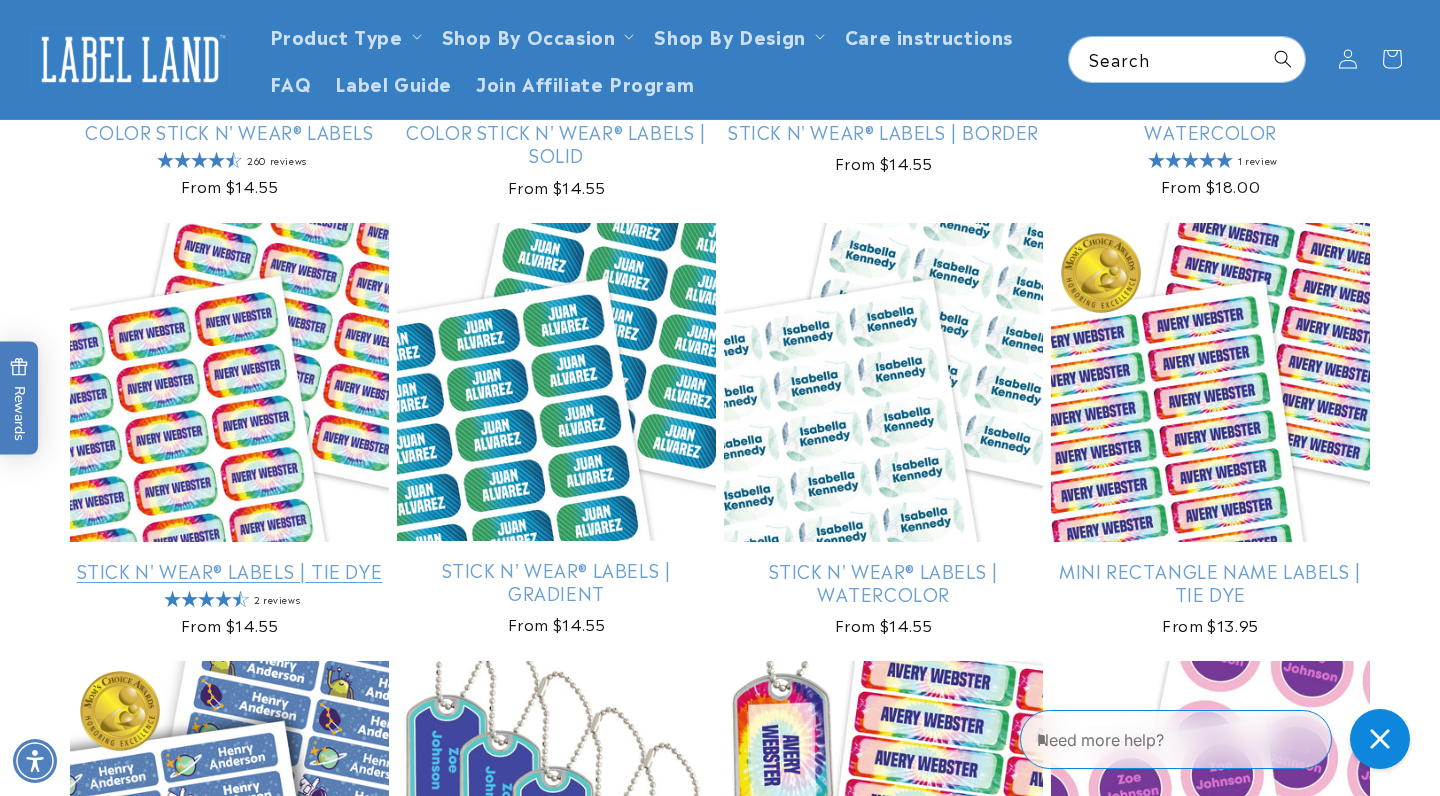 click on "Stick N' Wear® Labels | Tie Dye" at bounding box center (229, 570) 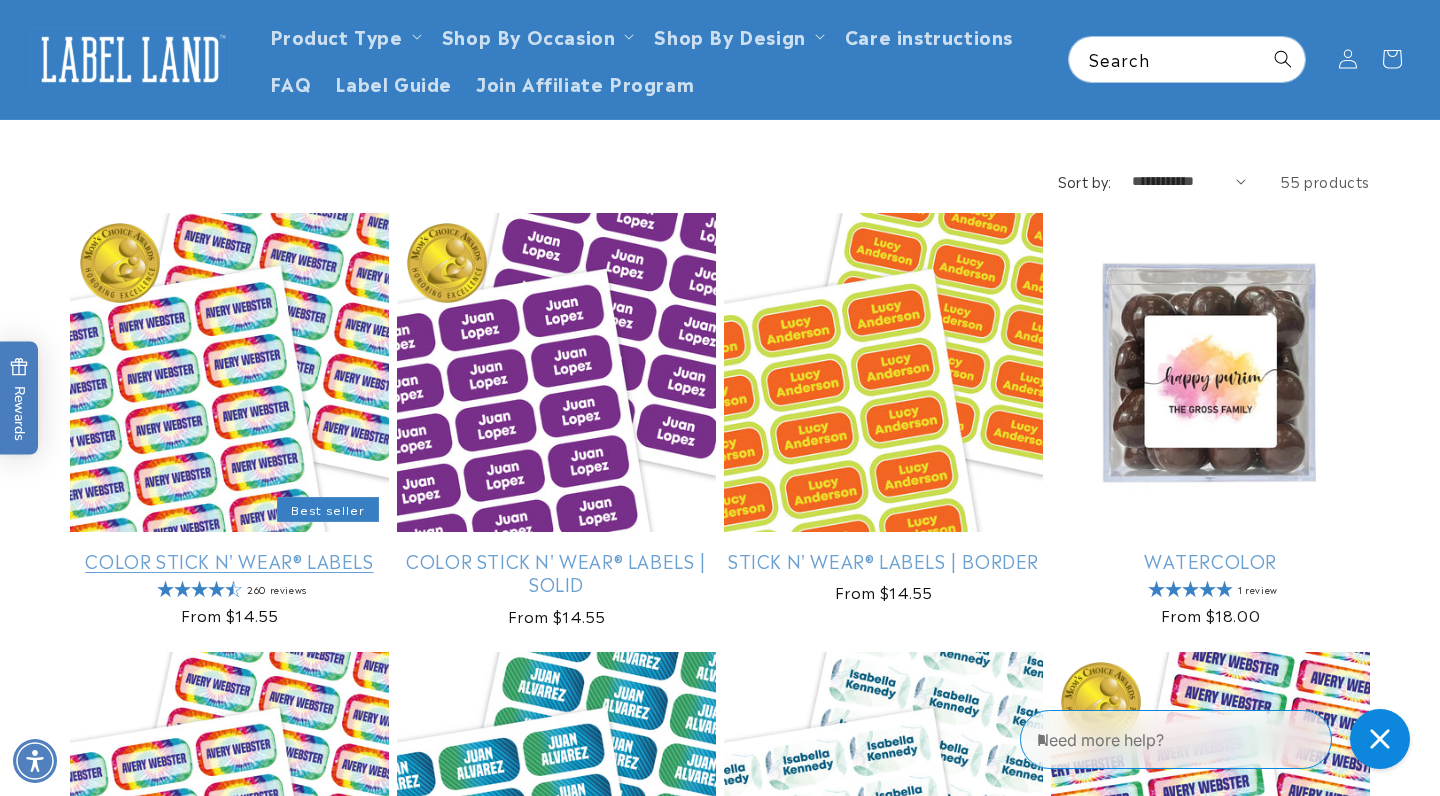 scroll, scrollTop: 181, scrollLeft: 0, axis: vertical 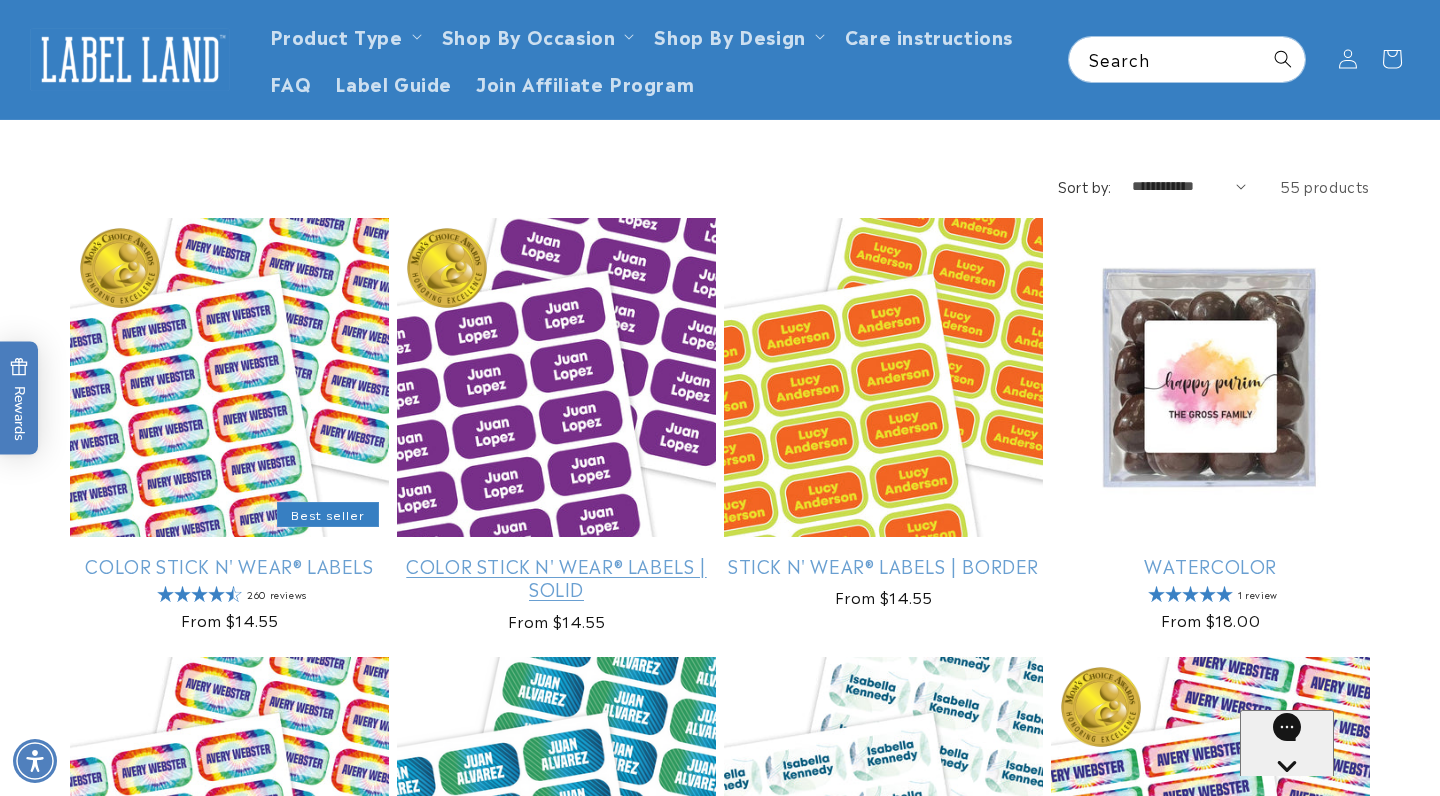 click on "Color Stick N' Wear® Labels | Solid" at bounding box center (556, 577) 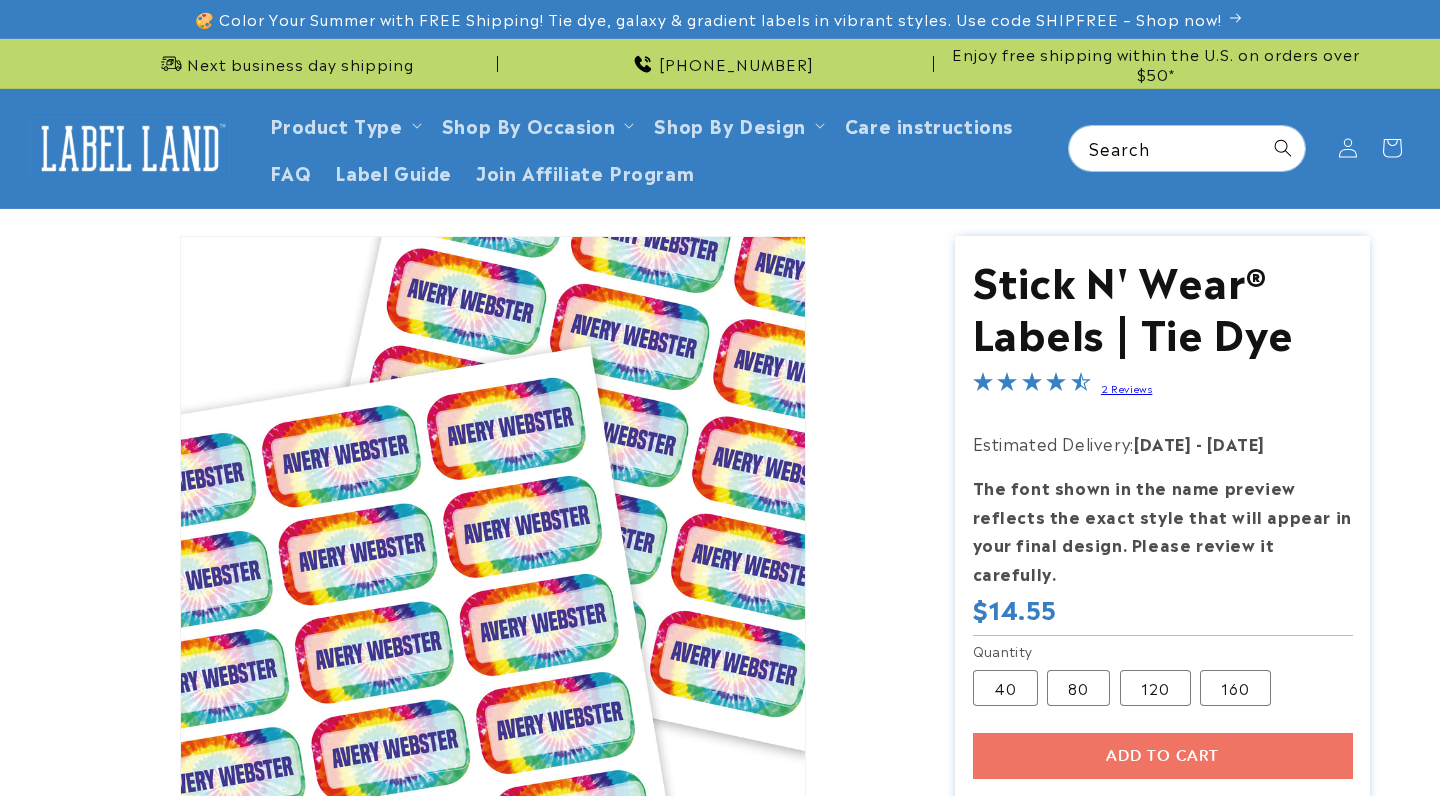 scroll, scrollTop: 0, scrollLeft: 0, axis: both 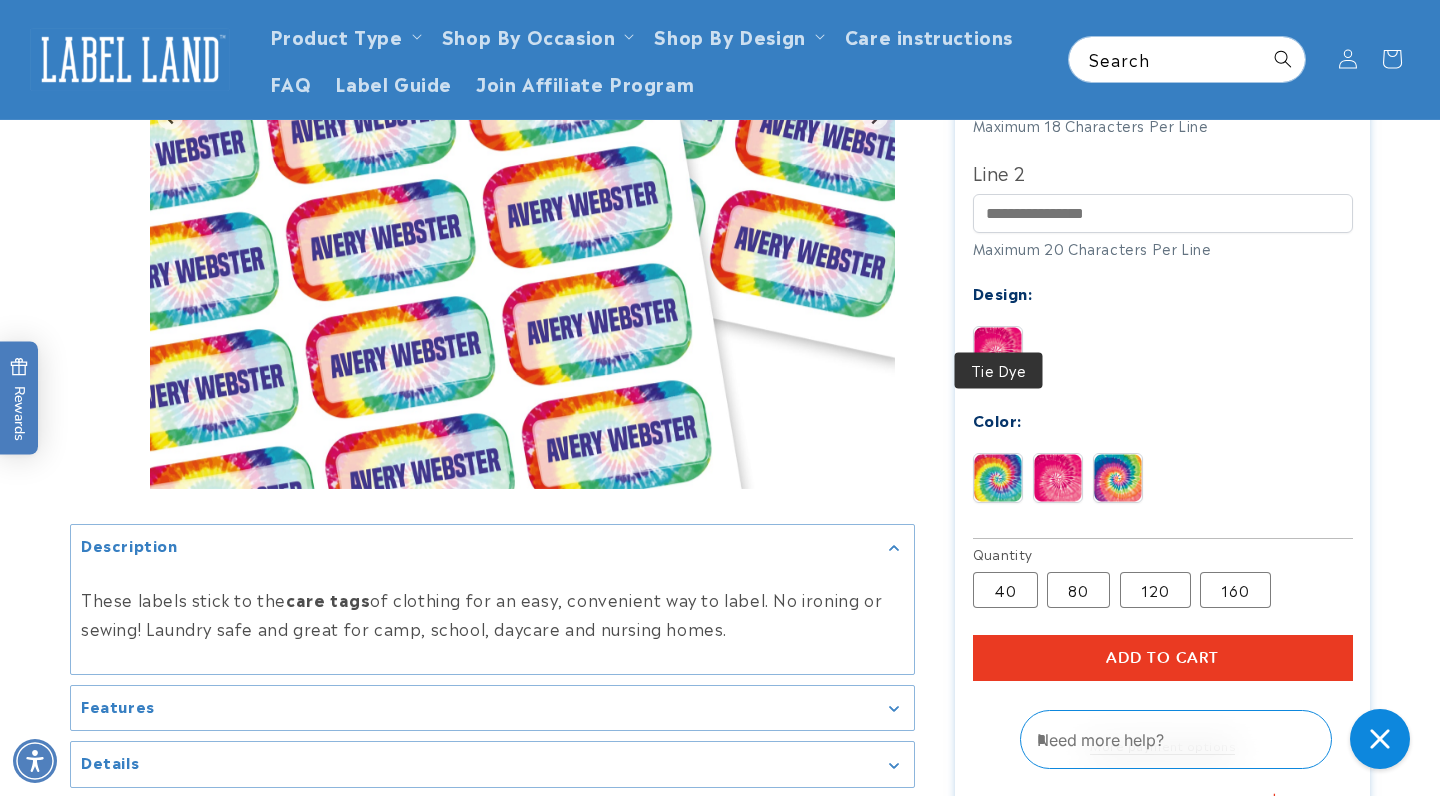 click at bounding box center [998, 351] 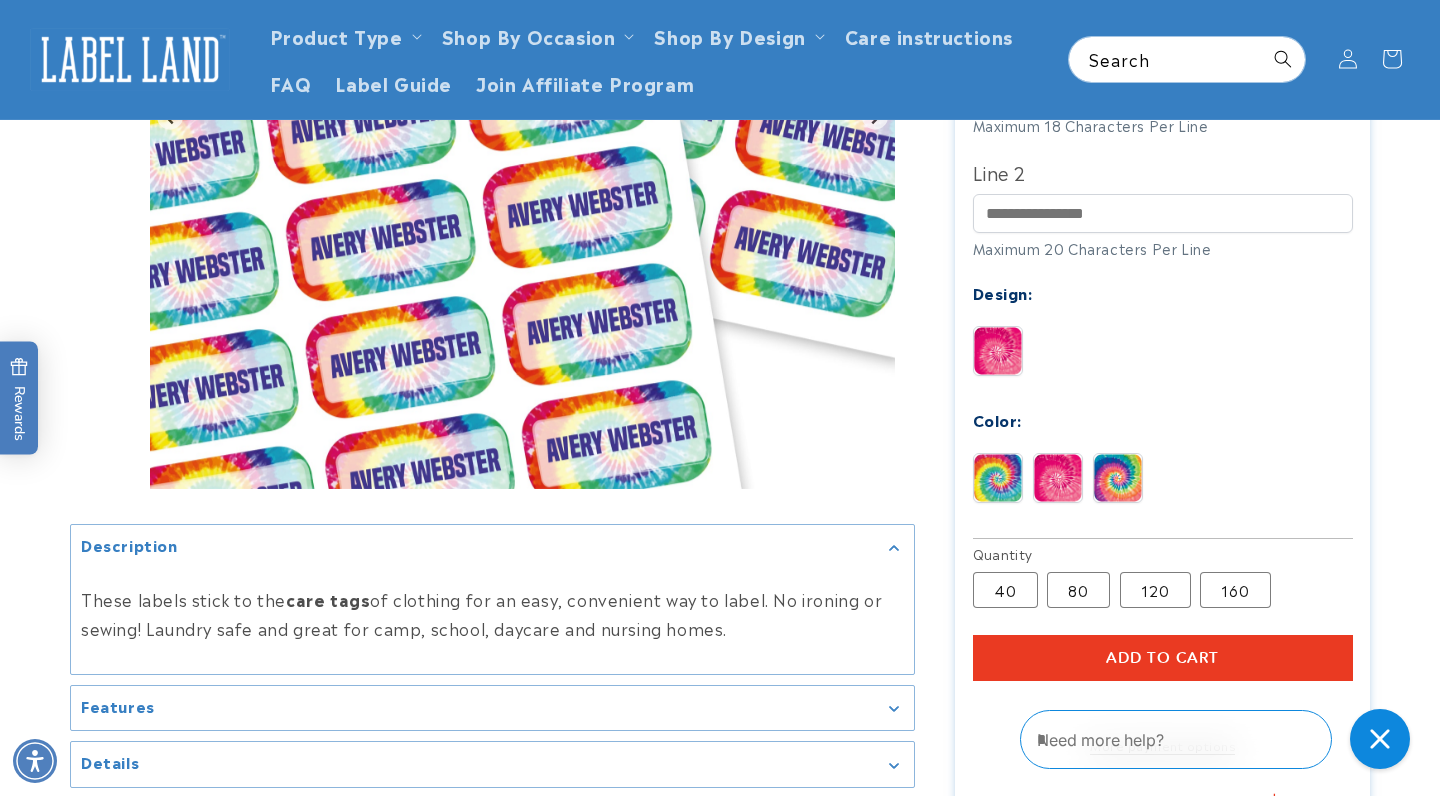 click at bounding box center [998, 478] 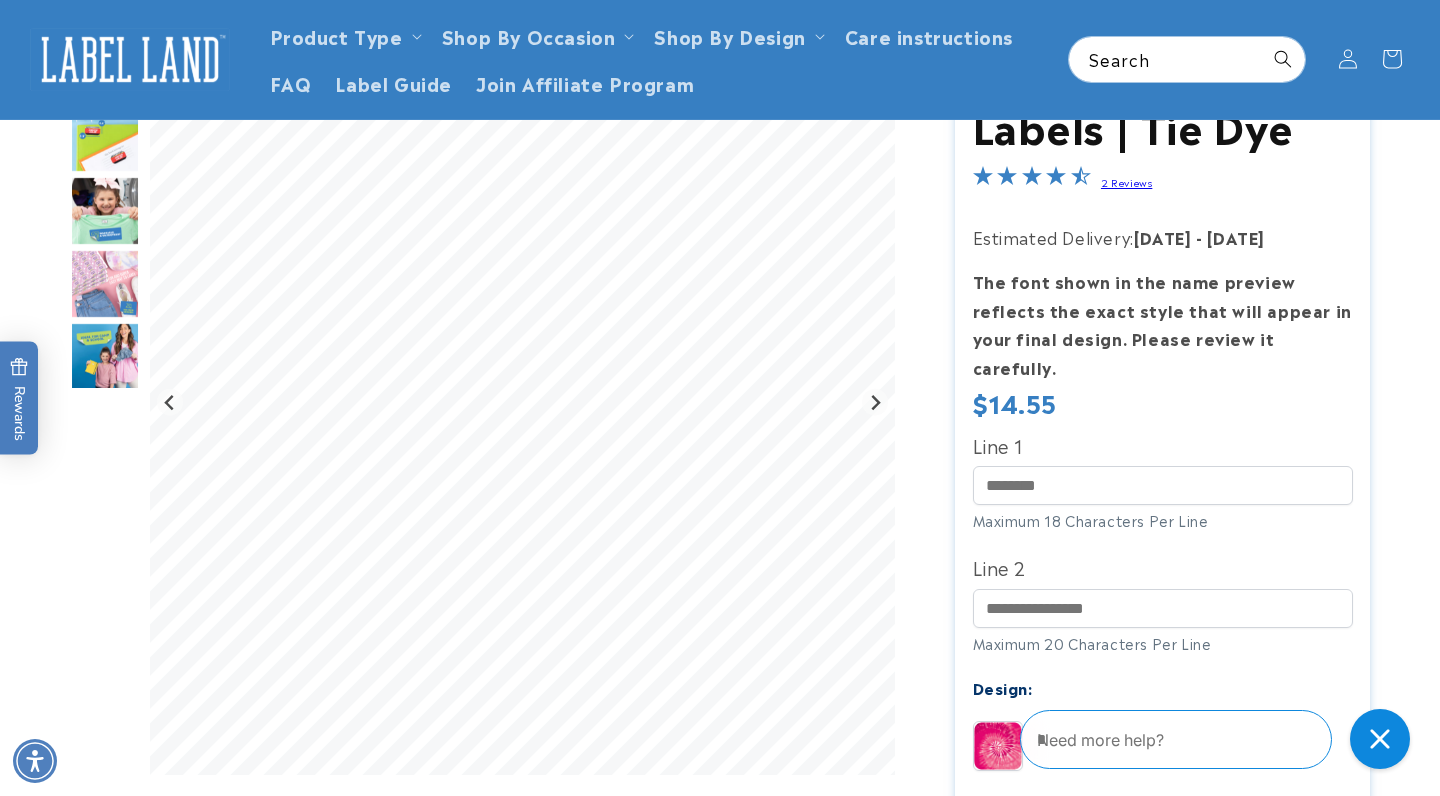 scroll, scrollTop: 205, scrollLeft: 0, axis: vertical 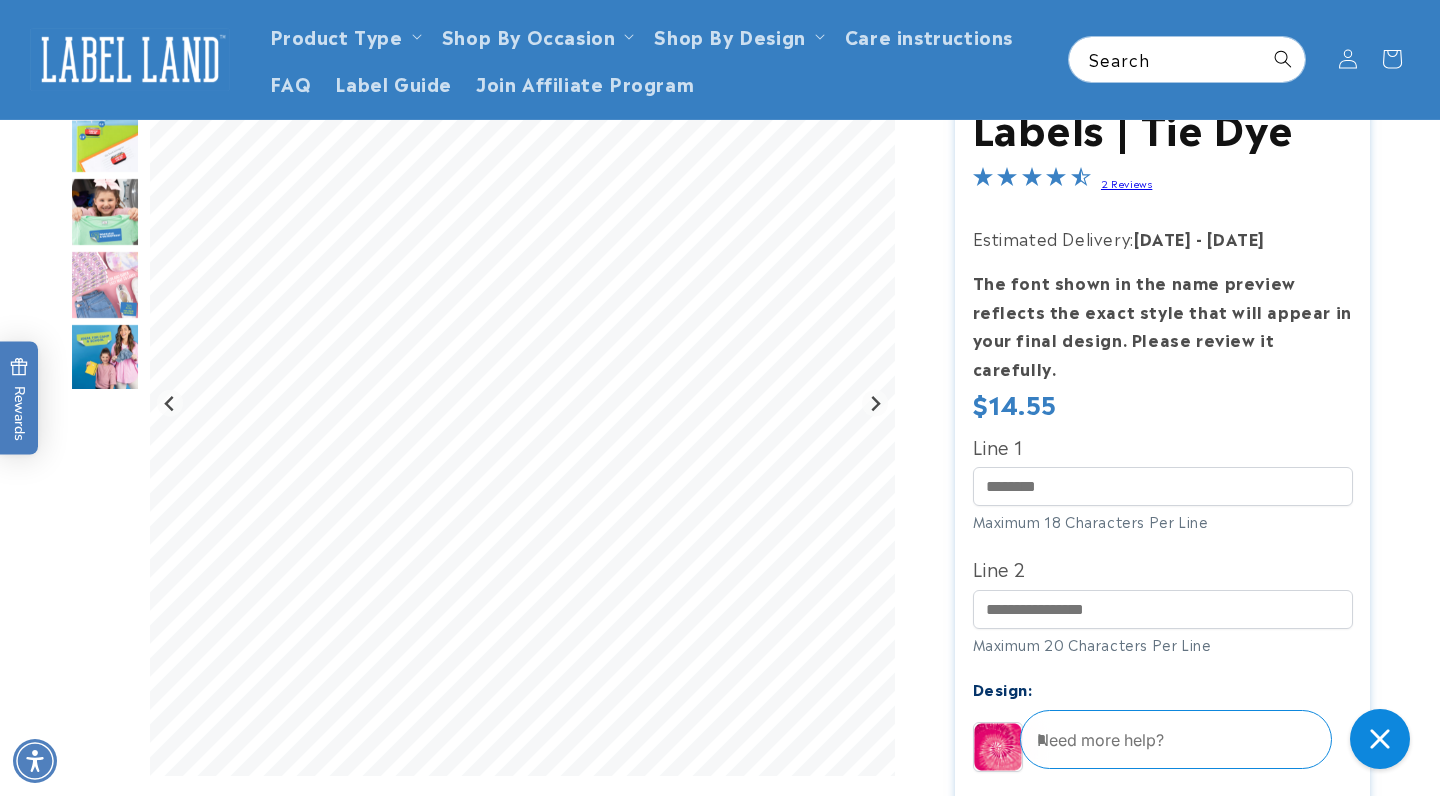 click at bounding box center (998, 747) 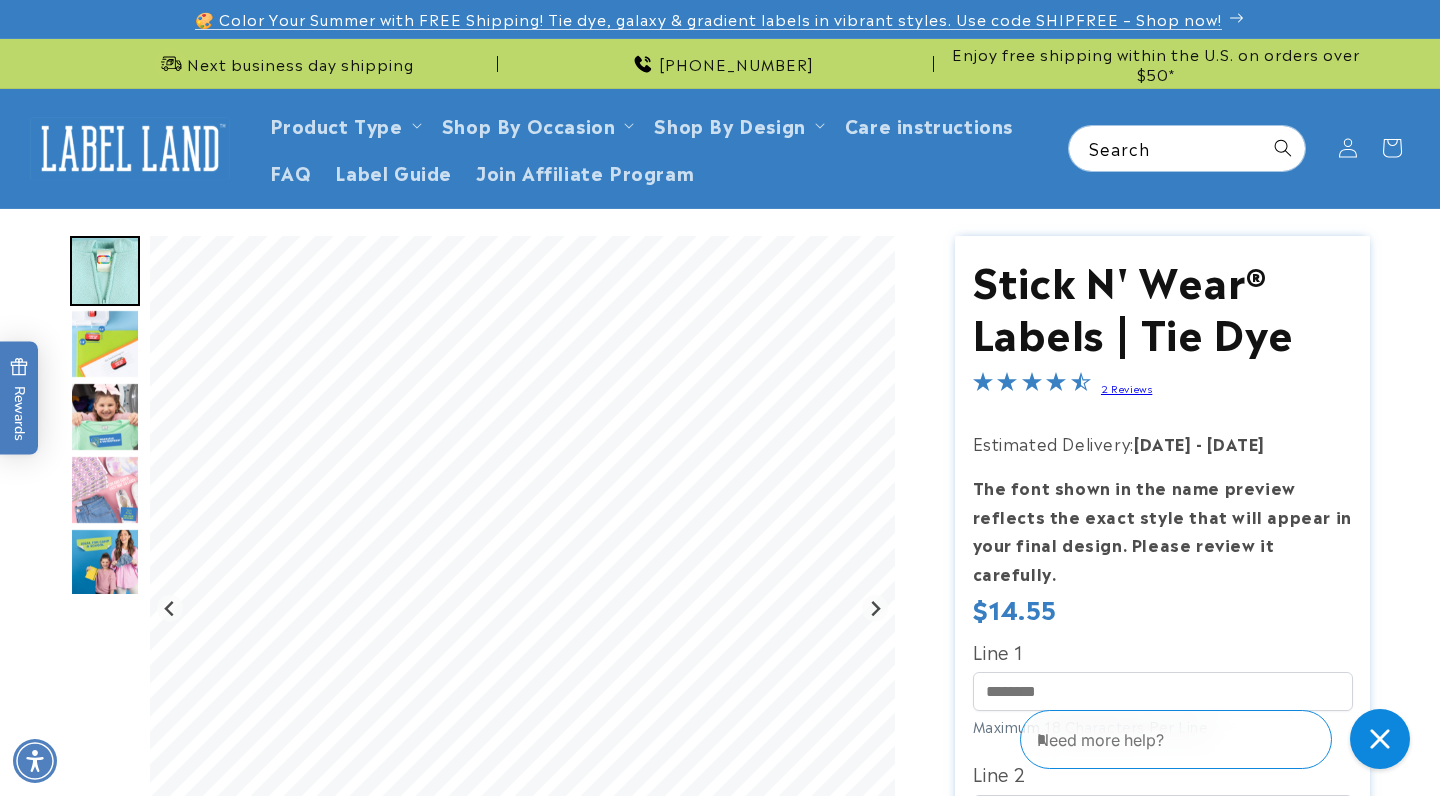 scroll, scrollTop: 0, scrollLeft: 0, axis: both 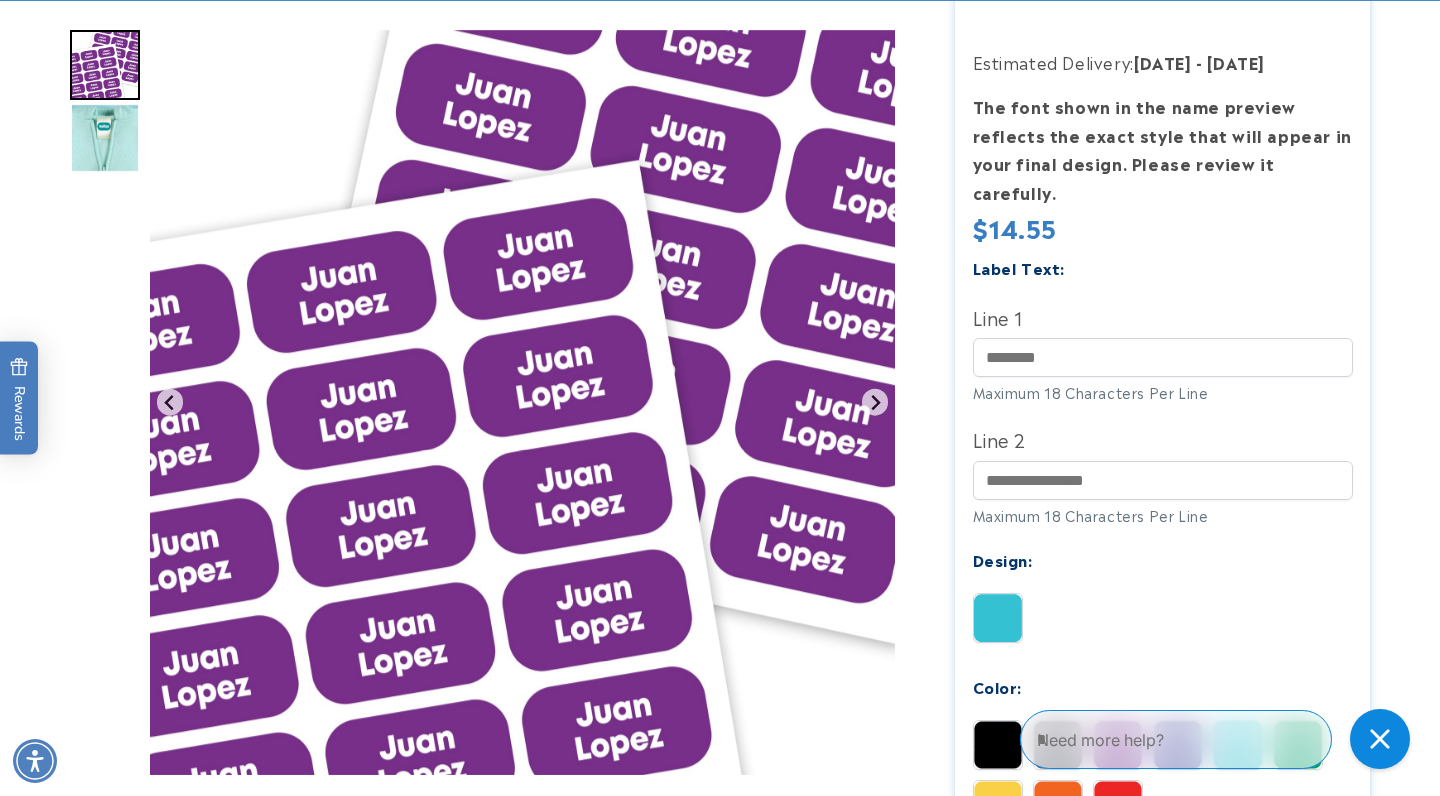click at bounding box center [998, 618] 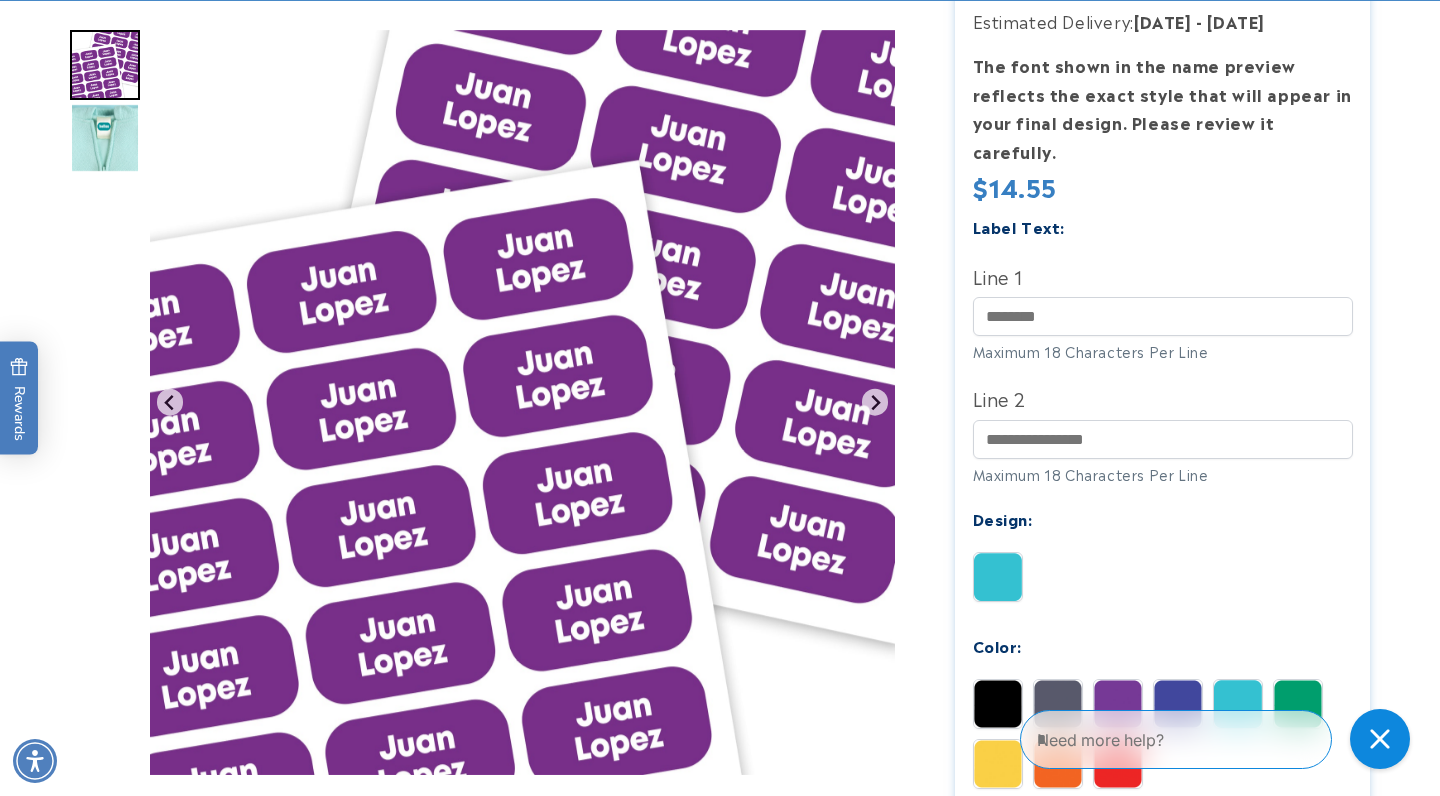 scroll, scrollTop: 489, scrollLeft: 0, axis: vertical 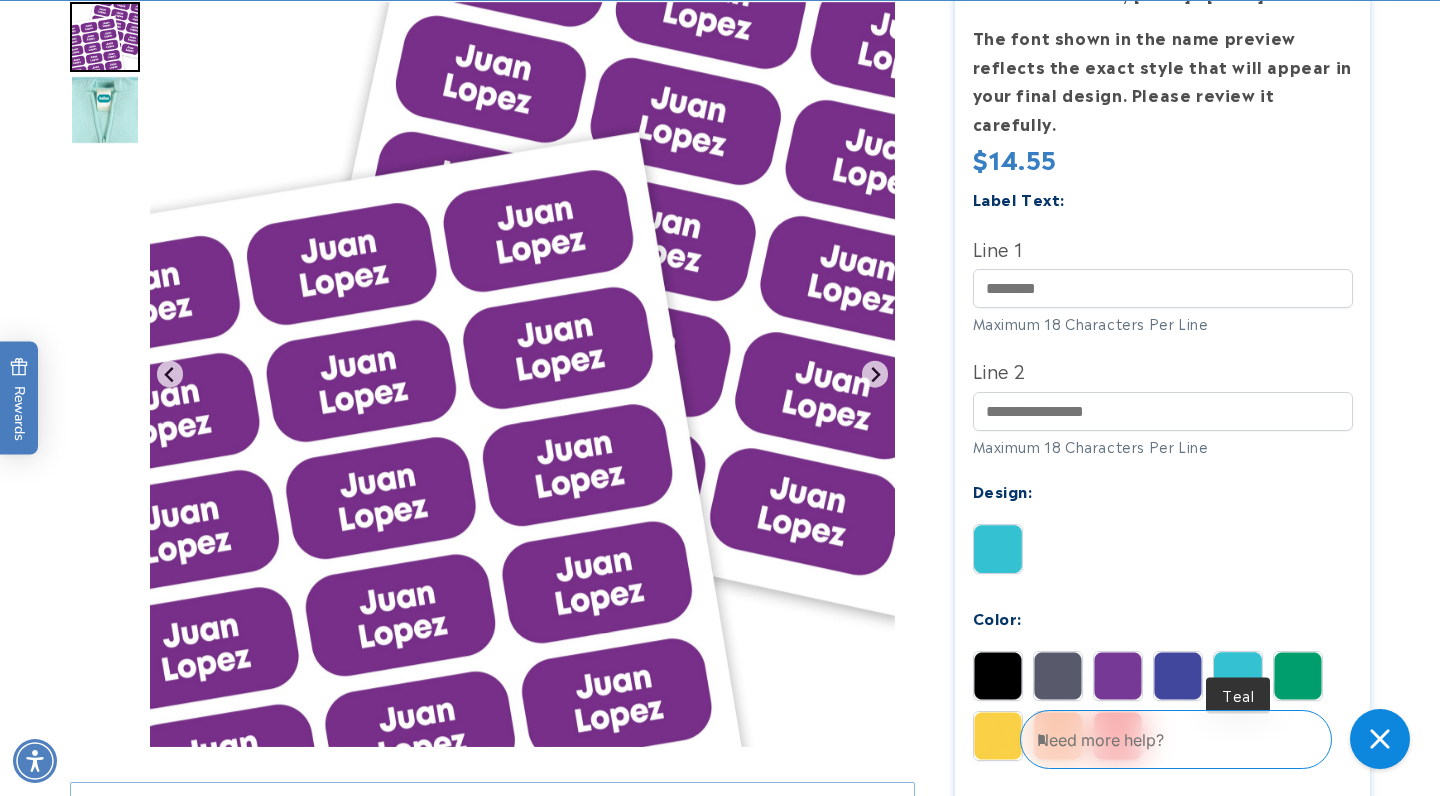 click at bounding box center [1238, 676] 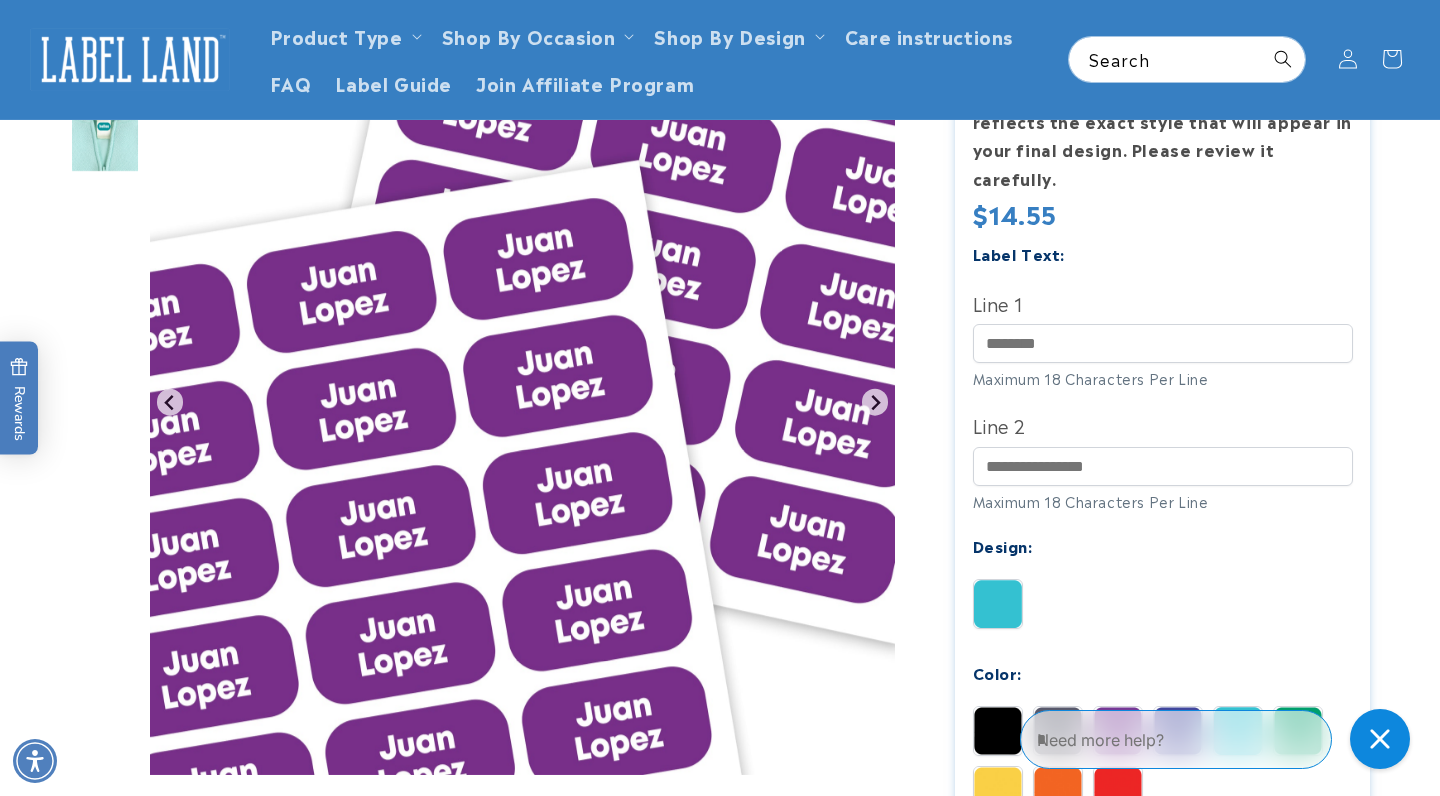 scroll, scrollTop: 382, scrollLeft: 0, axis: vertical 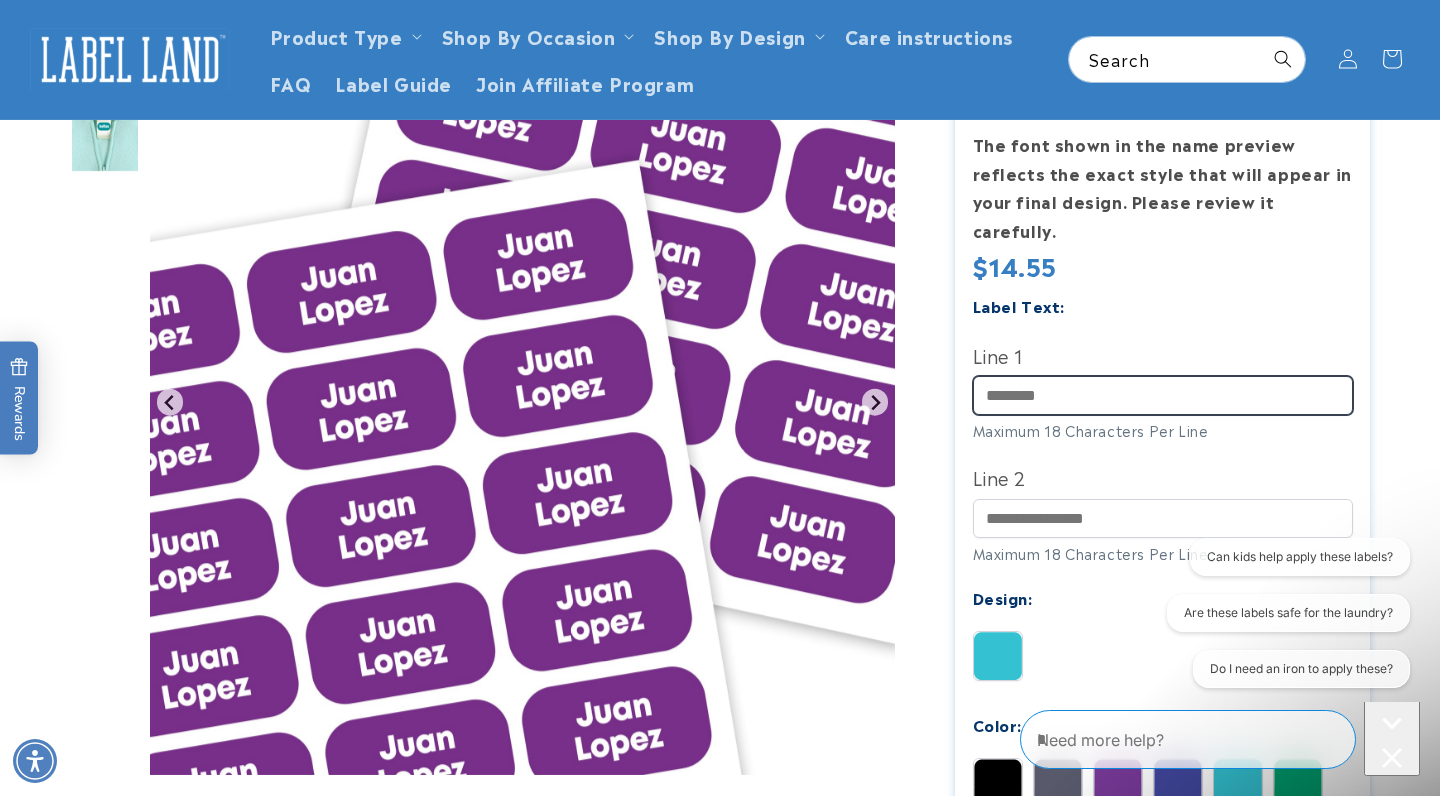 click on "Line 1" at bounding box center (1163, 395) 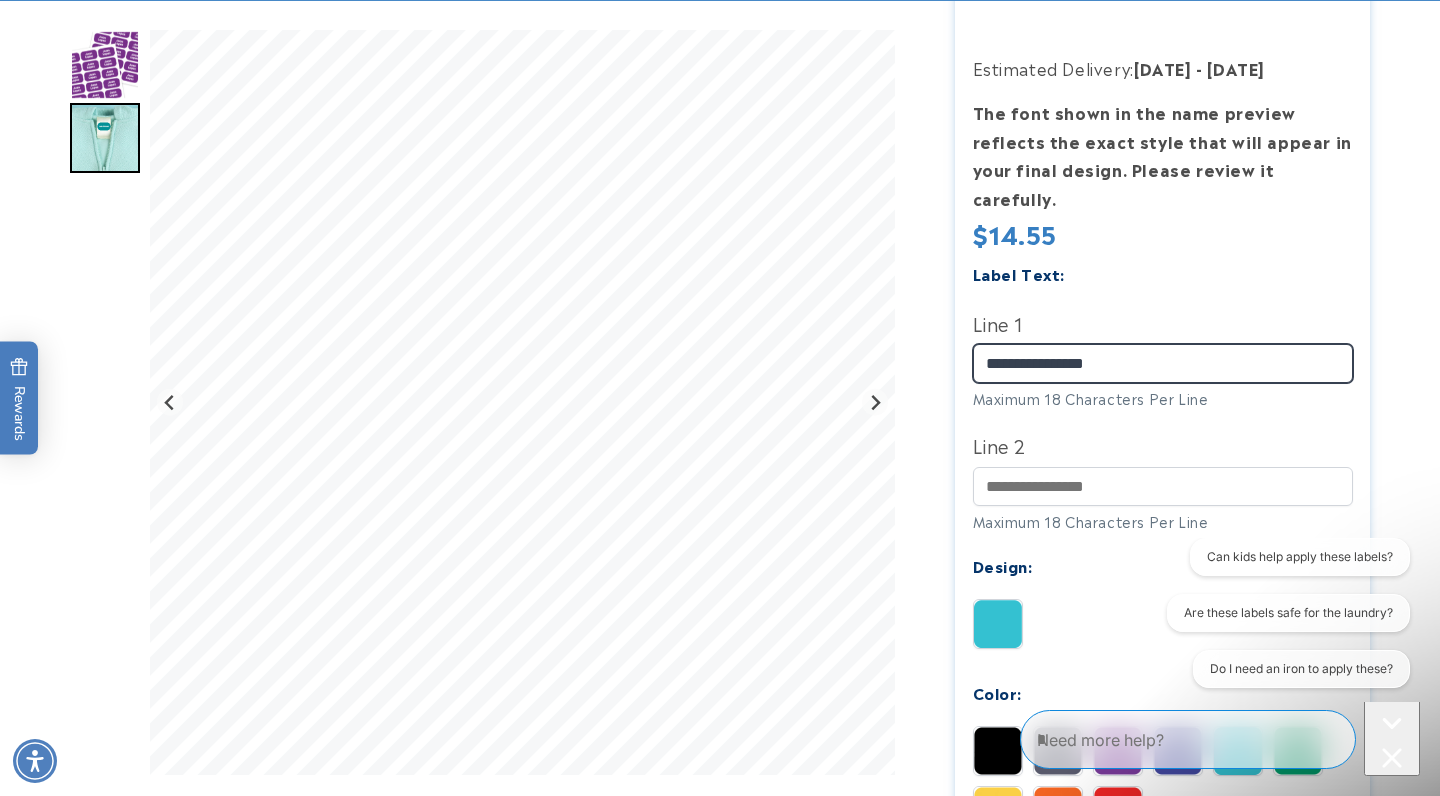 scroll, scrollTop: 416, scrollLeft: 0, axis: vertical 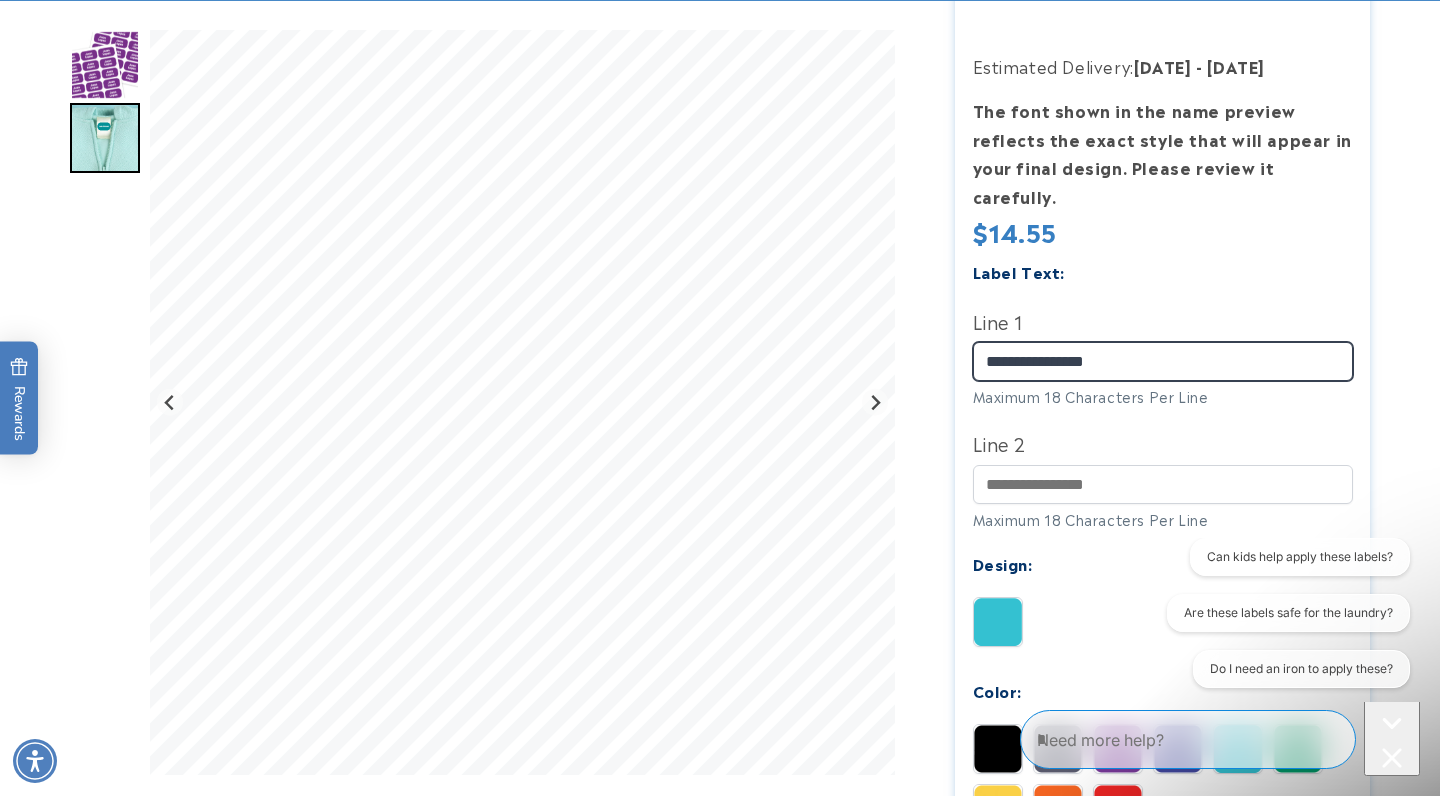 type on "**********" 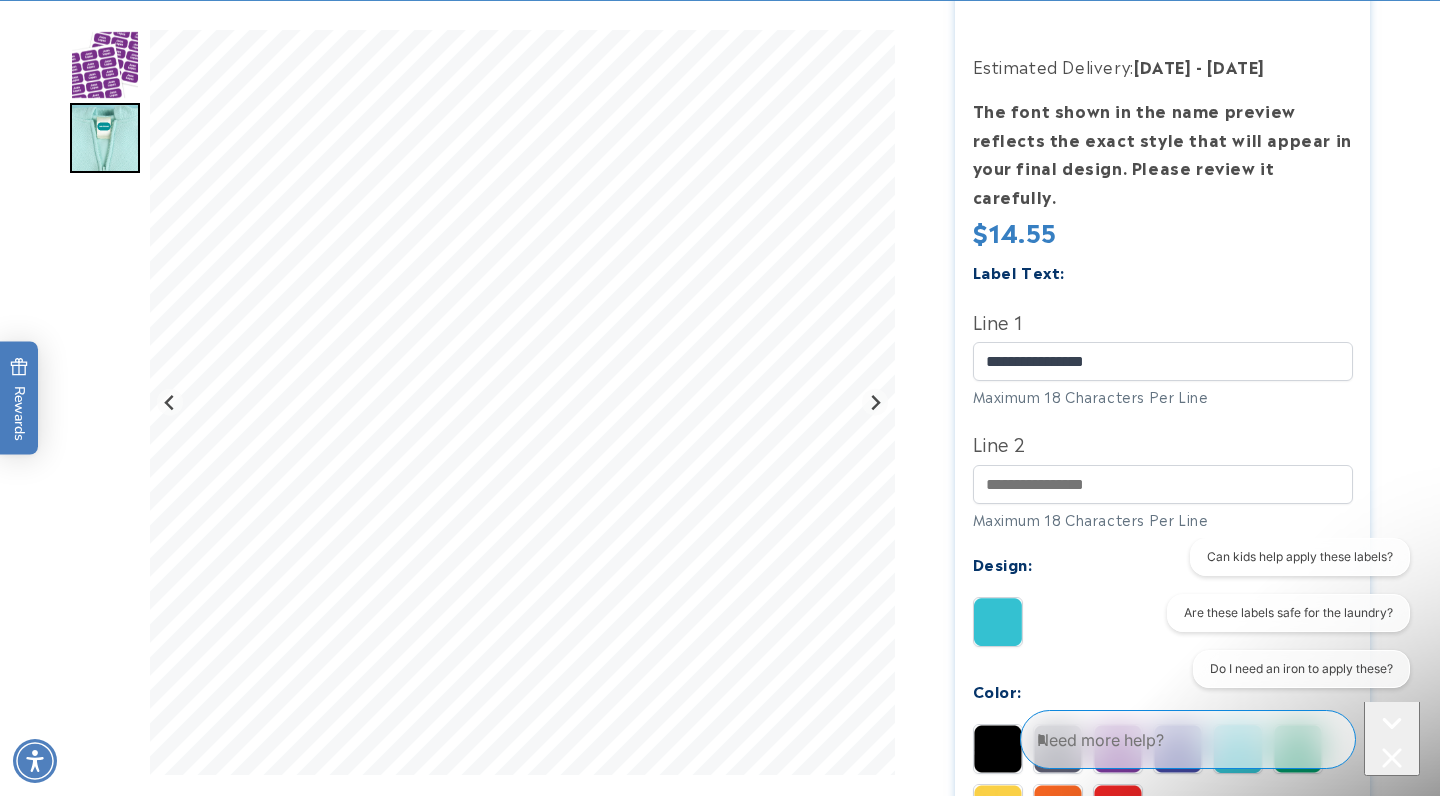 click on "Line 2
Maximum 18 Characters Per Line" at bounding box center (1163, 478) 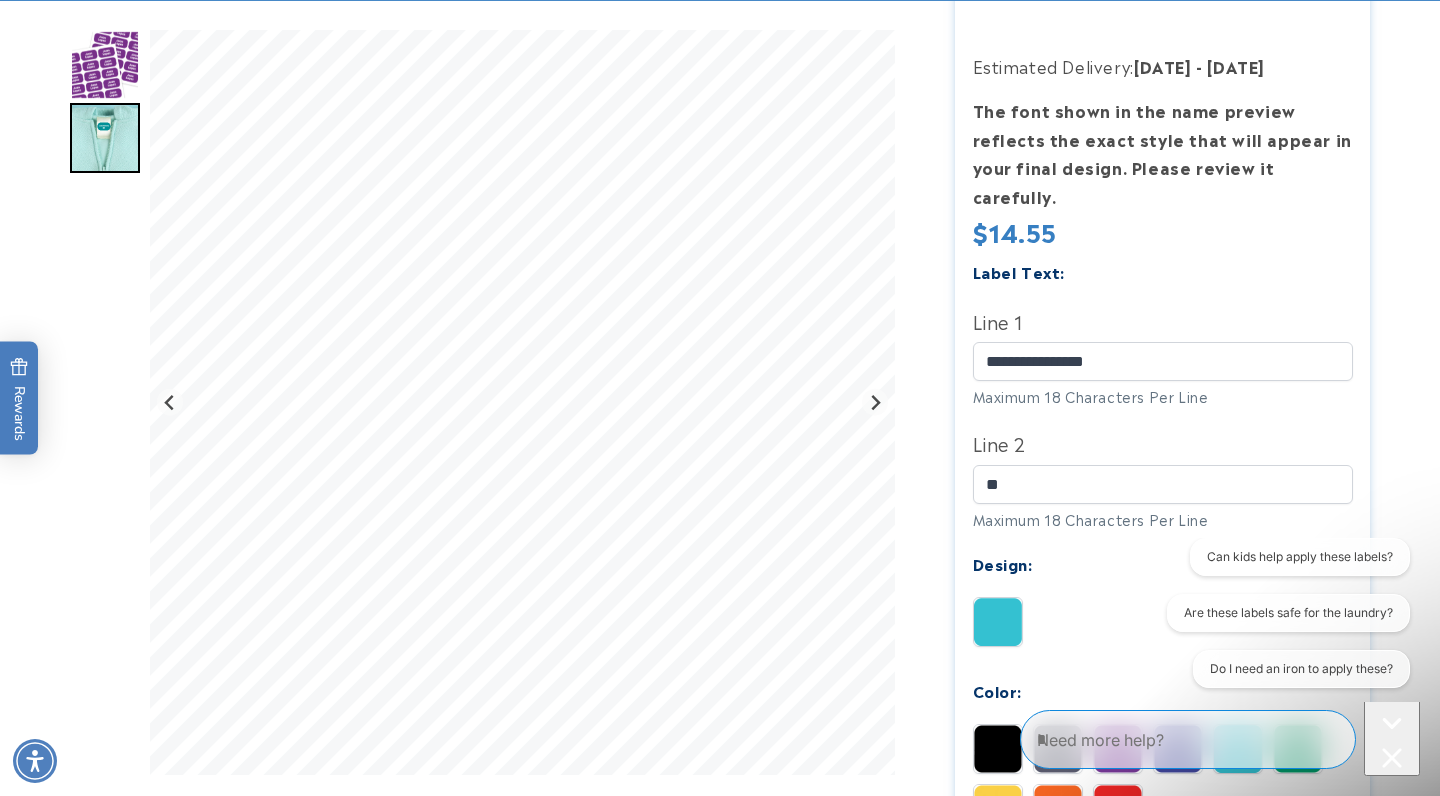 click on "Maximum 18 Characters Per Line" 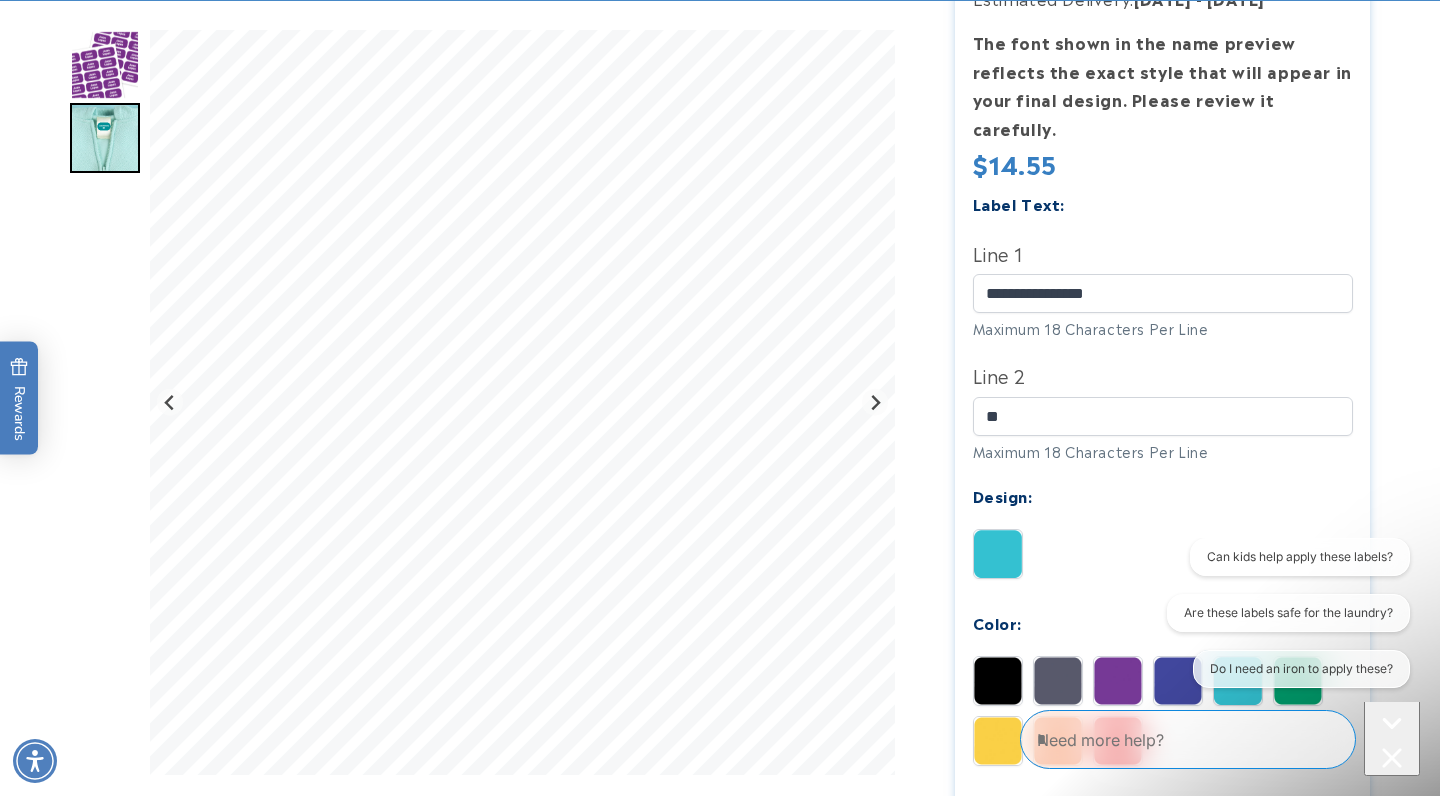 scroll, scrollTop: 504, scrollLeft: 0, axis: vertical 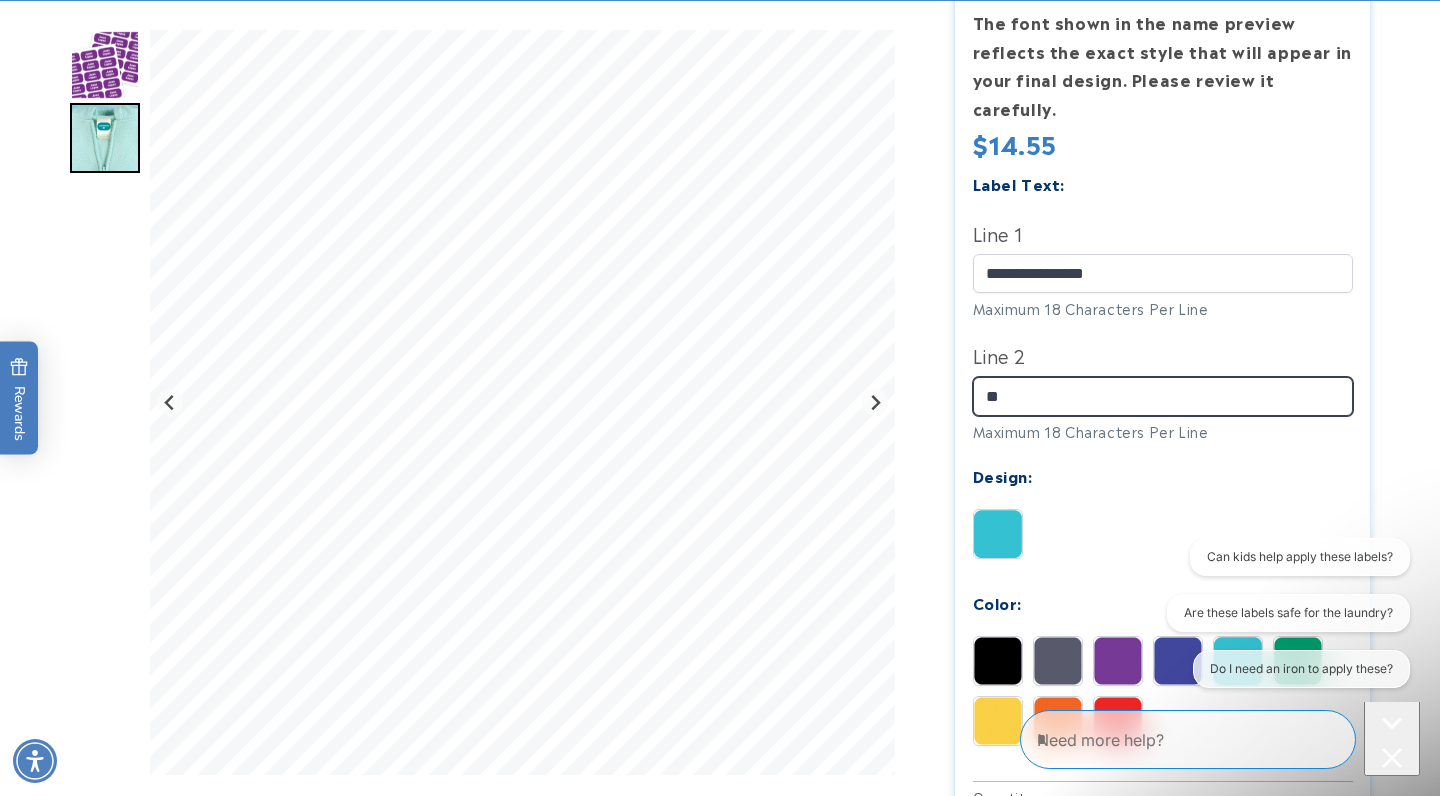click on "**" at bounding box center [1163, 396] 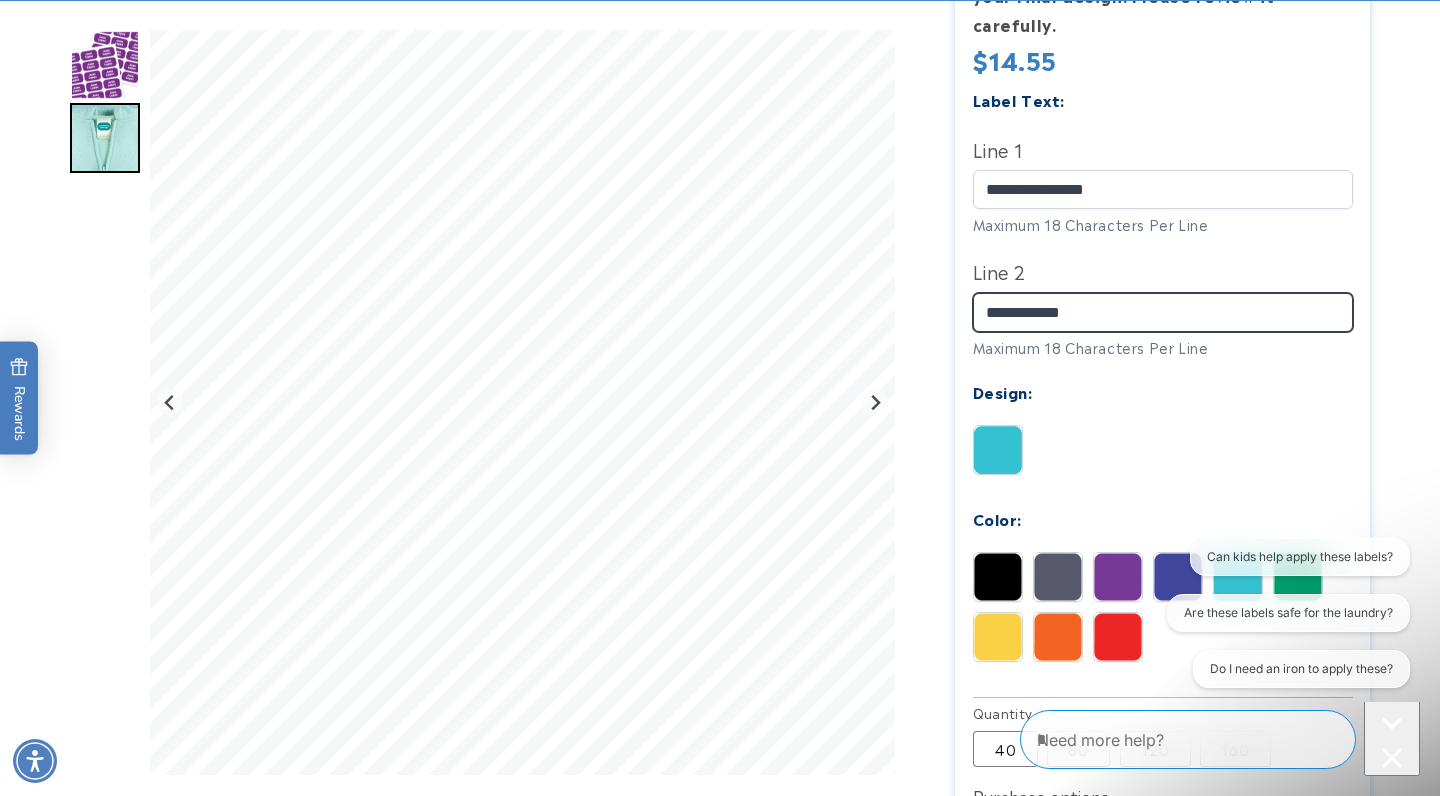 scroll, scrollTop: 589, scrollLeft: 0, axis: vertical 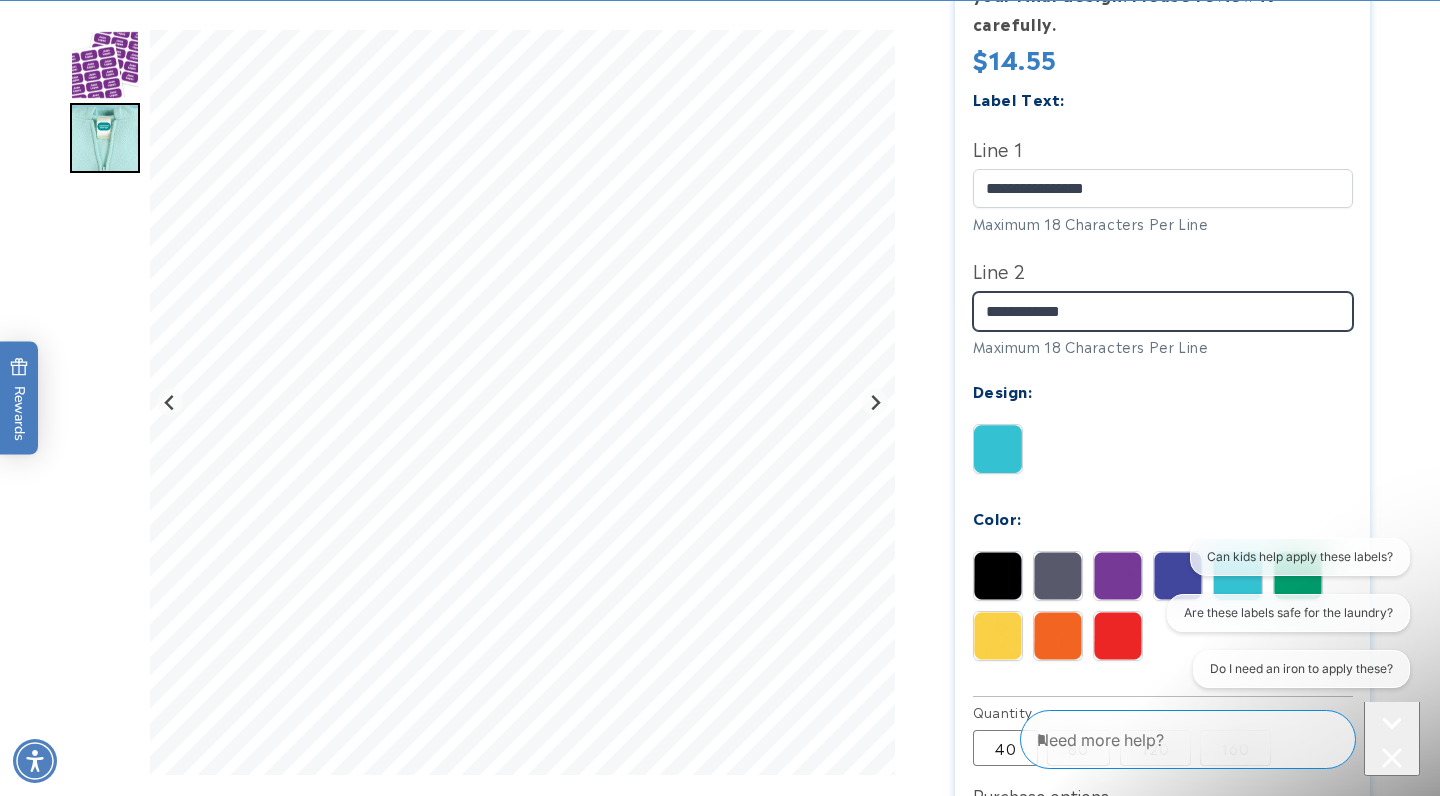 type on "**********" 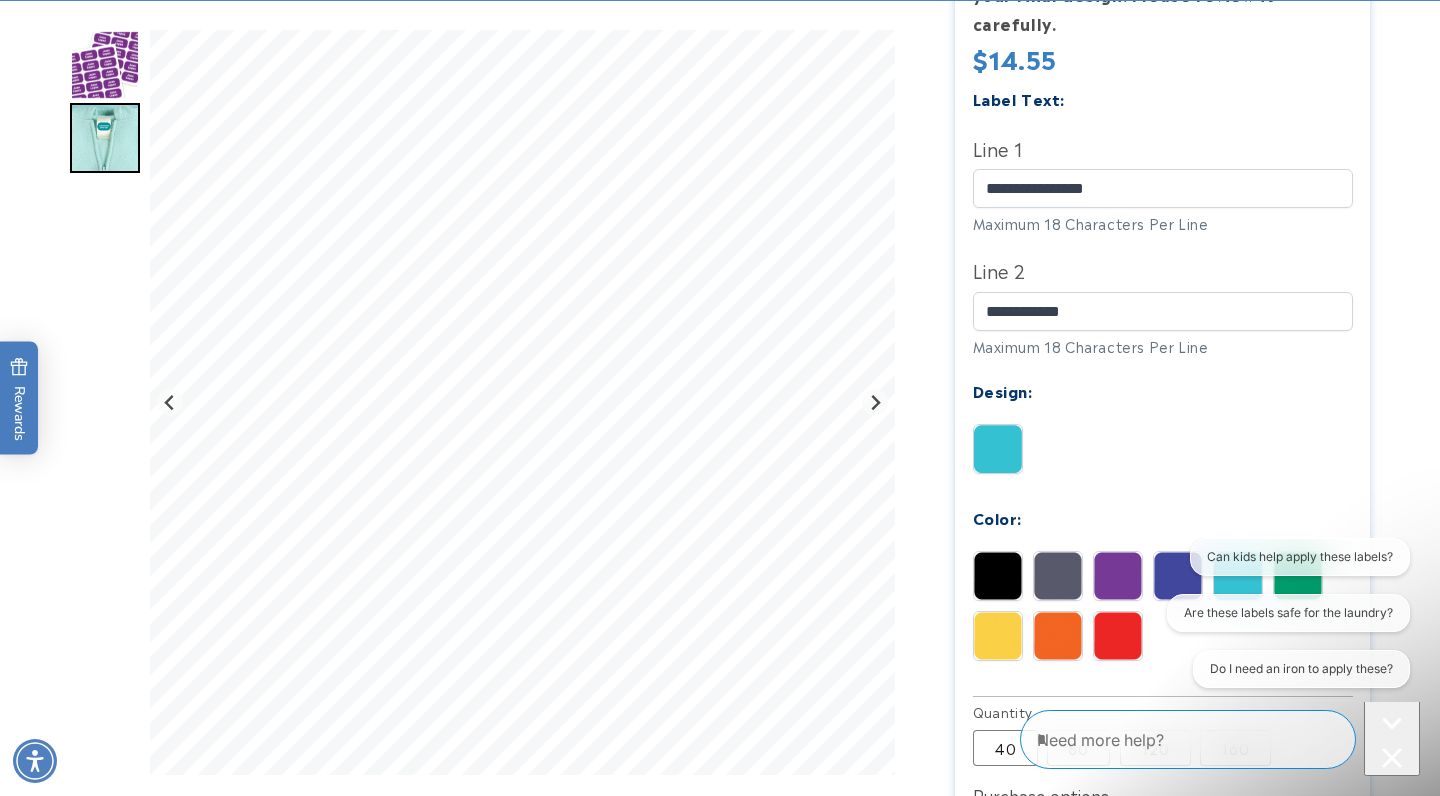click on "Maximum 18 Characters Per Line" 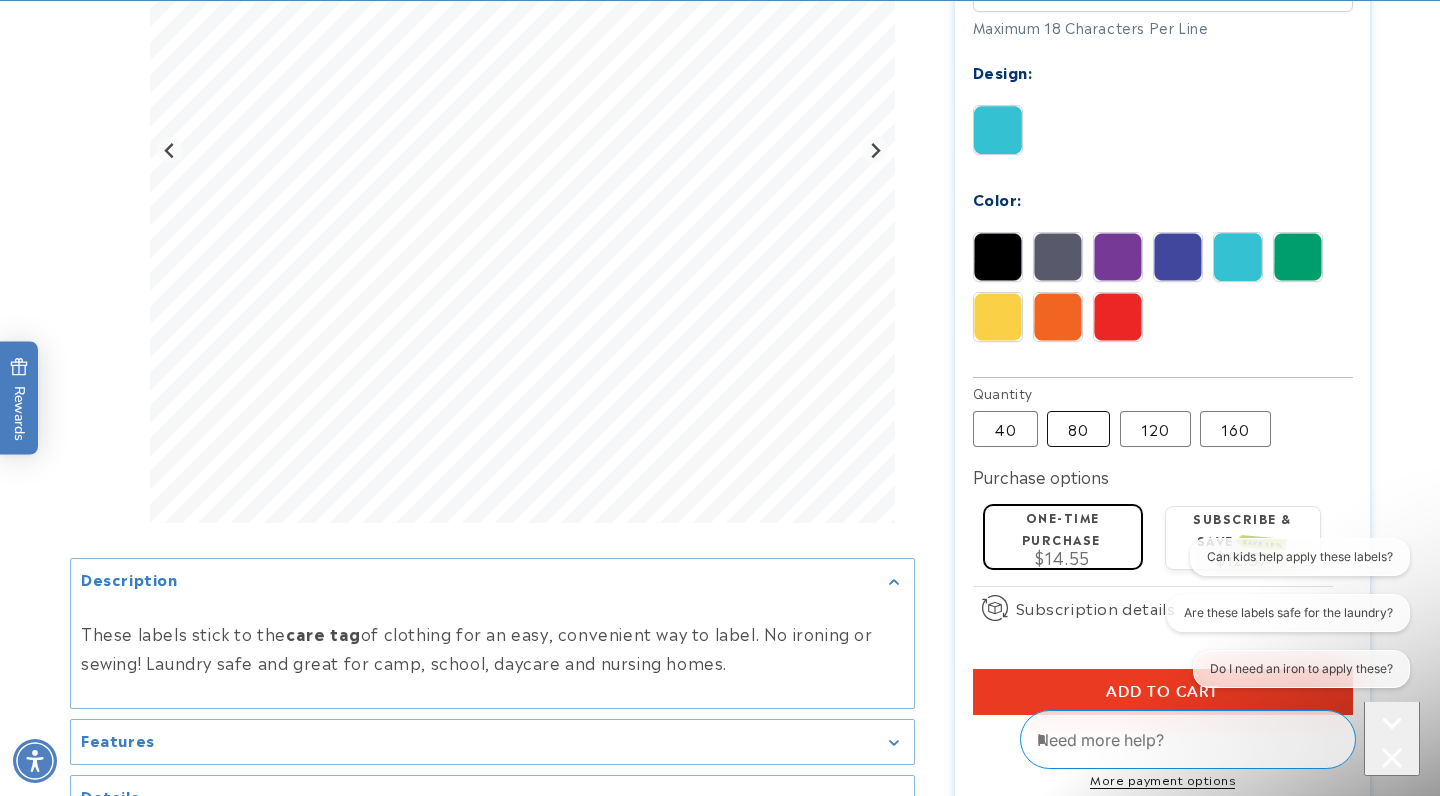 scroll, scrollTop: 928, scrollLeft: 0, axis: vertical 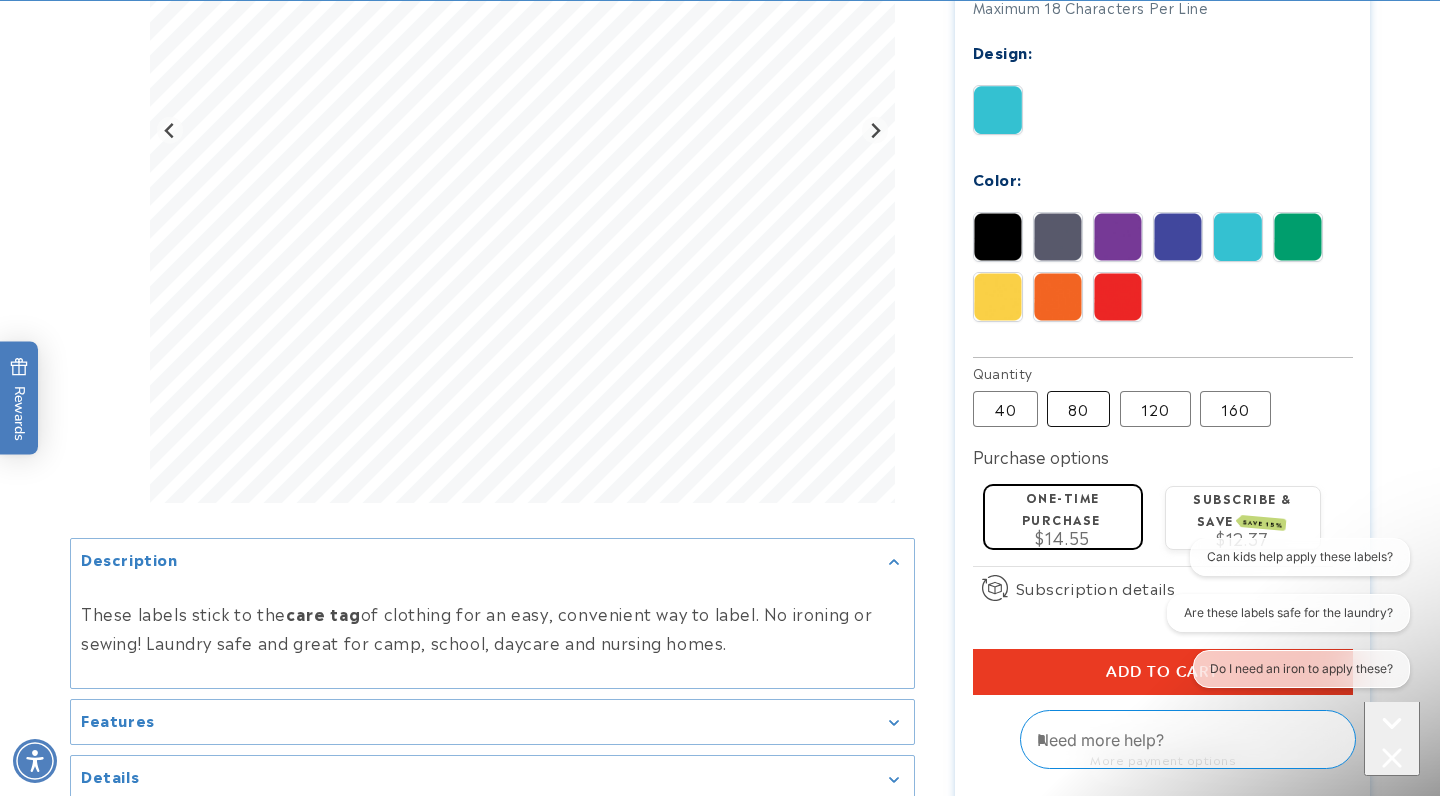 click on "80 Variant sold out or unavailable" at bounding box center [1078, 409] 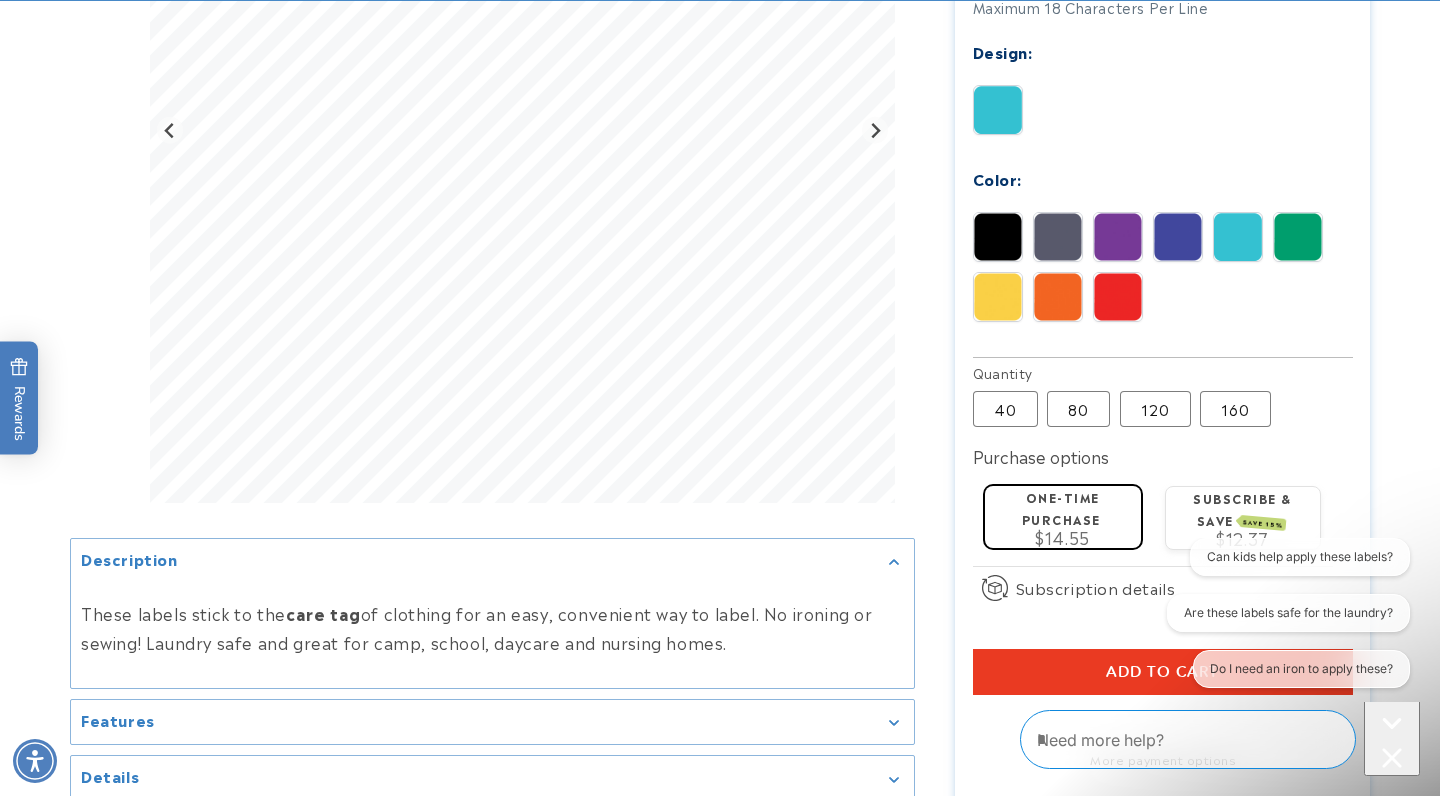 type 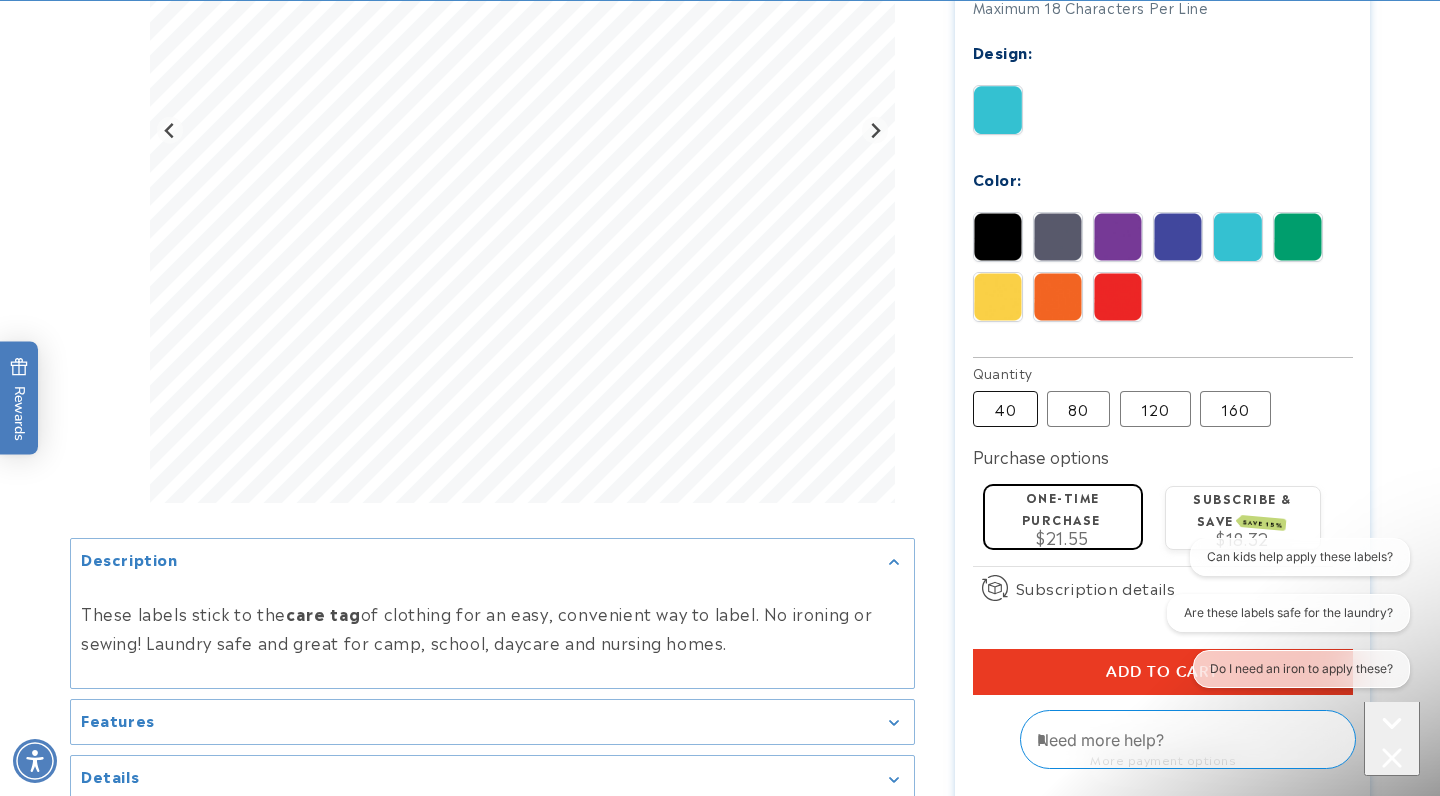 click on "40 Variant sold out or unavailable" at bounding box center (1005, 409) 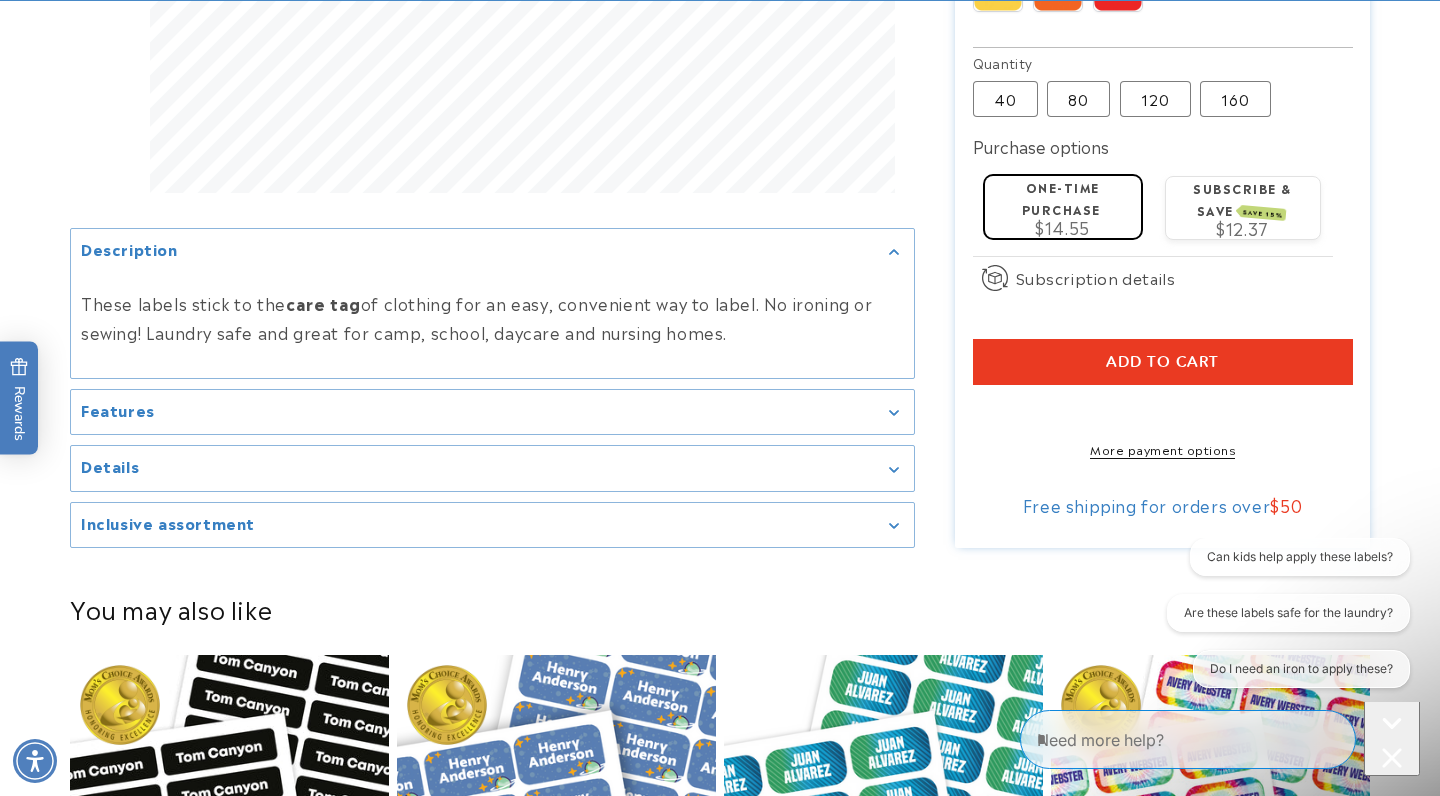 scroll, scrollTop: 1238, scrollLeft: 0, axis: vertical 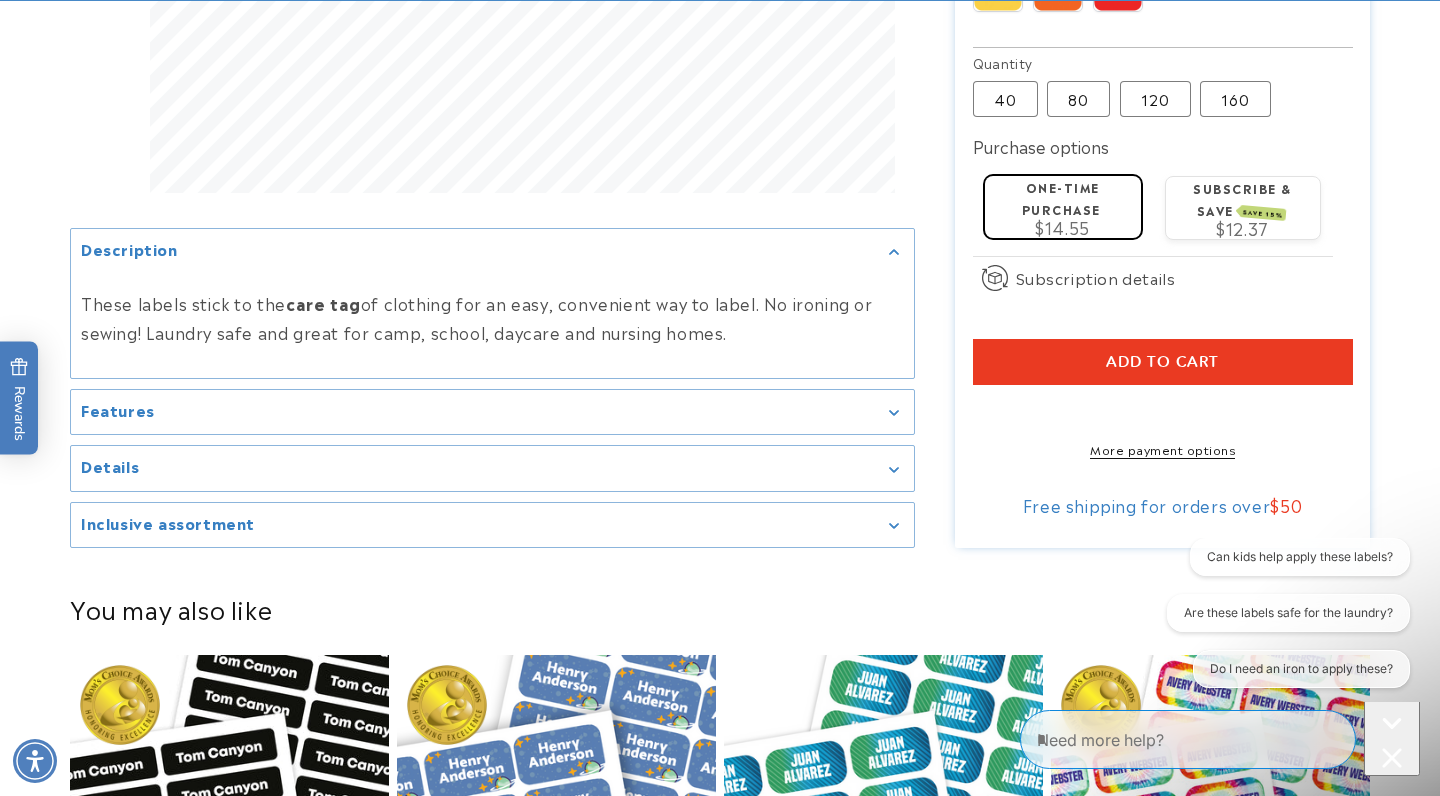 click on "Add to cart" at bounding box center (1163, 362) 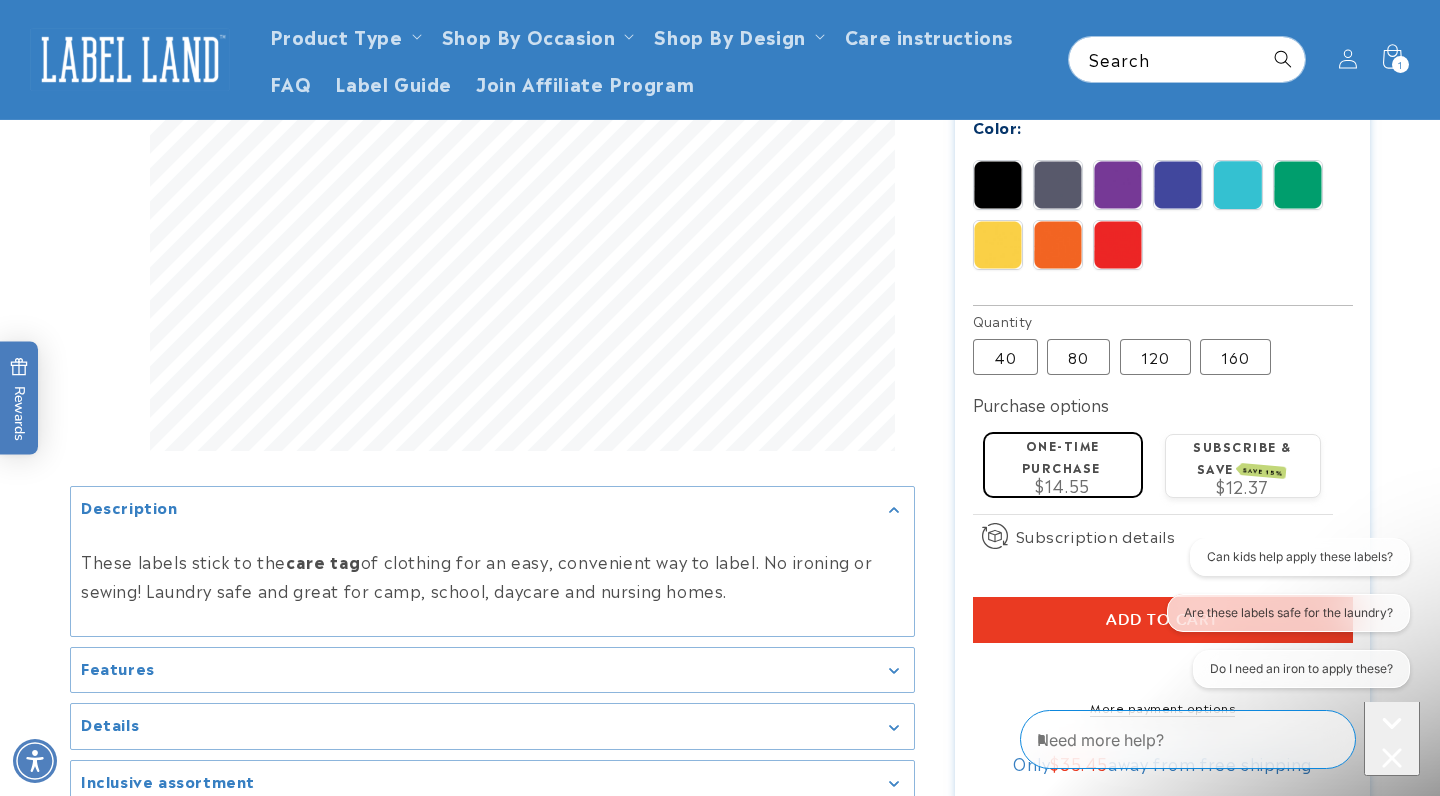 scroll, scrollTop: 980, scrollLeft: 0, axis: vertical 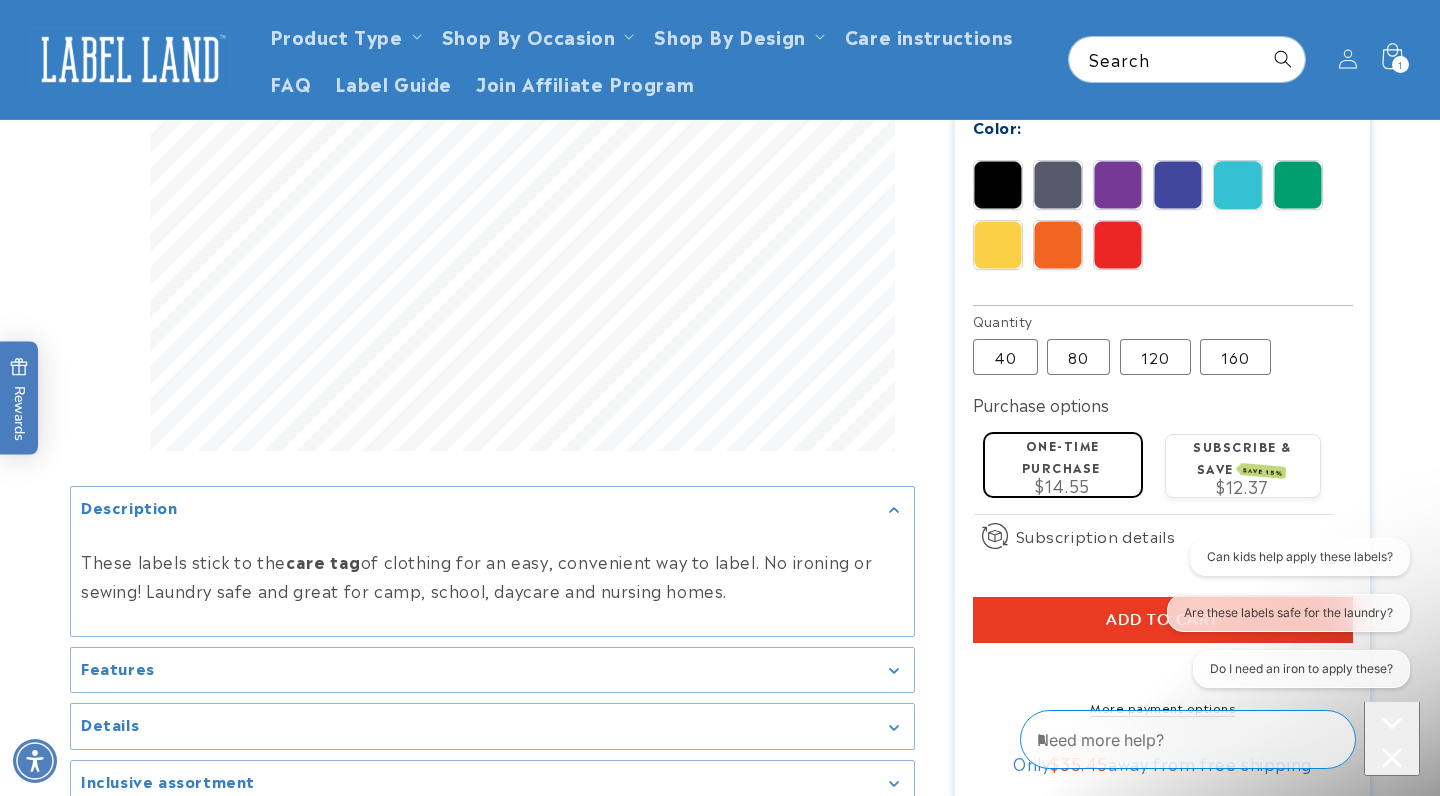 click 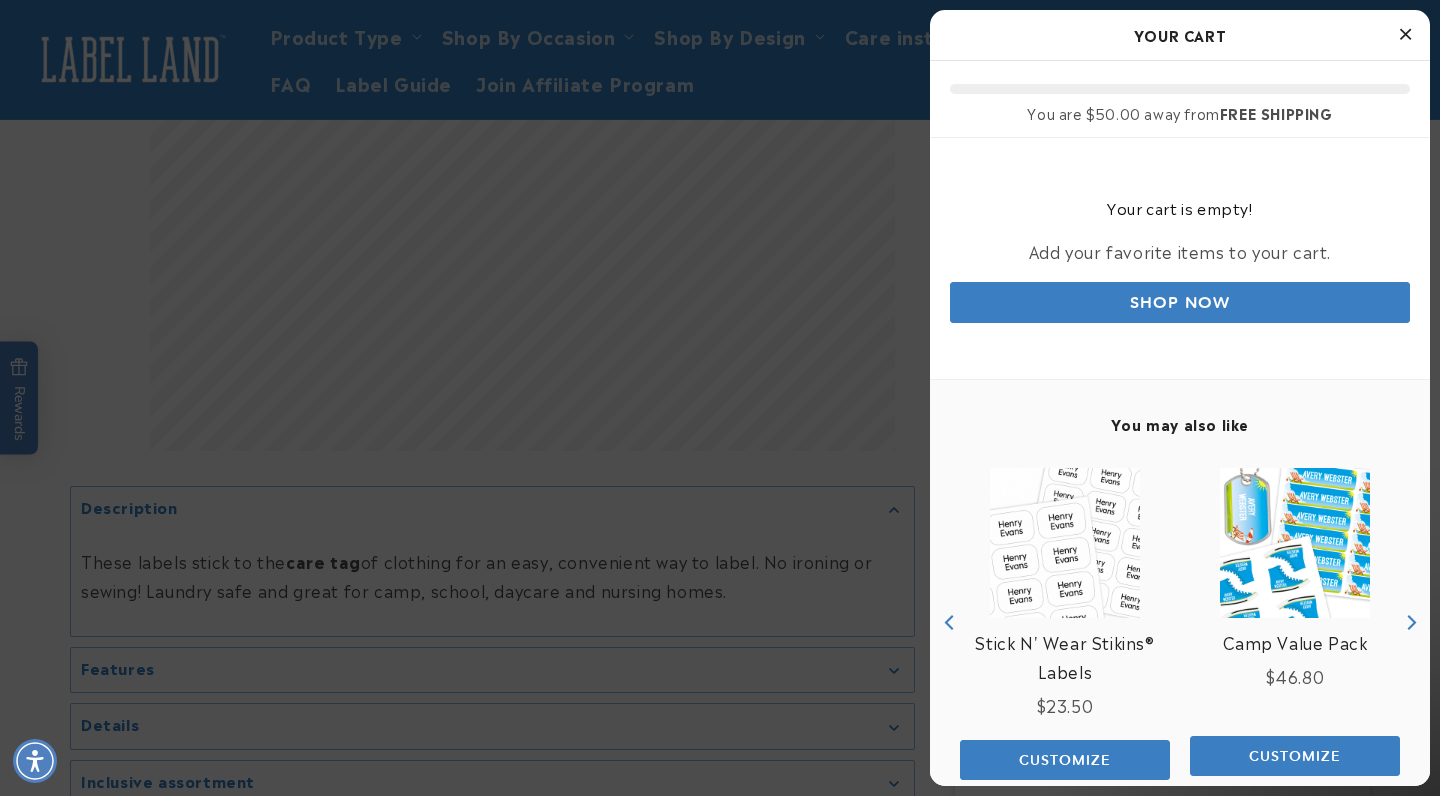 click at bounding box center [1405, 35] 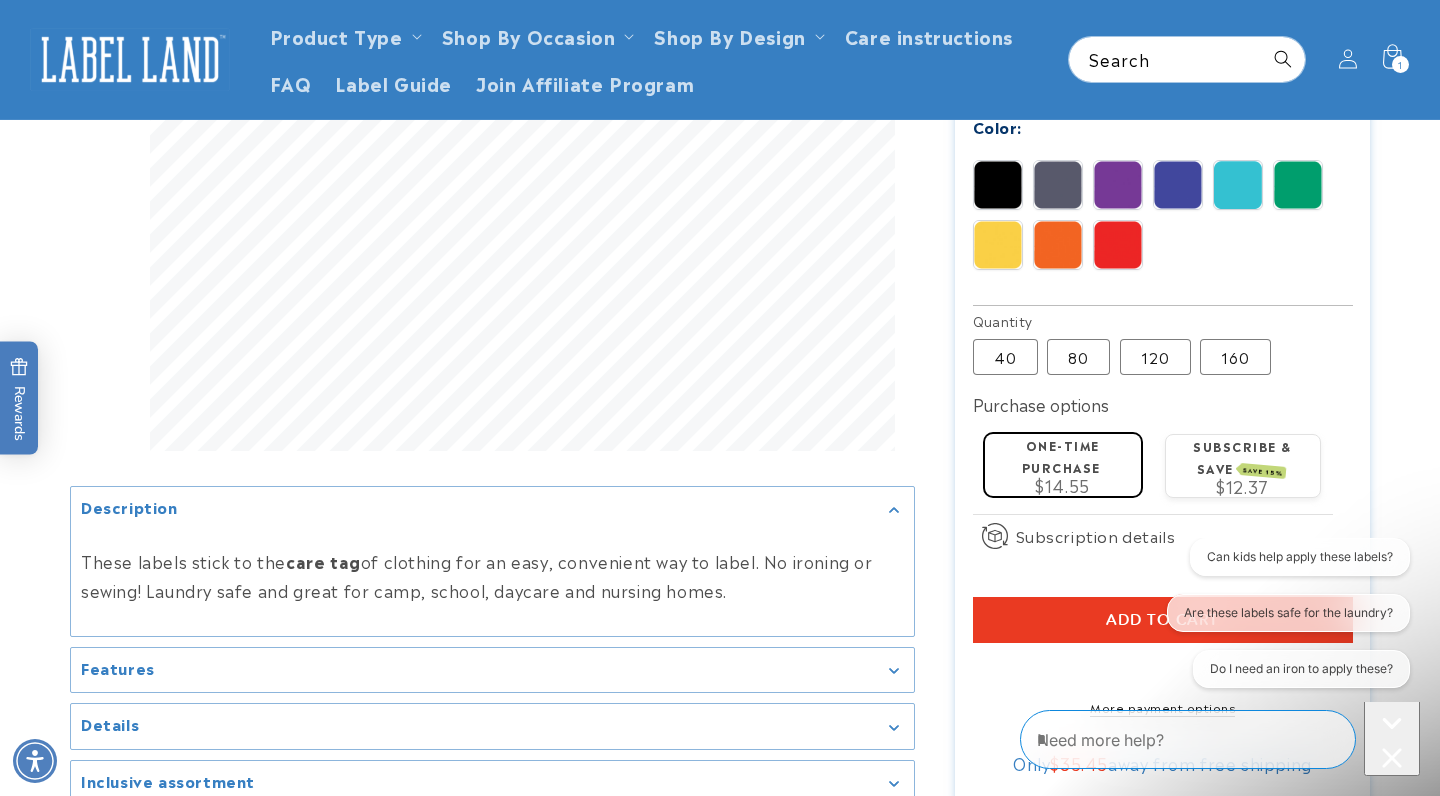 click on "Product Type
Product Type
Clothing Labels
Clothing Stamps
Logo Decals
Multi-Use Labels
Seniors
Value Packs" at bounding box center (720, 59) 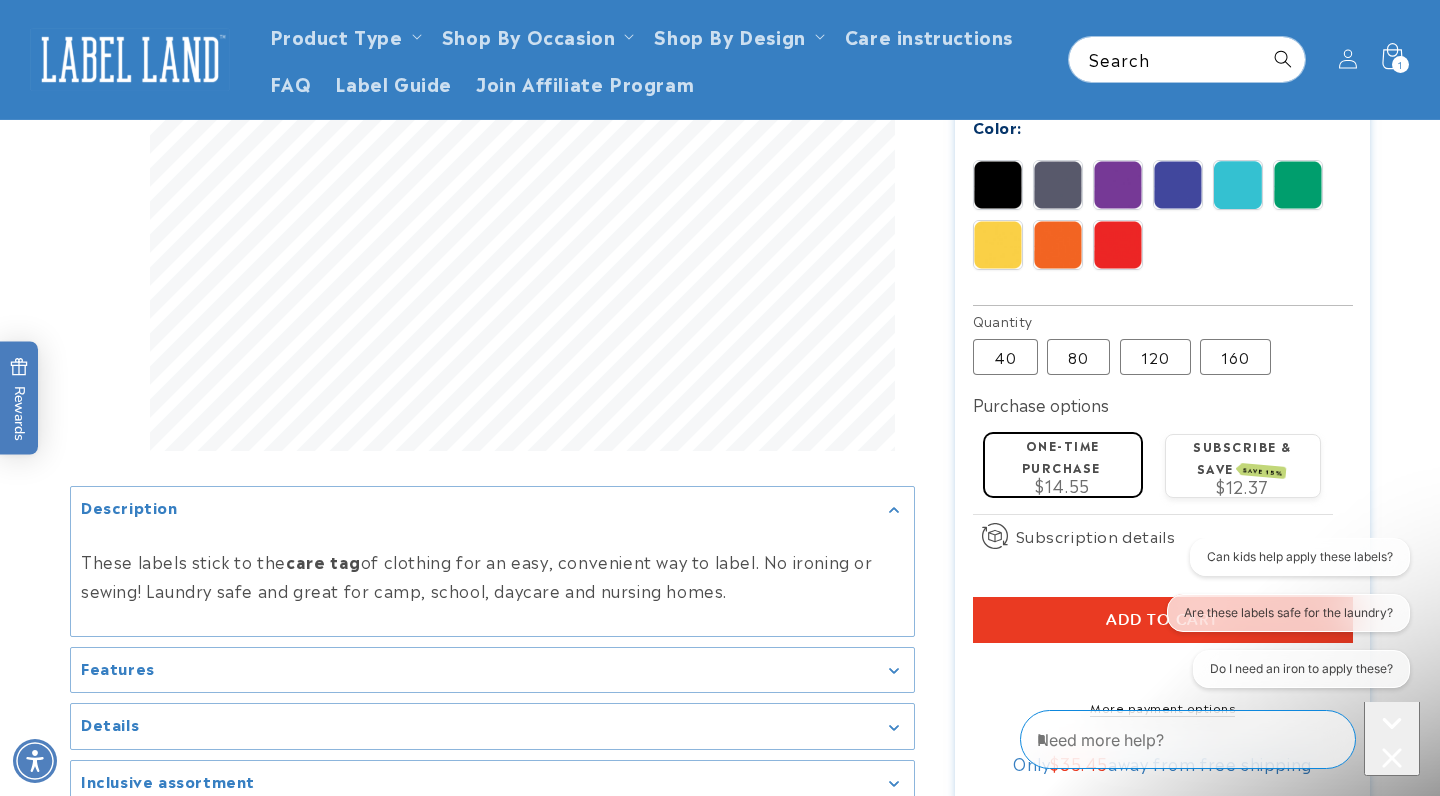 click on "1 1 item" at bounding box center [1400, 64] 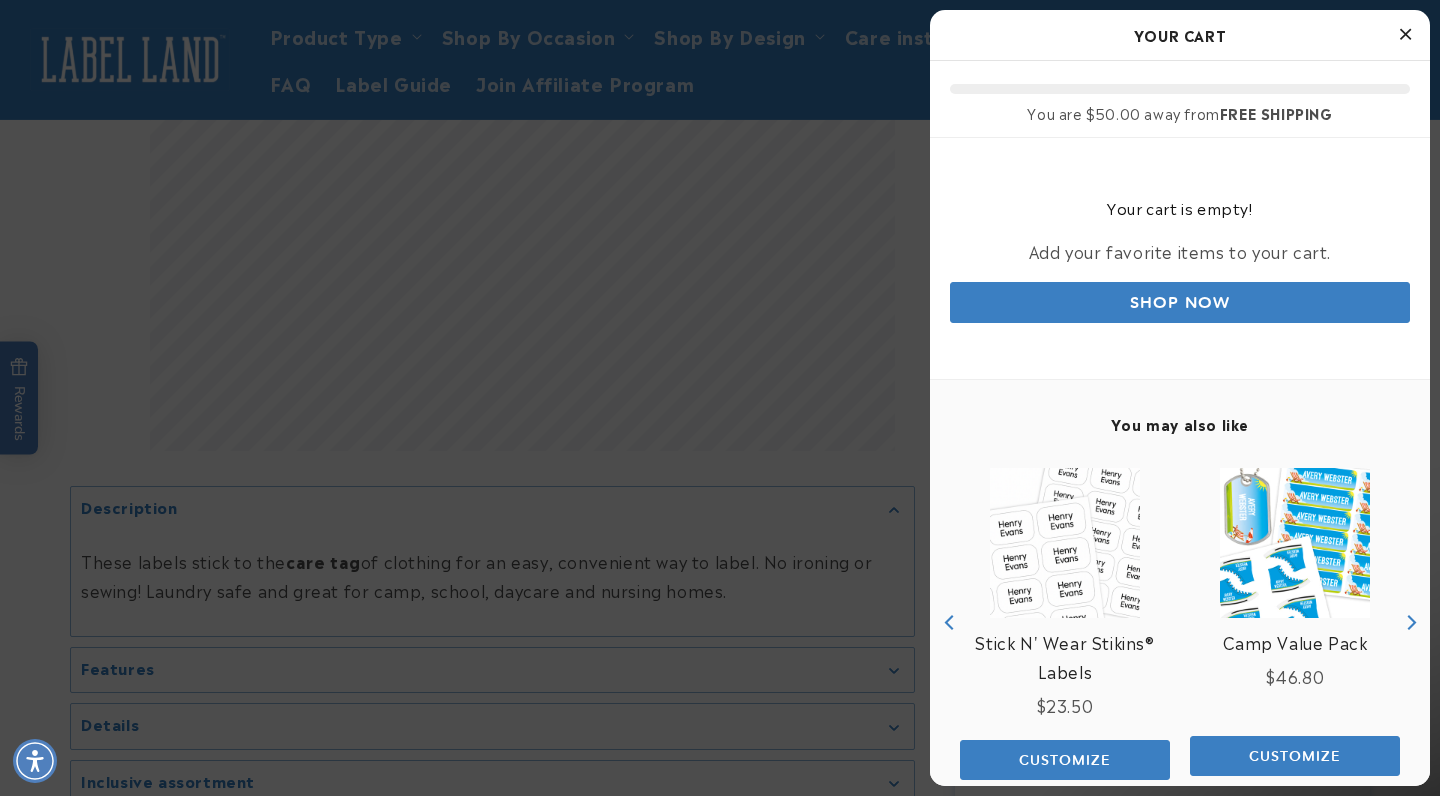 click on "Shop Now" at bounding box center [1180, 302] 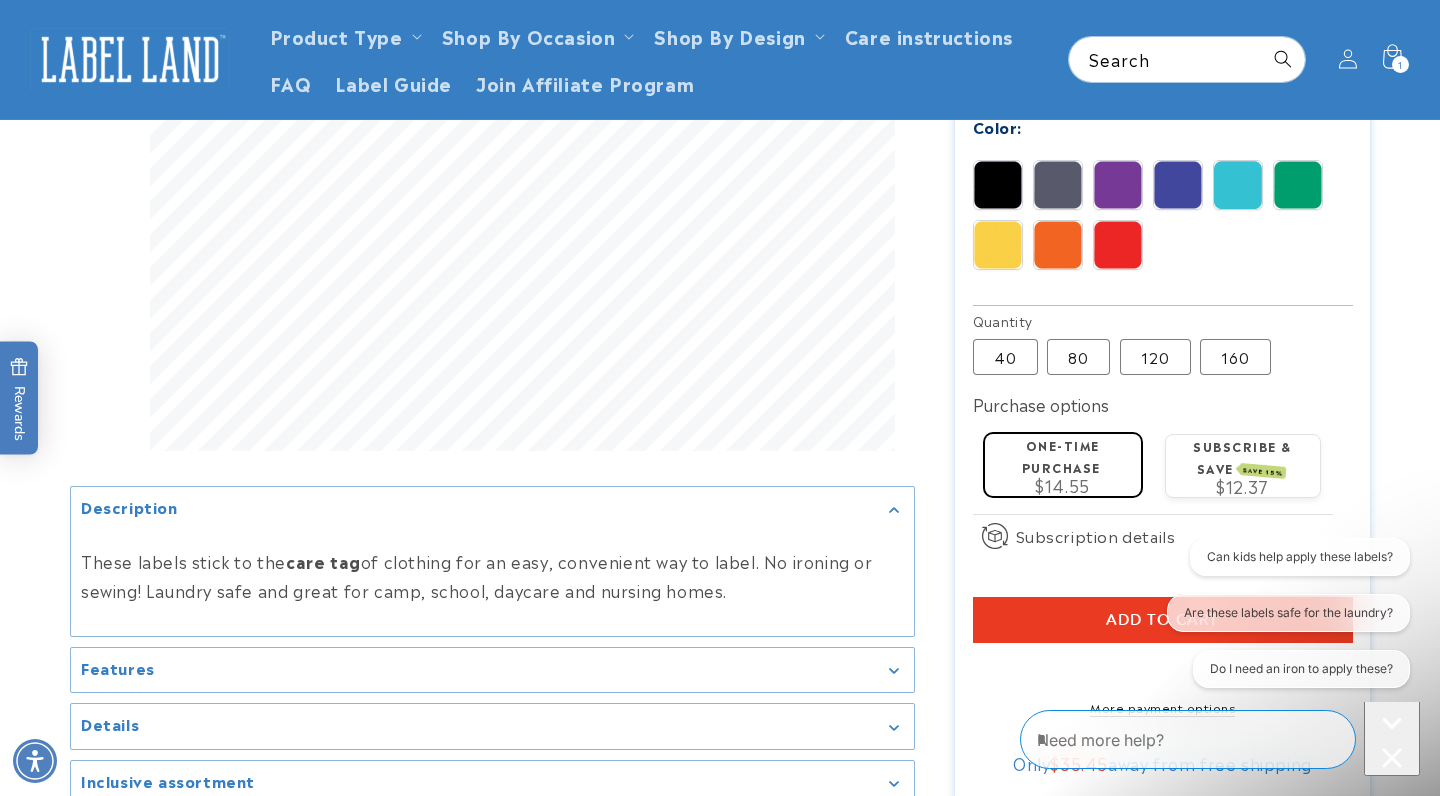 click at bounding box center [2845, 34] 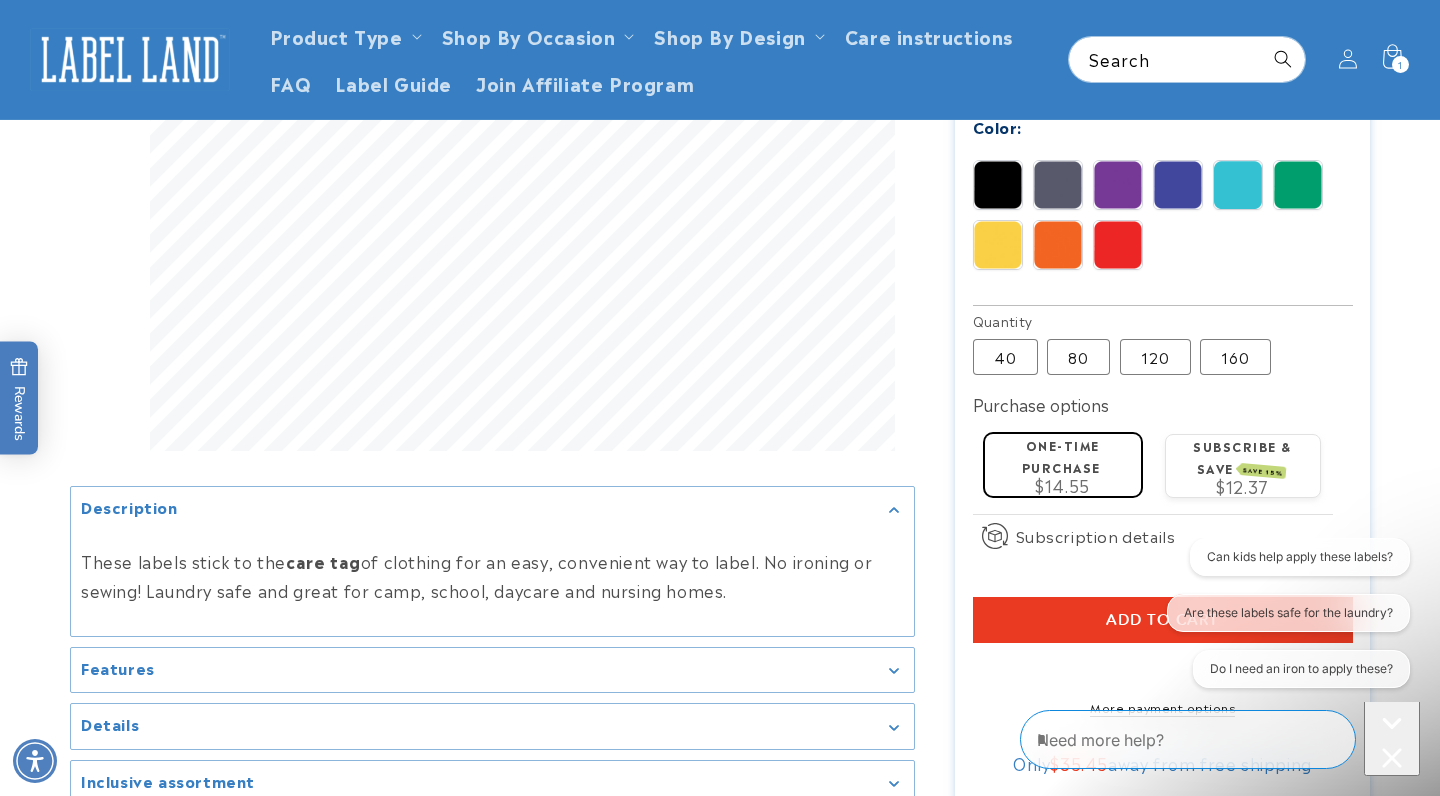 click at bounding box center [2845, 34] 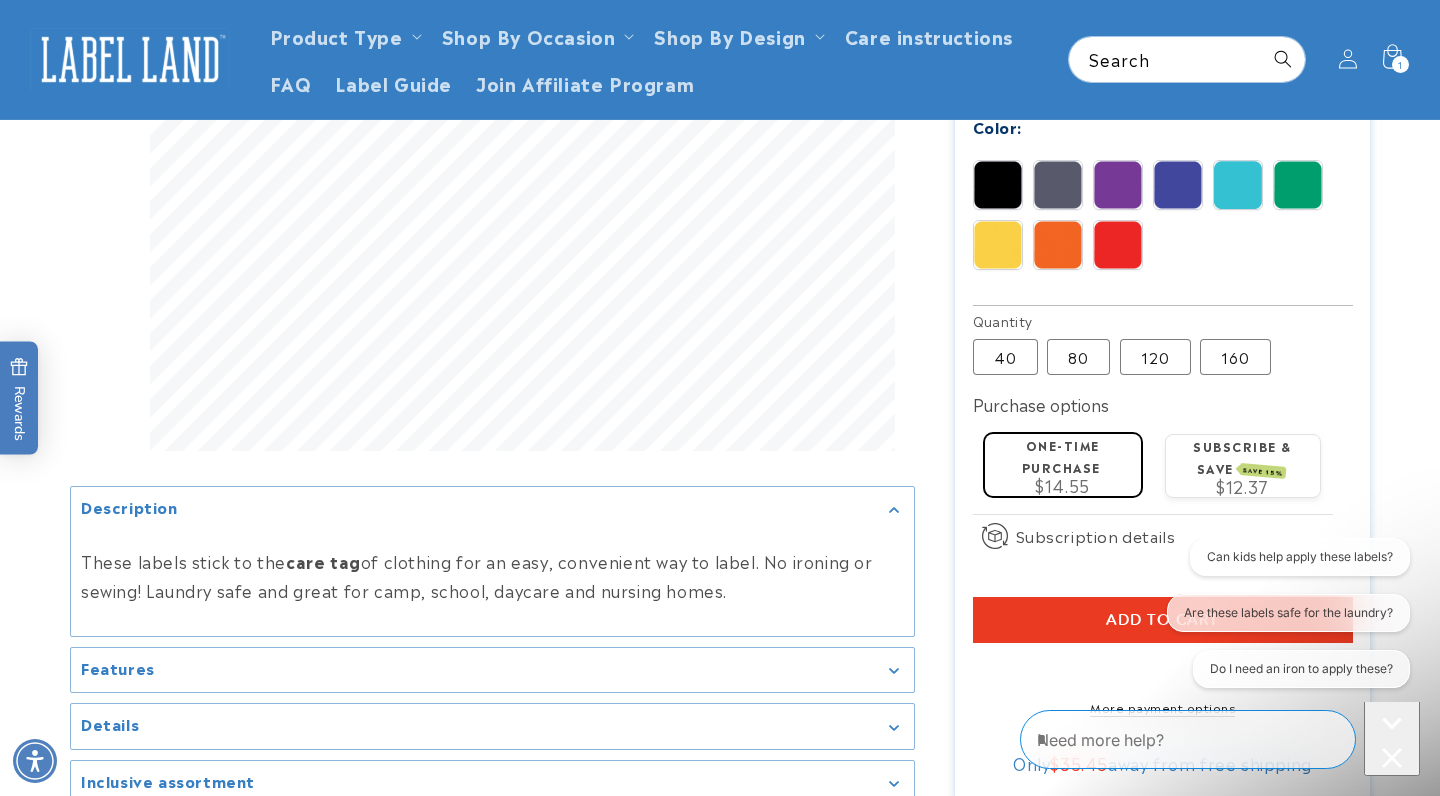 click at bounding box center [2845, 34] 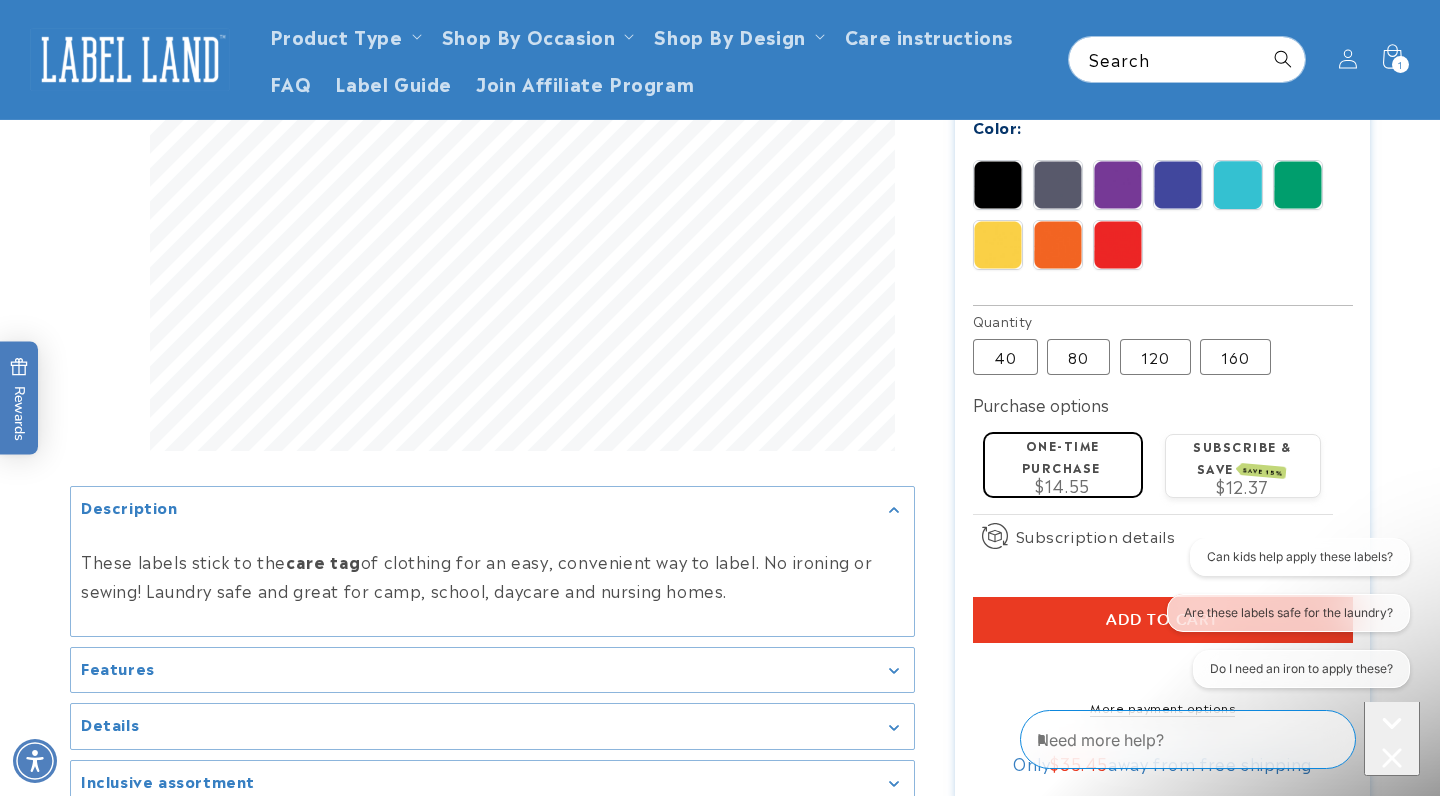 click at bounding box center [2845, 35] 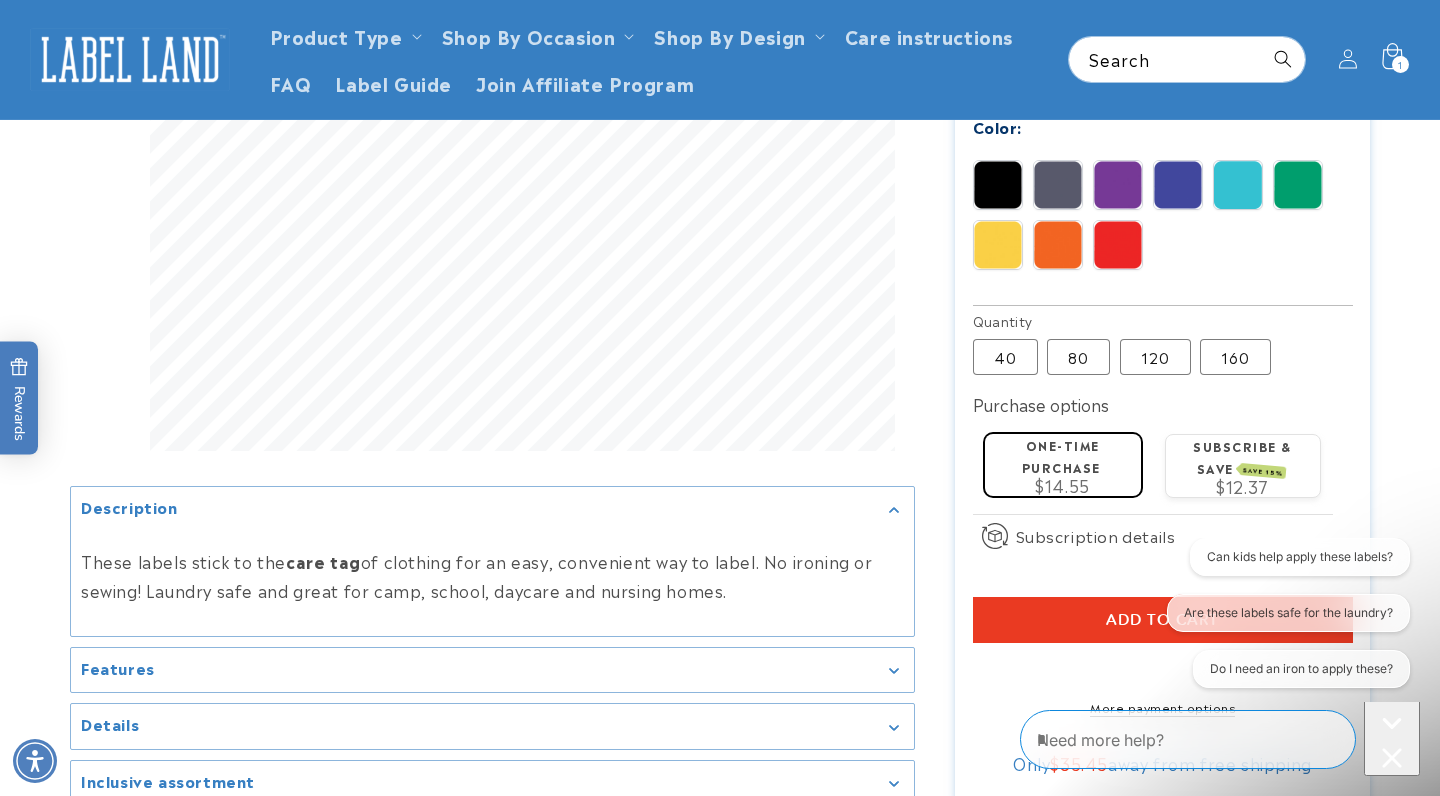 click 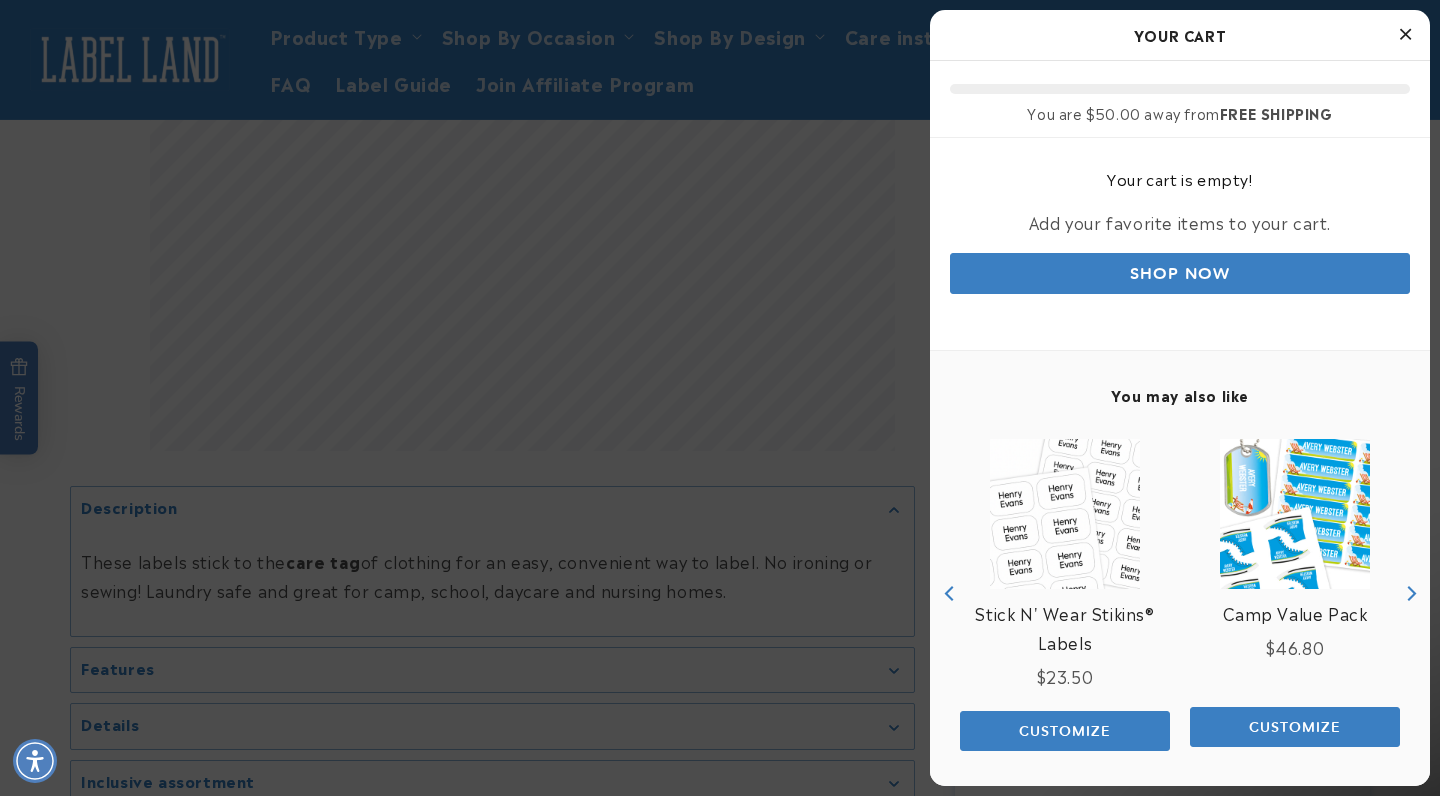 click on "Shop Now" at bounding box center (1180, 273) 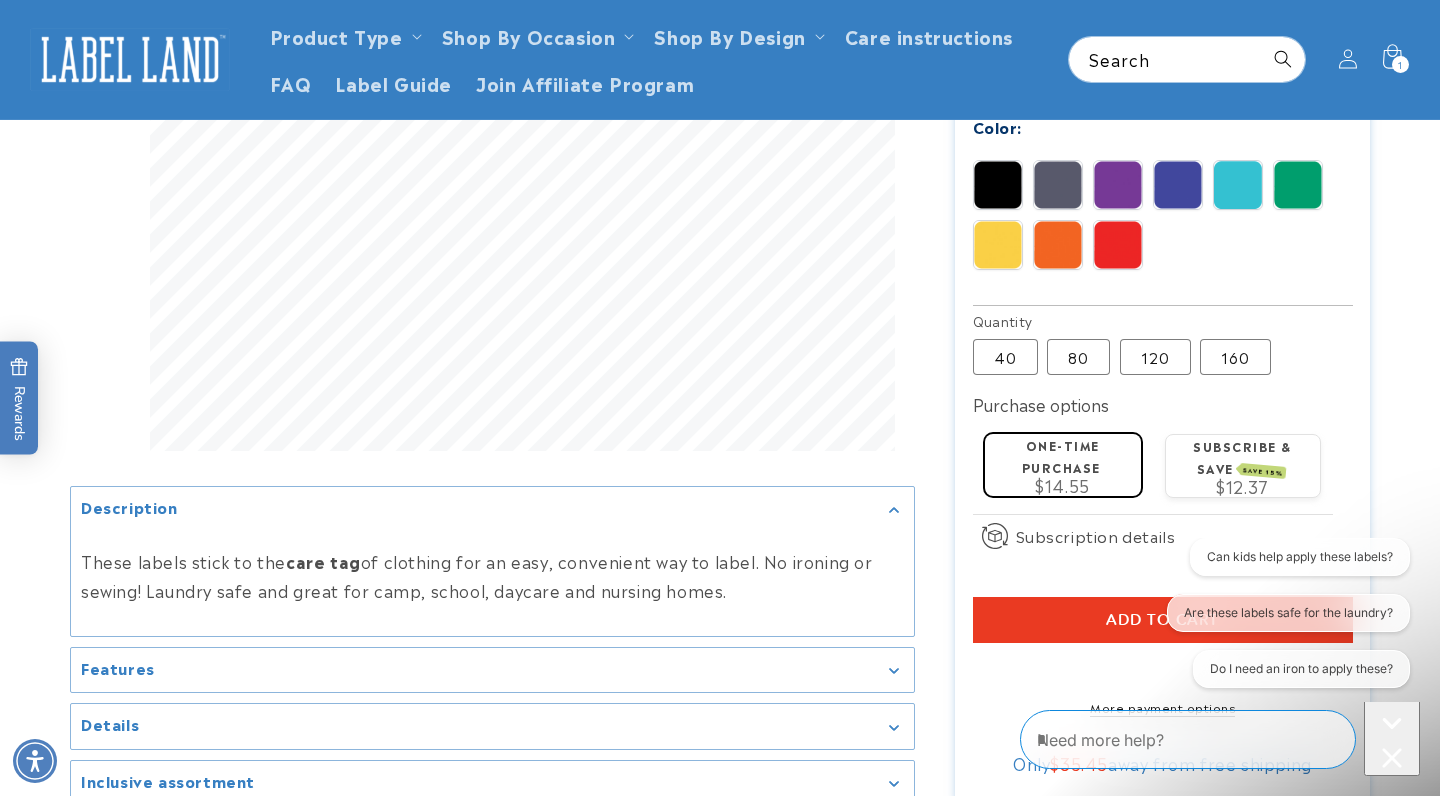 click at bounding box center (2845, 34) 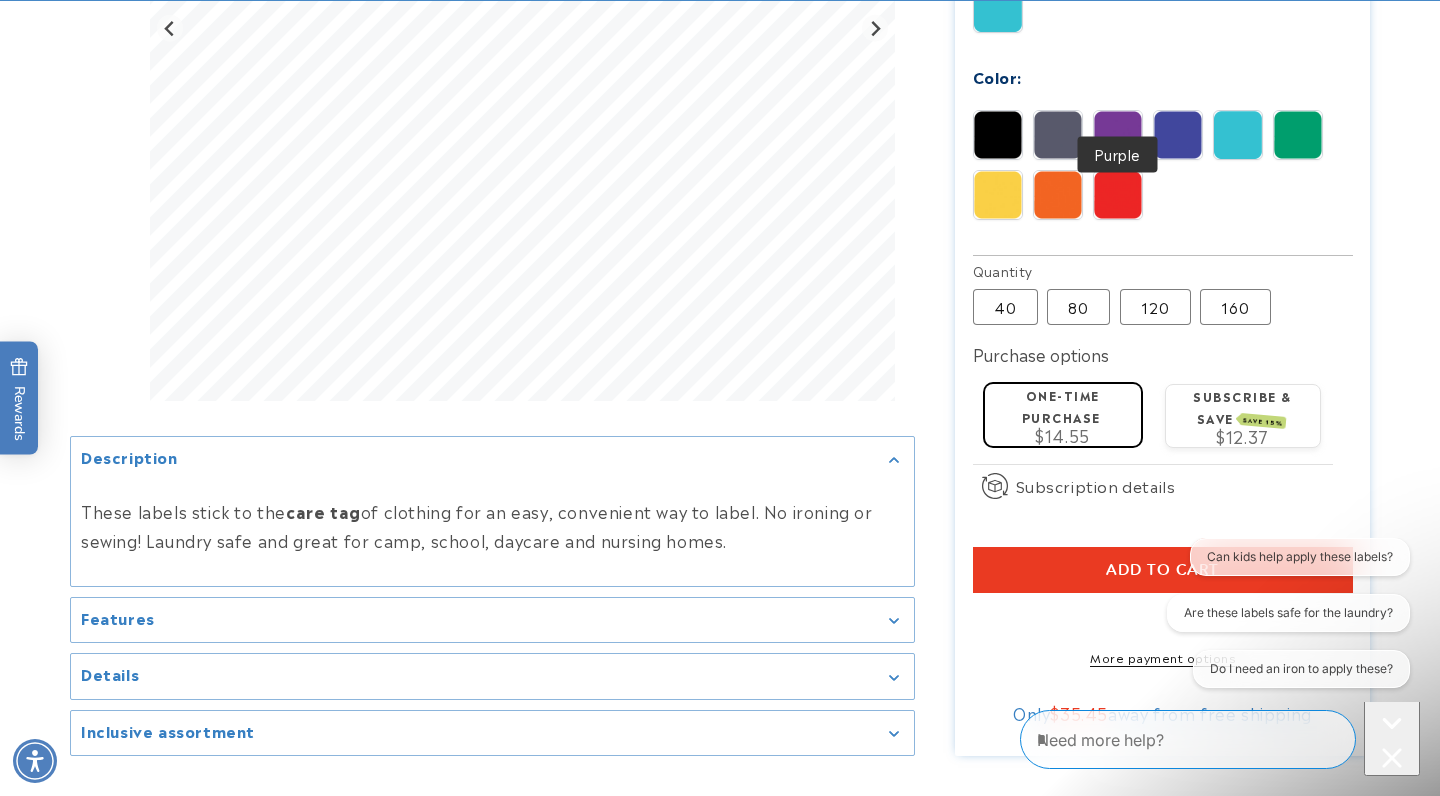 scroll, scrollTop: 1076, scrollLeft: 0, axis: vertical 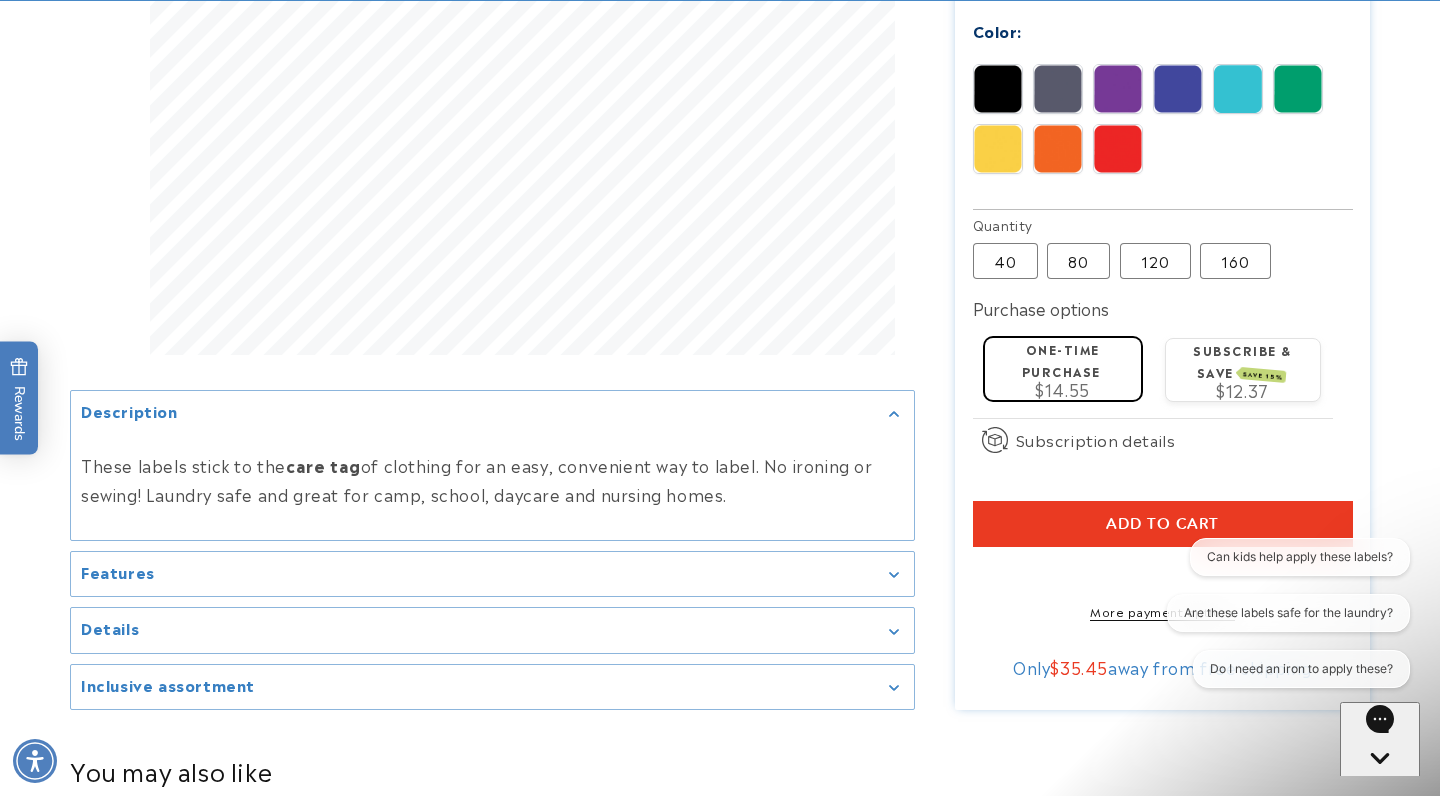 click on "Add to cart" at bounding box center [1163, 524] 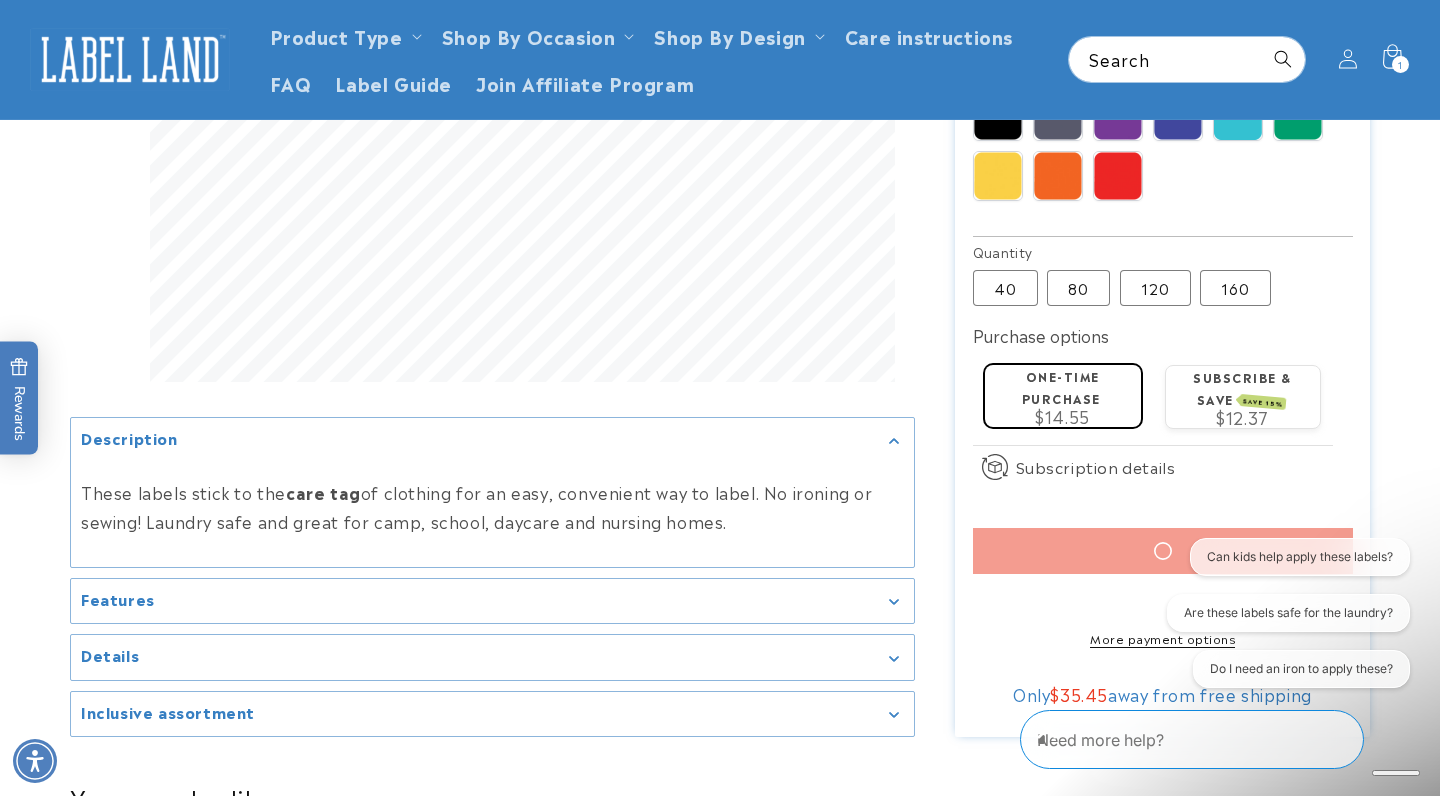 scroll, scrollTop: 1030, scrollLeft: 0, axis: vertical 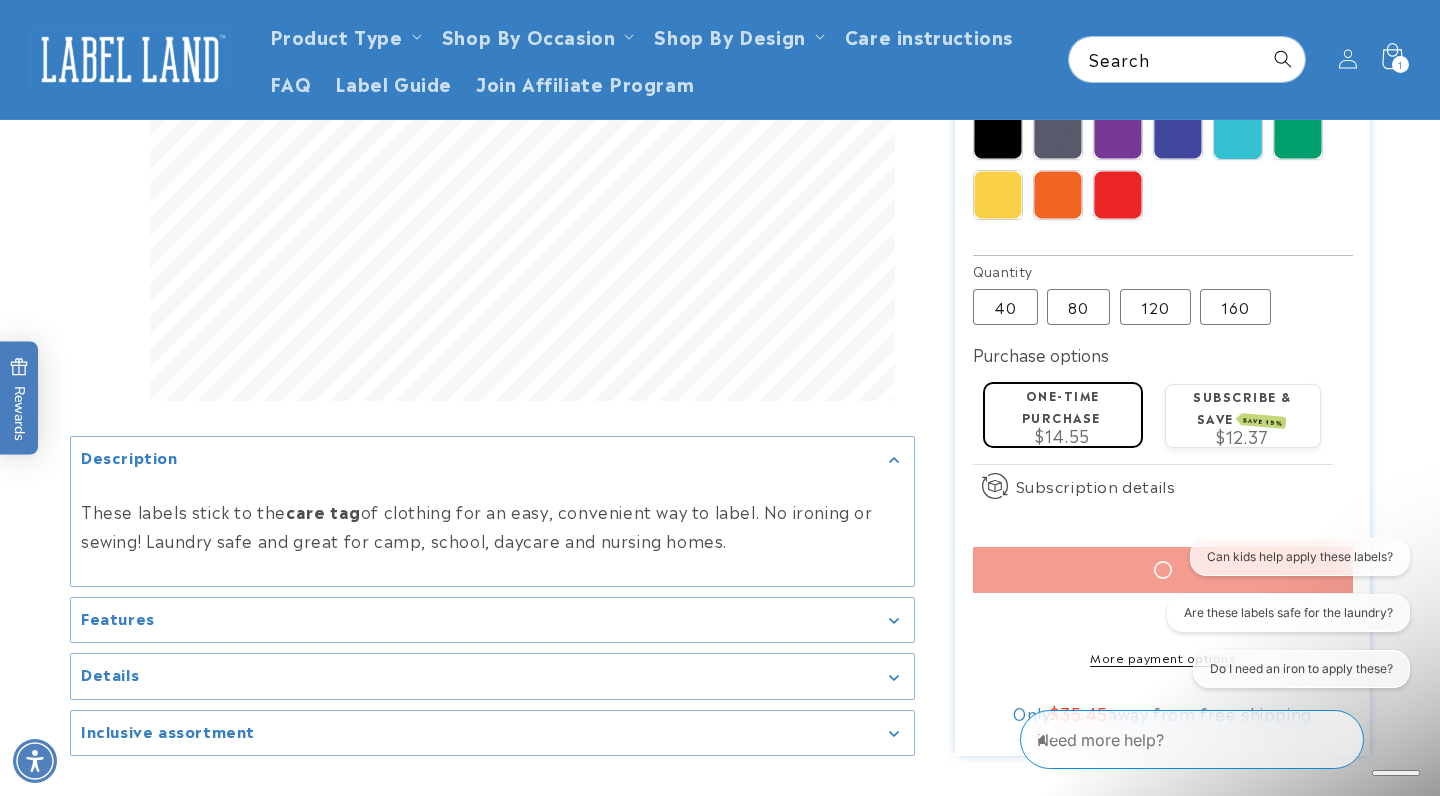 click 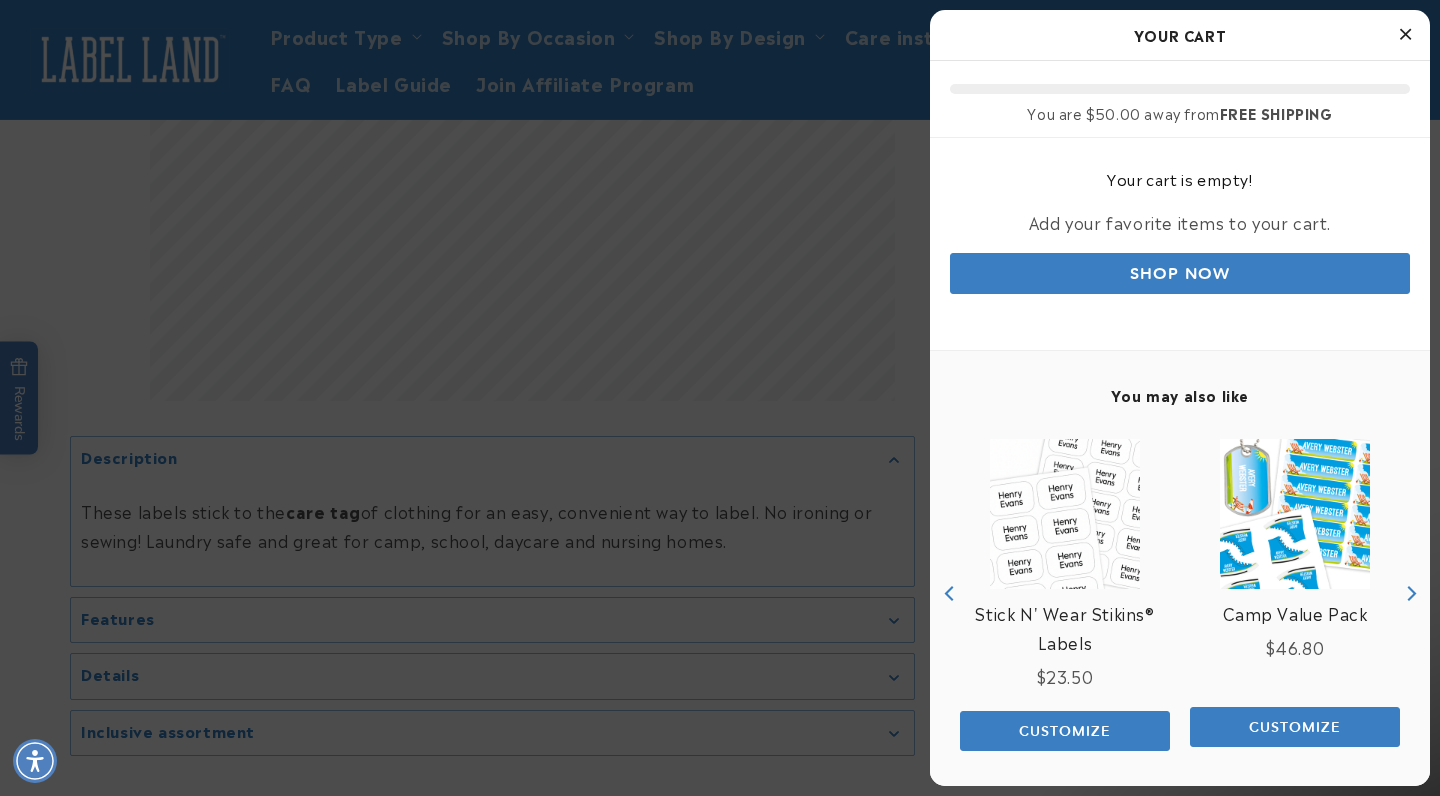 click at bounding box center (1405, 35) 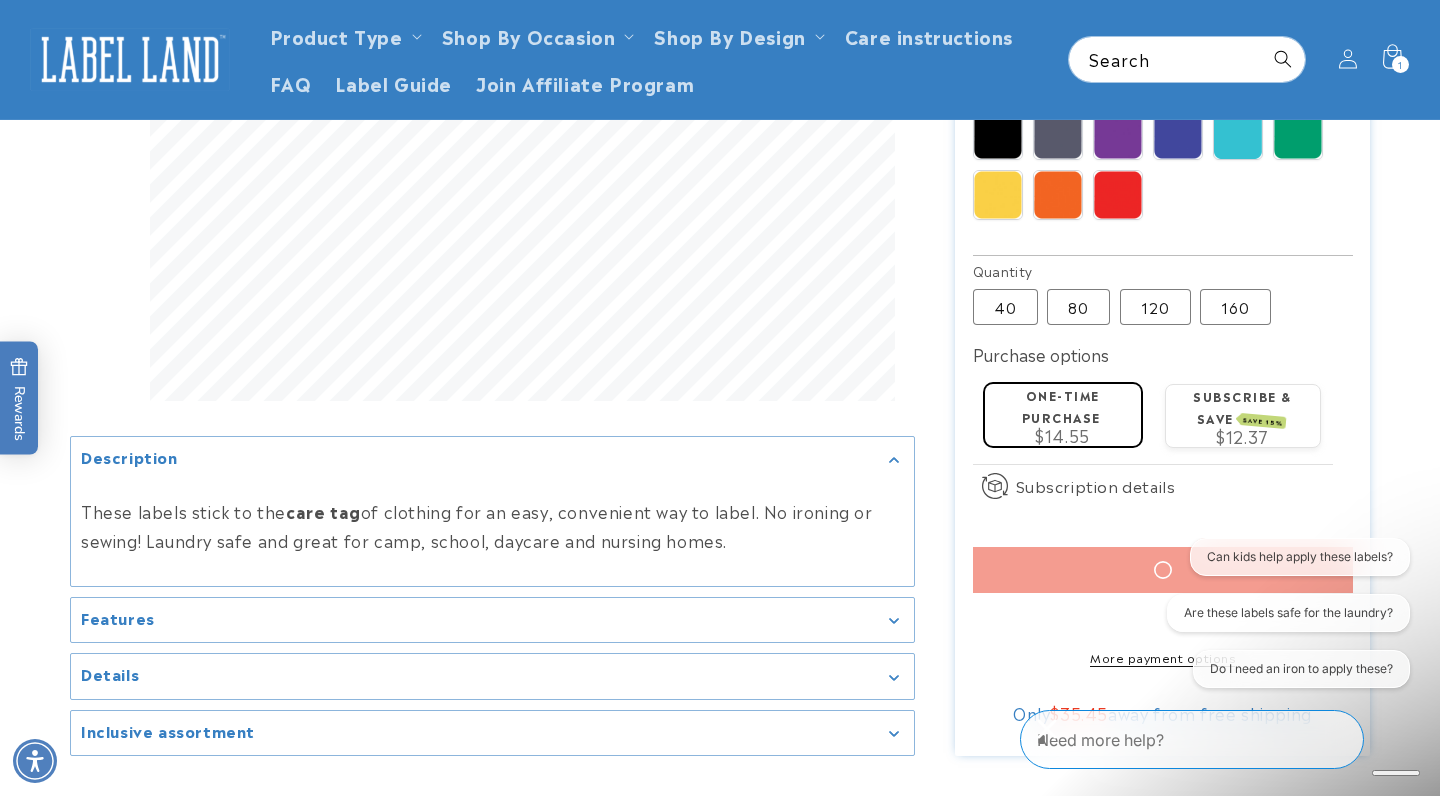 click on "Product Type
Product Type
Clothing Labels
Clothing Stamps
Logo Decals
Multi-Use Labels
Seniors
Value Packs" at bounding box center (720, 59) 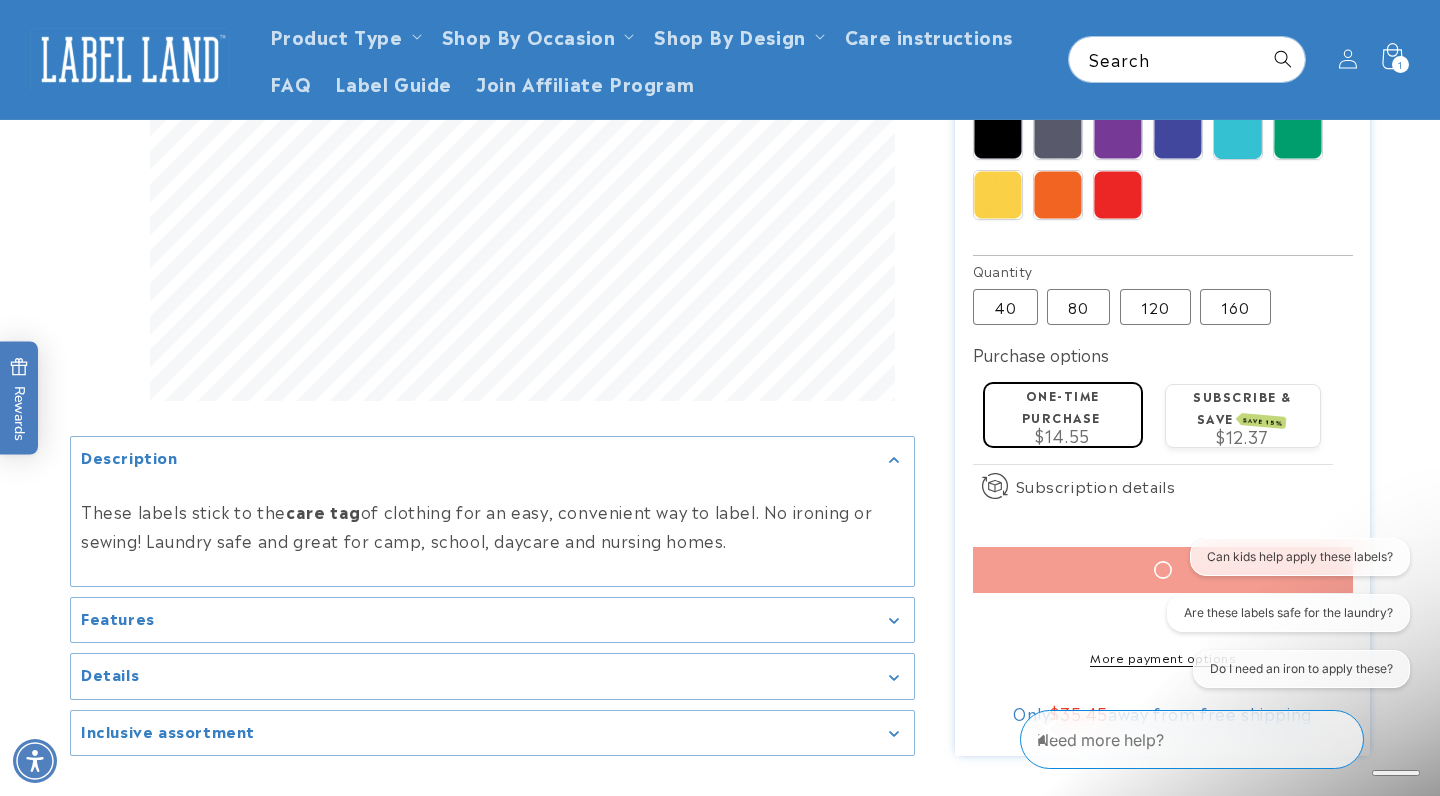 click 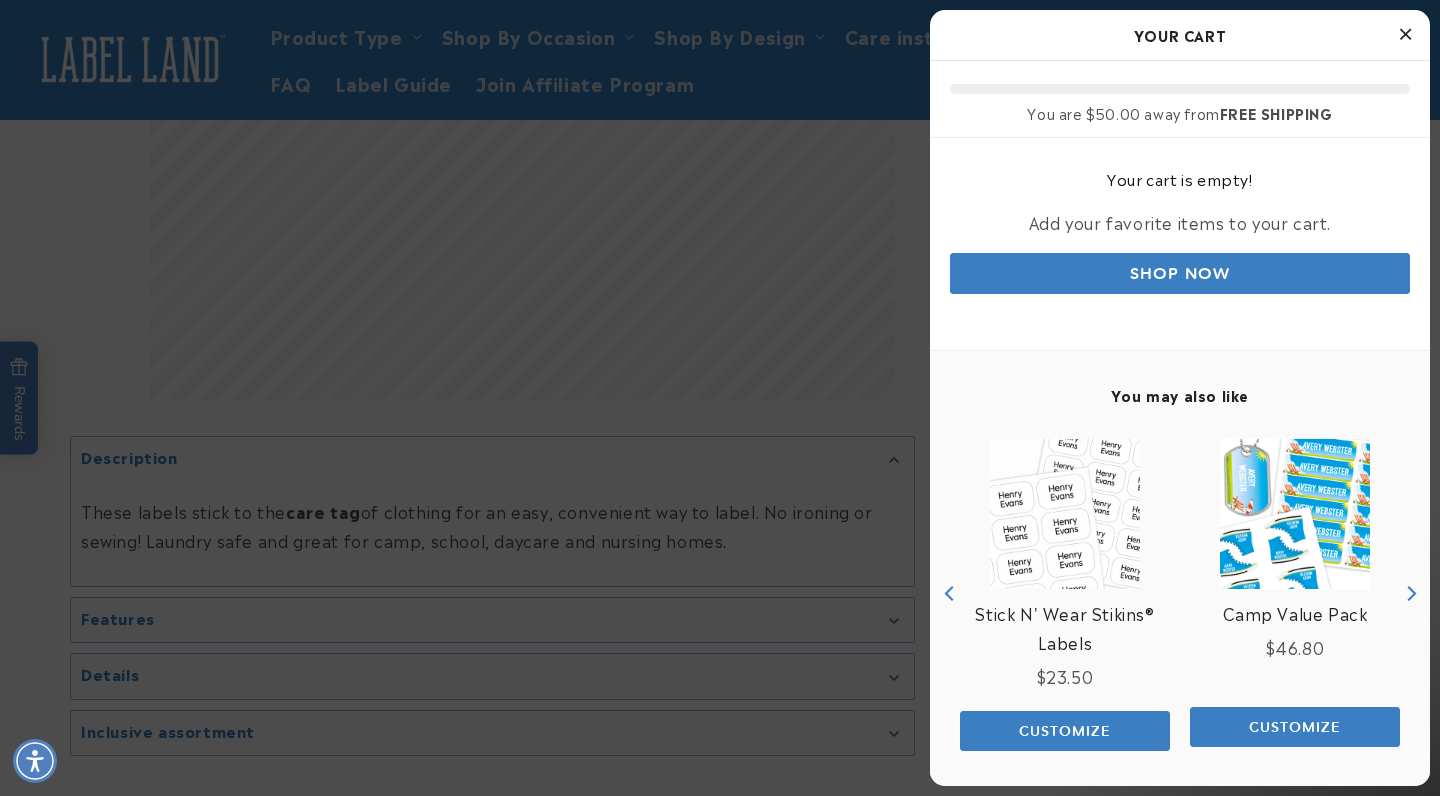 click on "Your Cart
Free Shipping     You are $50.00 away from  FREE SHIPPING         Your cart is empty! Add your favorite items to your cart. Shop Now           You may also like       Stick N' Wear Stikins® Labels         Price   $23.50             Customize   Camp Value Pack         Price   $46.80             Customize   Iron-On Labels         Price   $15.95             Customize   Mini Rectangle Name Labels         Price   $13.95             Customize   Seniors Iron-On         Price   $15.95             Customize   Writable Iron-On Labels         Price   $13.95             Customize   Seniors Stikins® Labels         Price   $23.50             Customize   Color Stick N' Wear® Labels         Price   $14.55             Customize
Powered by Rebuy
Discount Code     Apply             Subtotal (0 item)   $0.00        Checkout    View Cart             Closing the cart." at bounding box center (720, 3499) 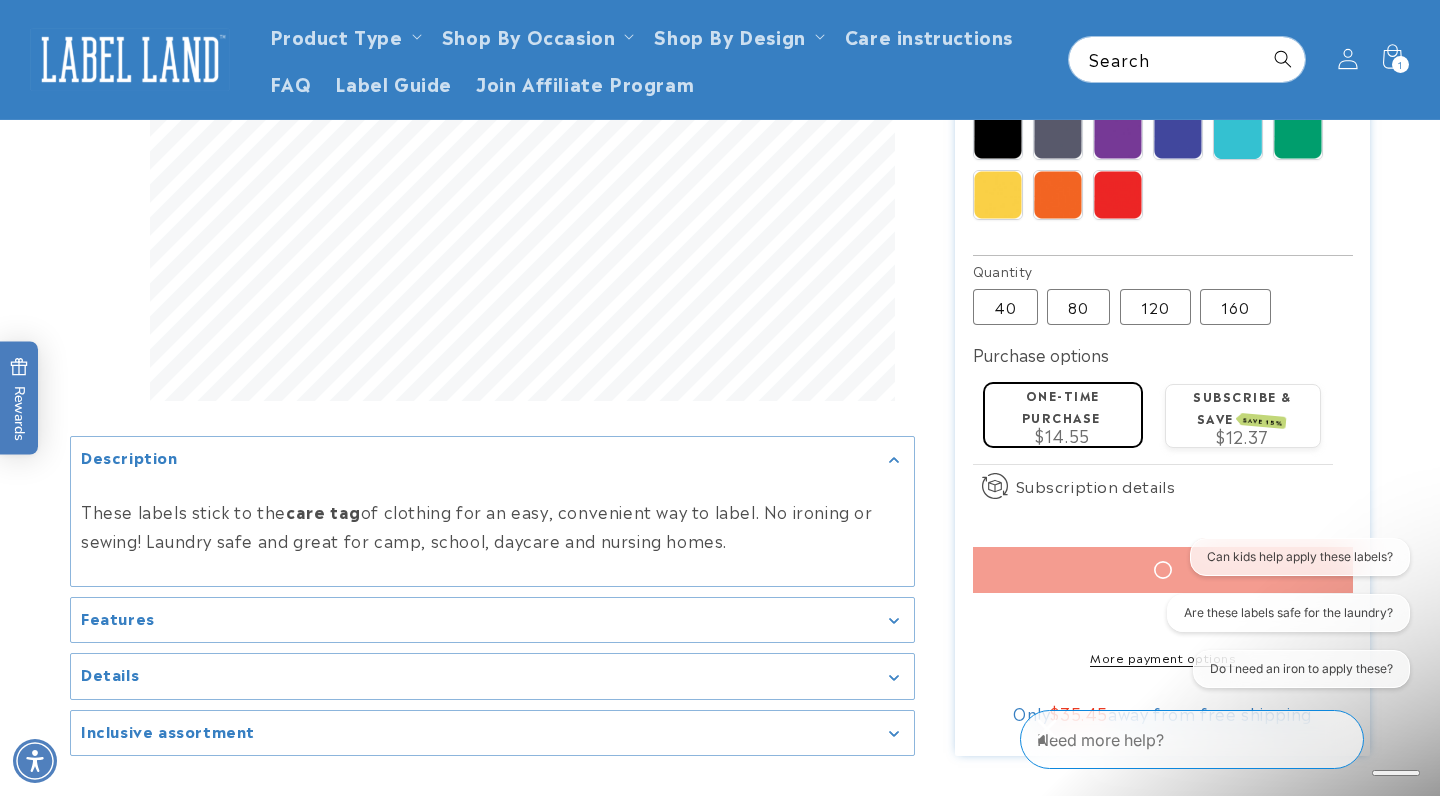 click at bounding box center [1348, 59] 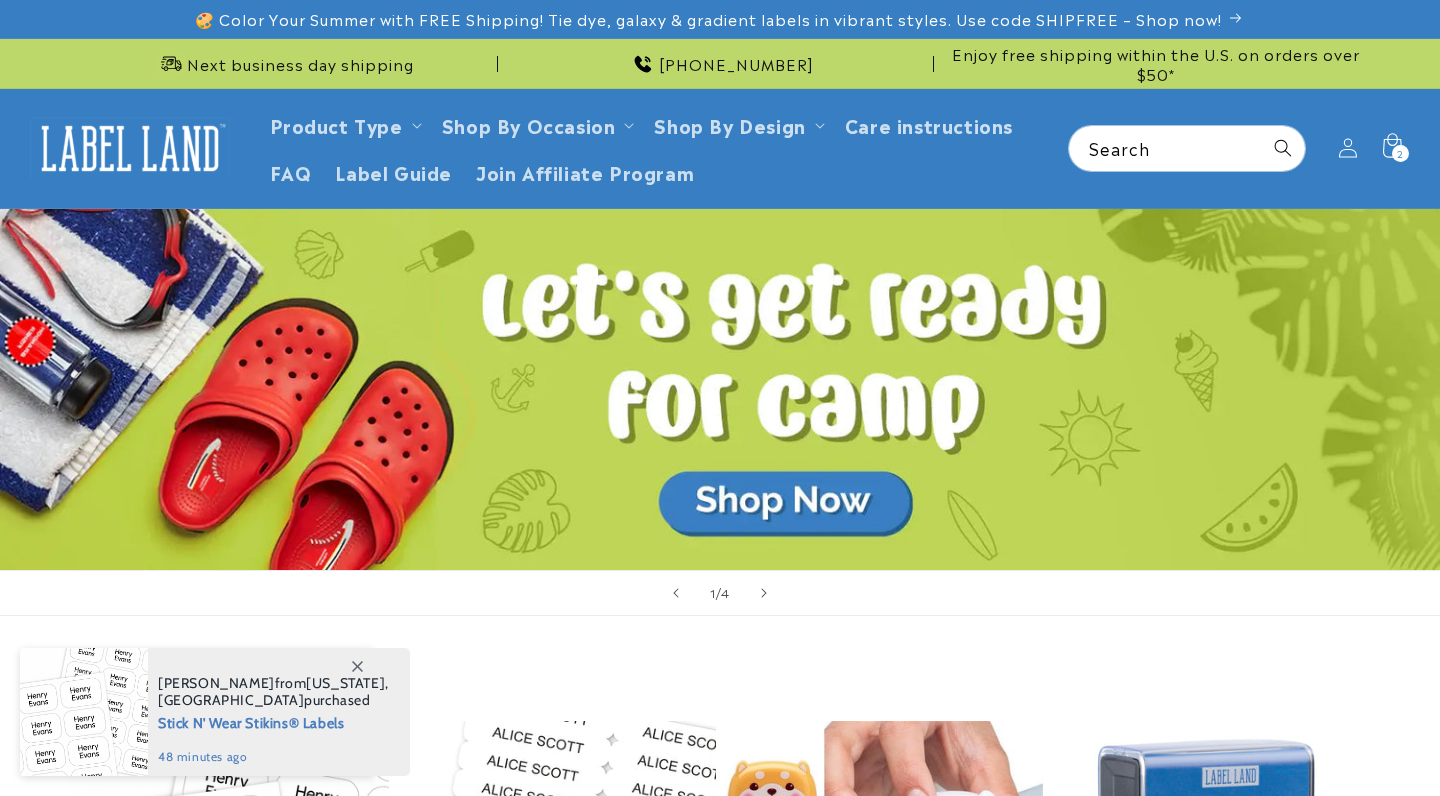 scroll, scrollTop: 0, scrollLeft: 0, axis: both 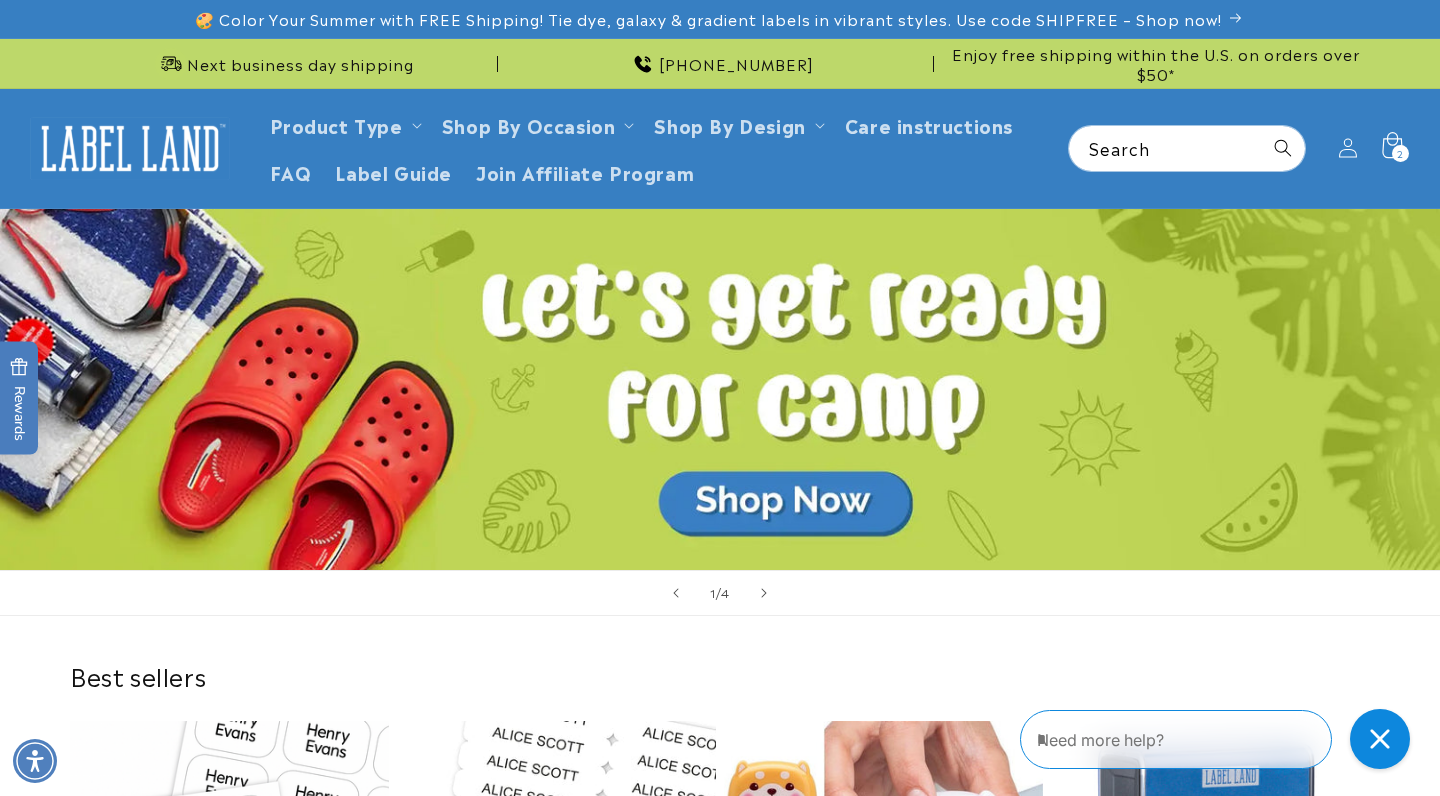click on "2" at bounding box center (1400, 153) 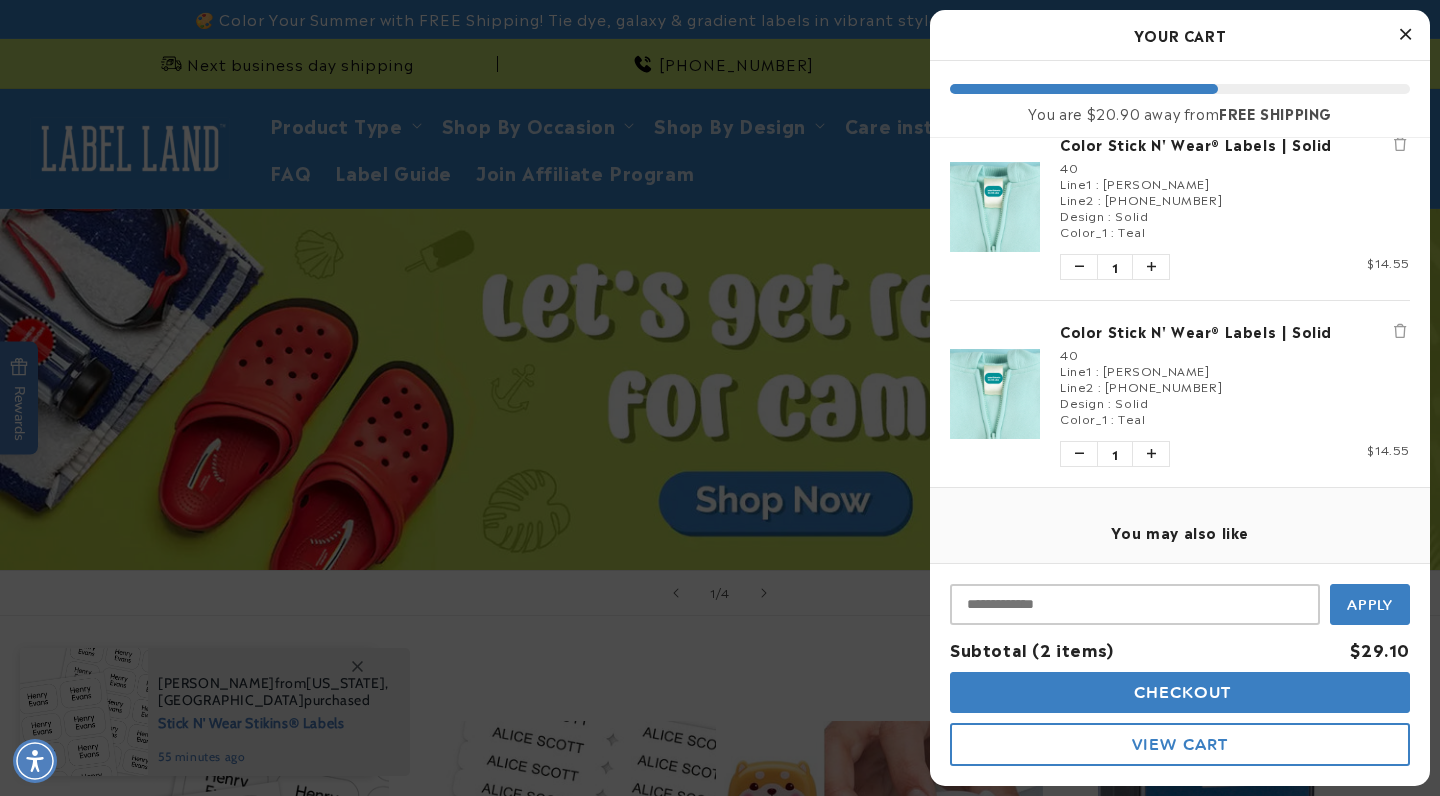 scroll, scrollTop: 26, scrollLeft: 0, axis: vertical 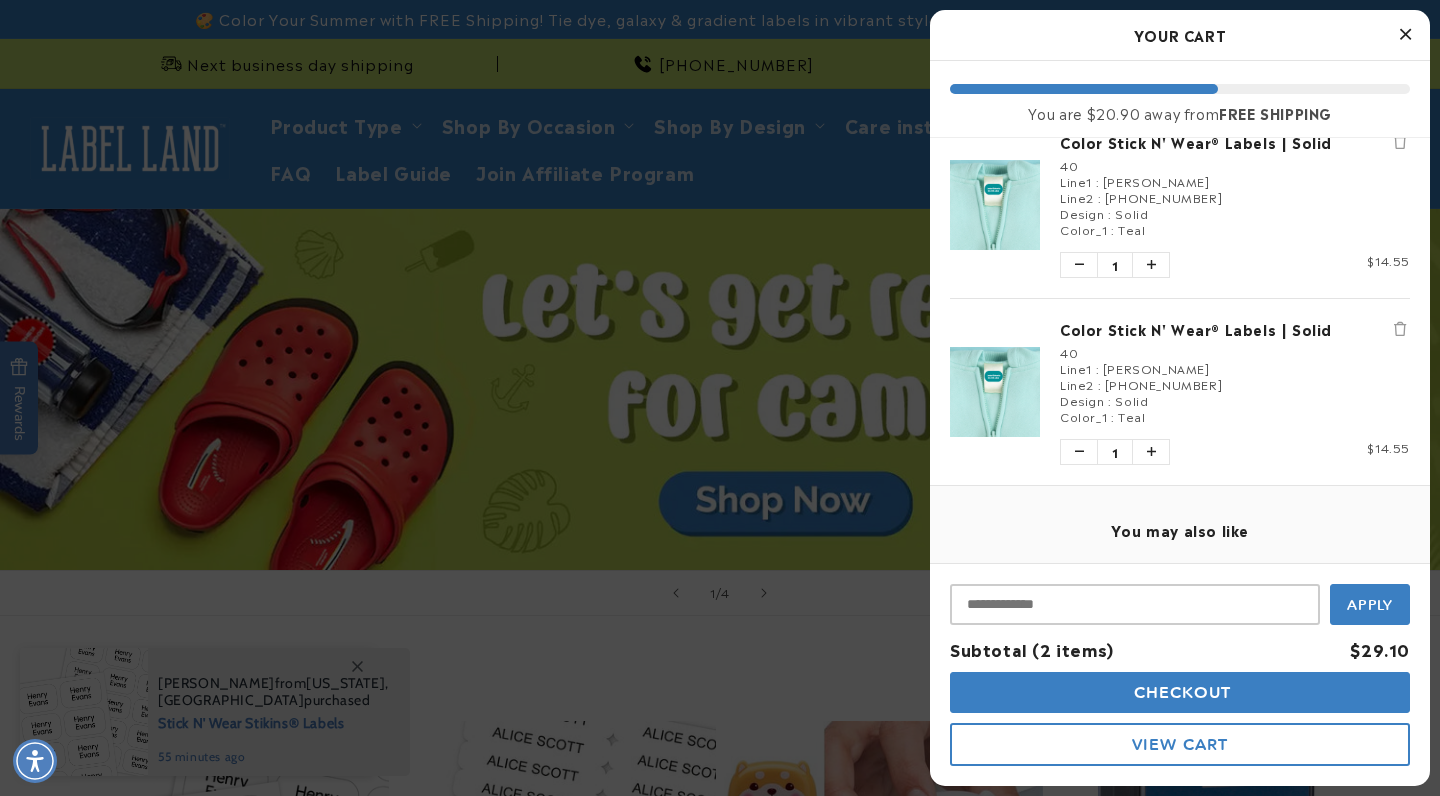 click at bounding box center (1400, 329) 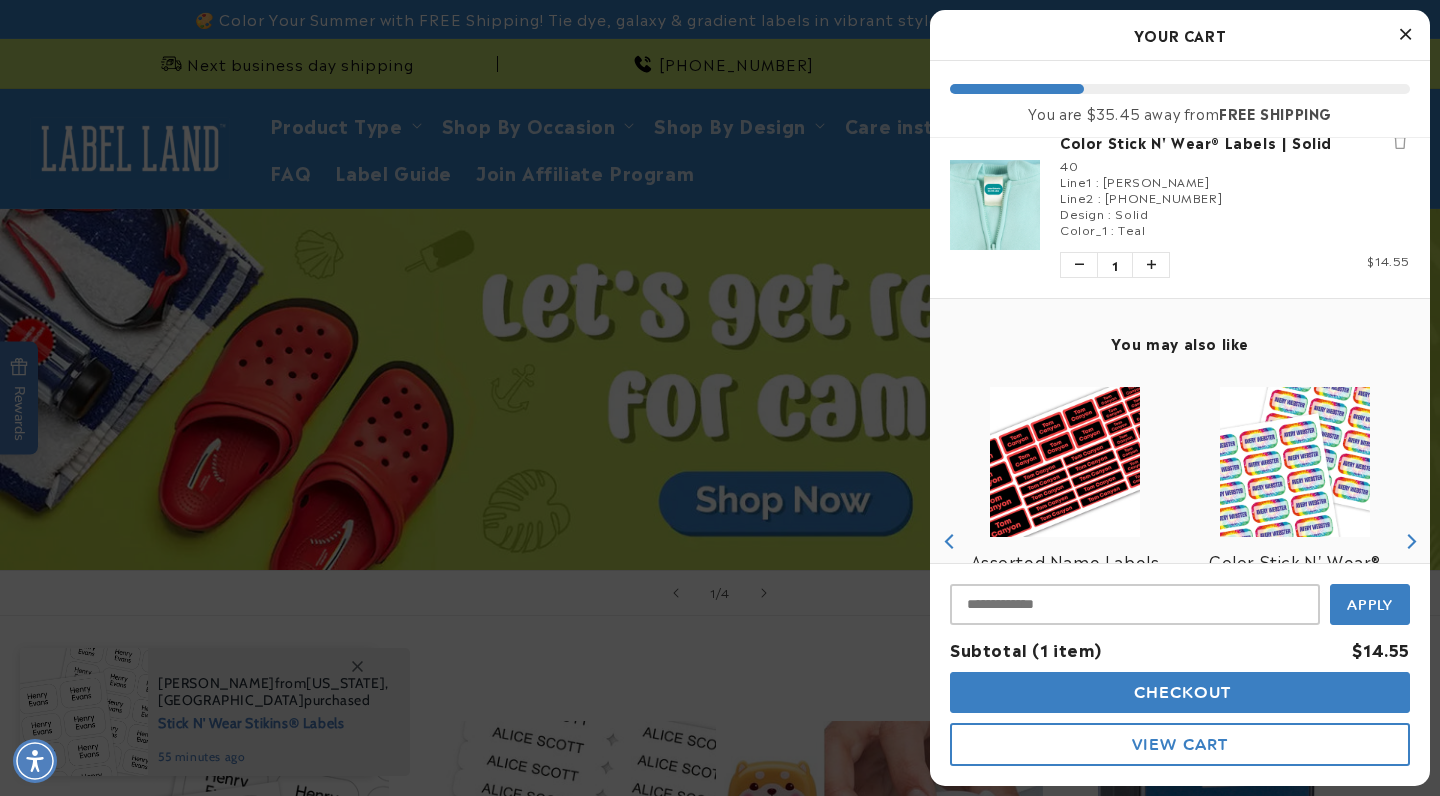 scroll, scrollTop: 0, scrollLeft: 0, axis: both 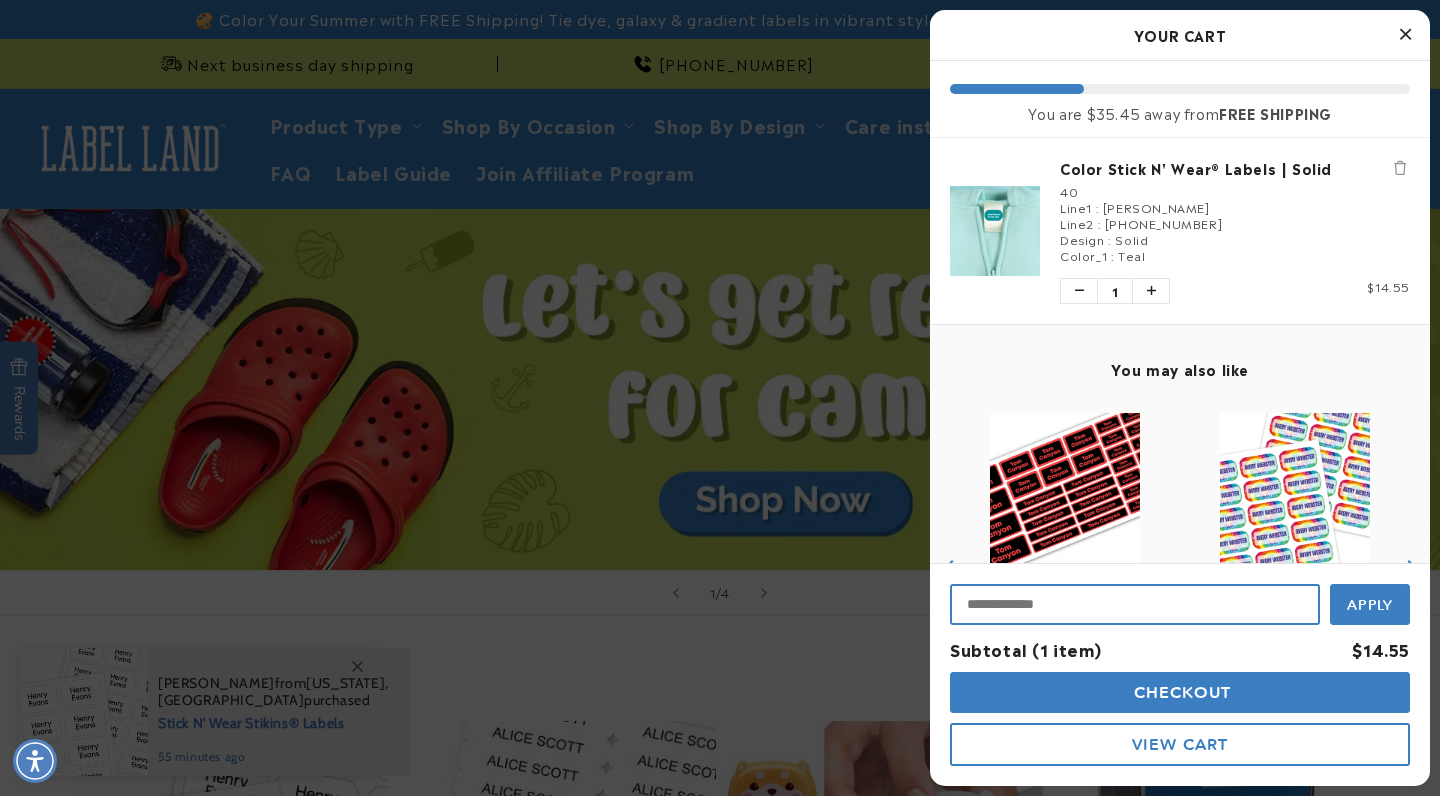 click at bounding box center [1135, 604] 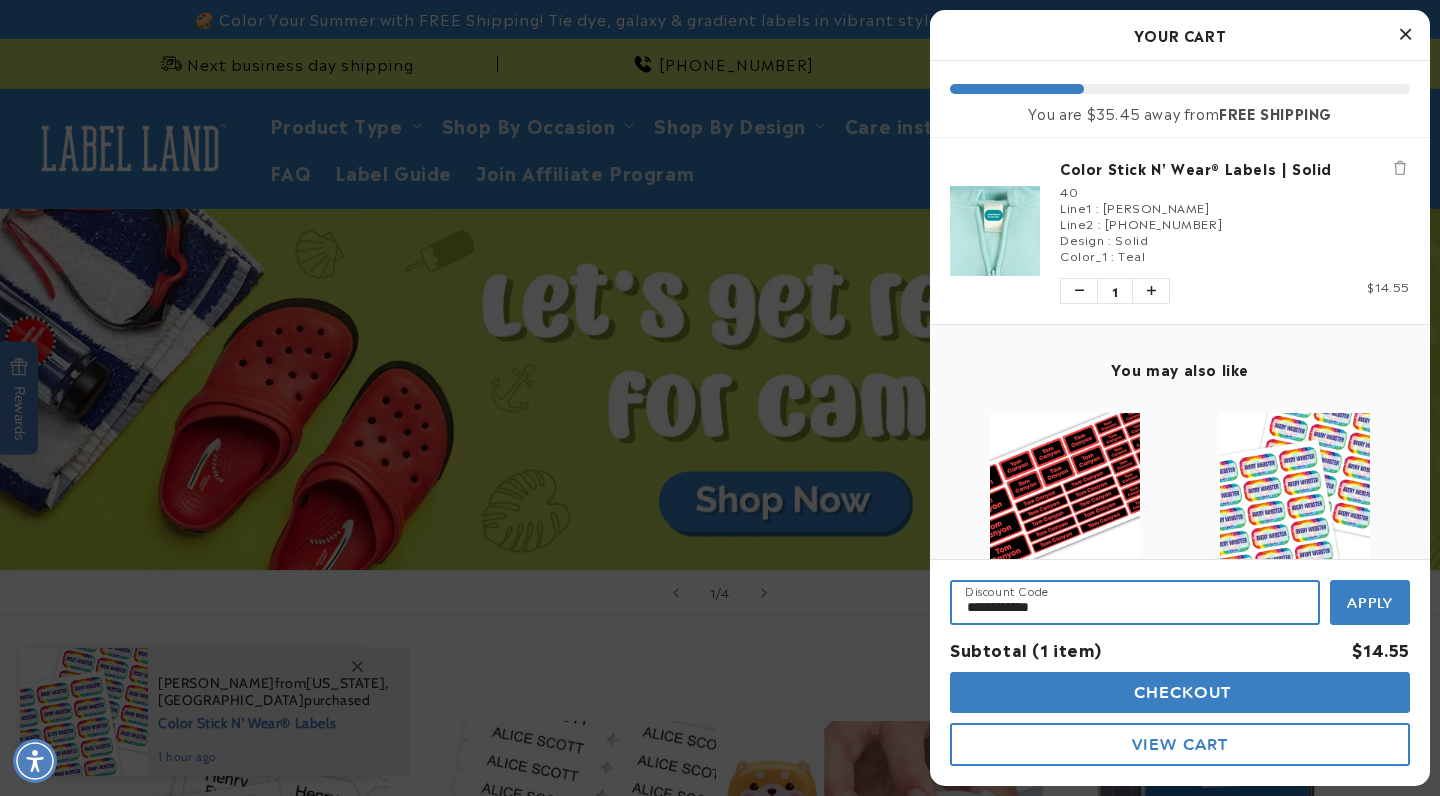type on "**********" 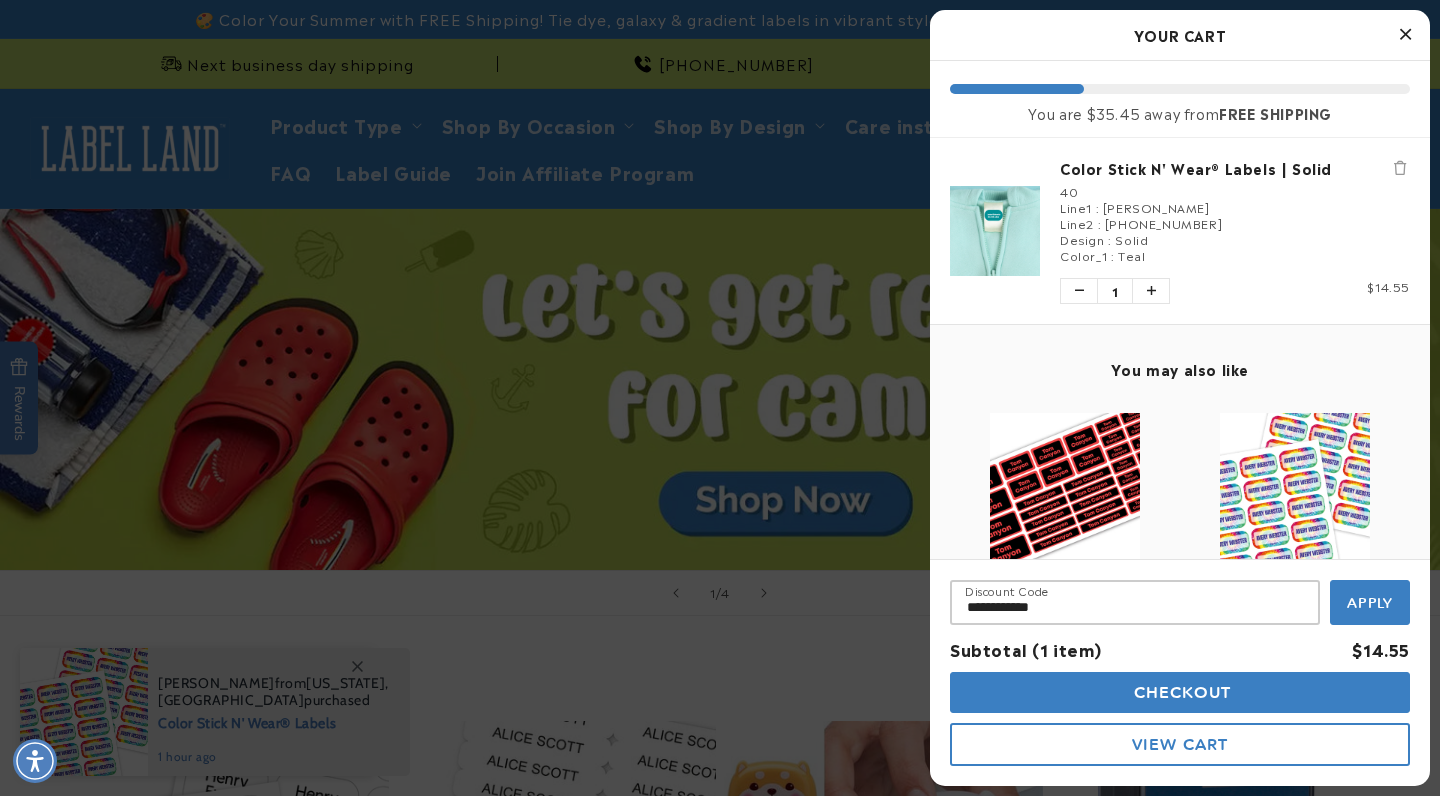 click on "Apply" at bounding box center (1370, 602) 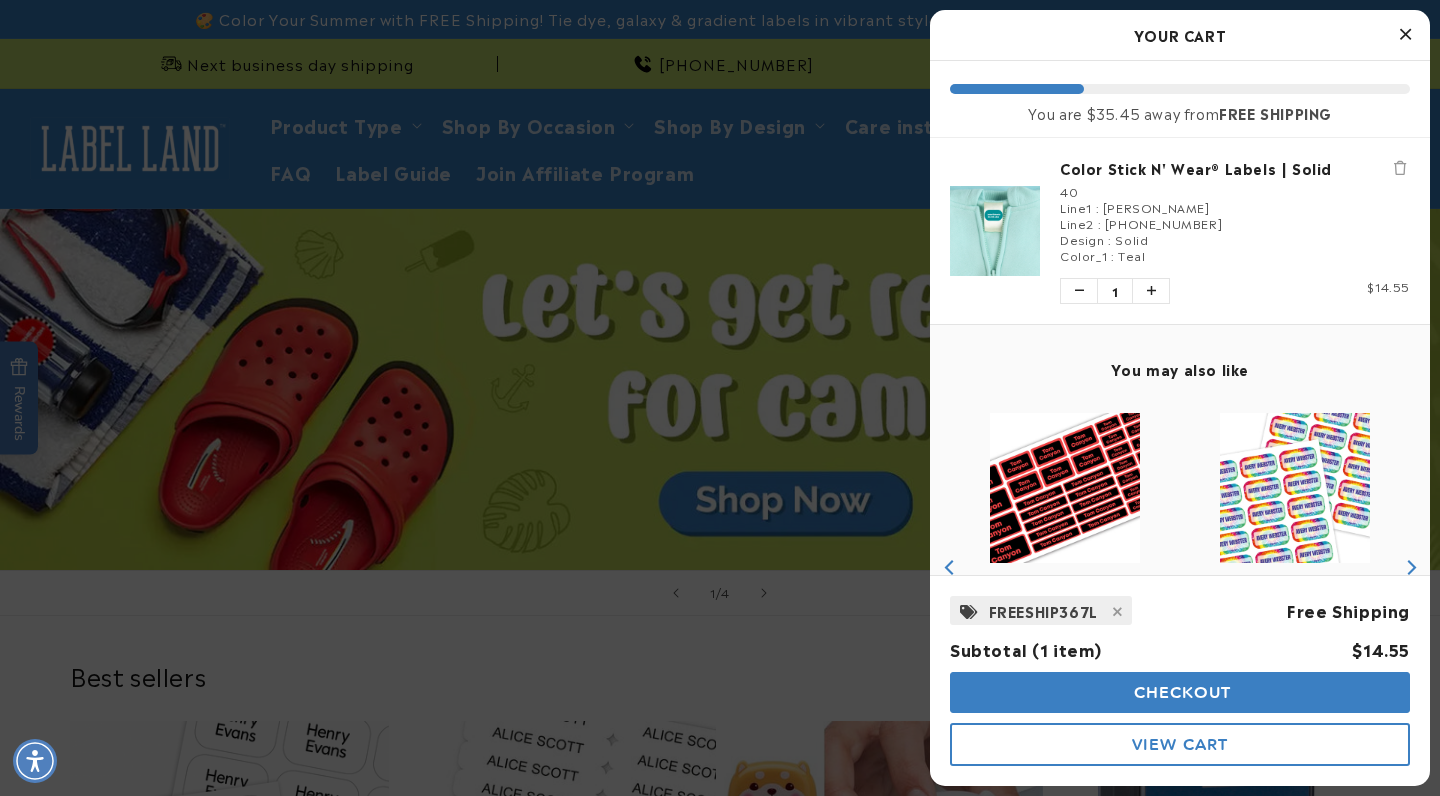 click on "Checkout" at bounding box center [1180, 692] 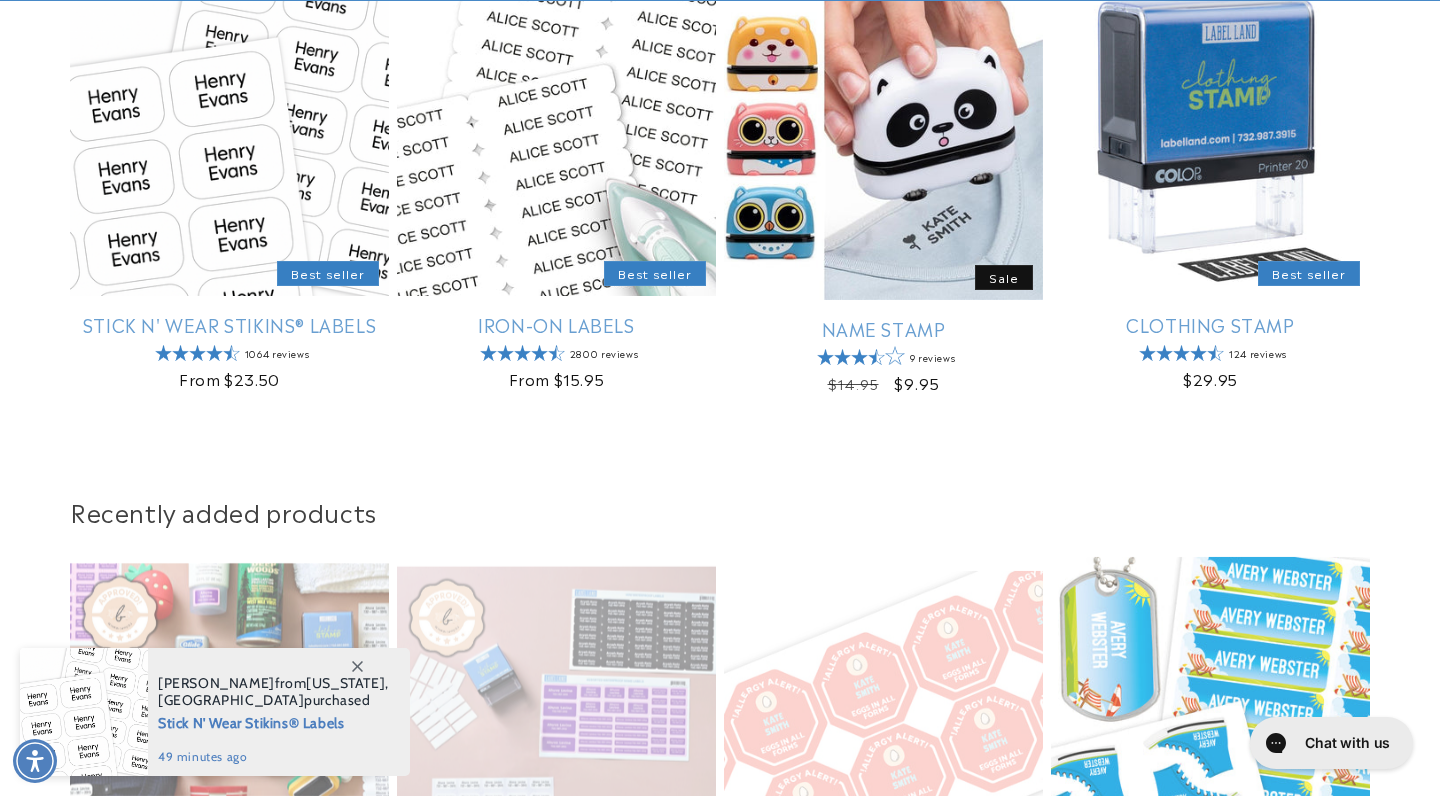 scroll, scrollTop: 1424, scrollLeft: 0, axis: vertical 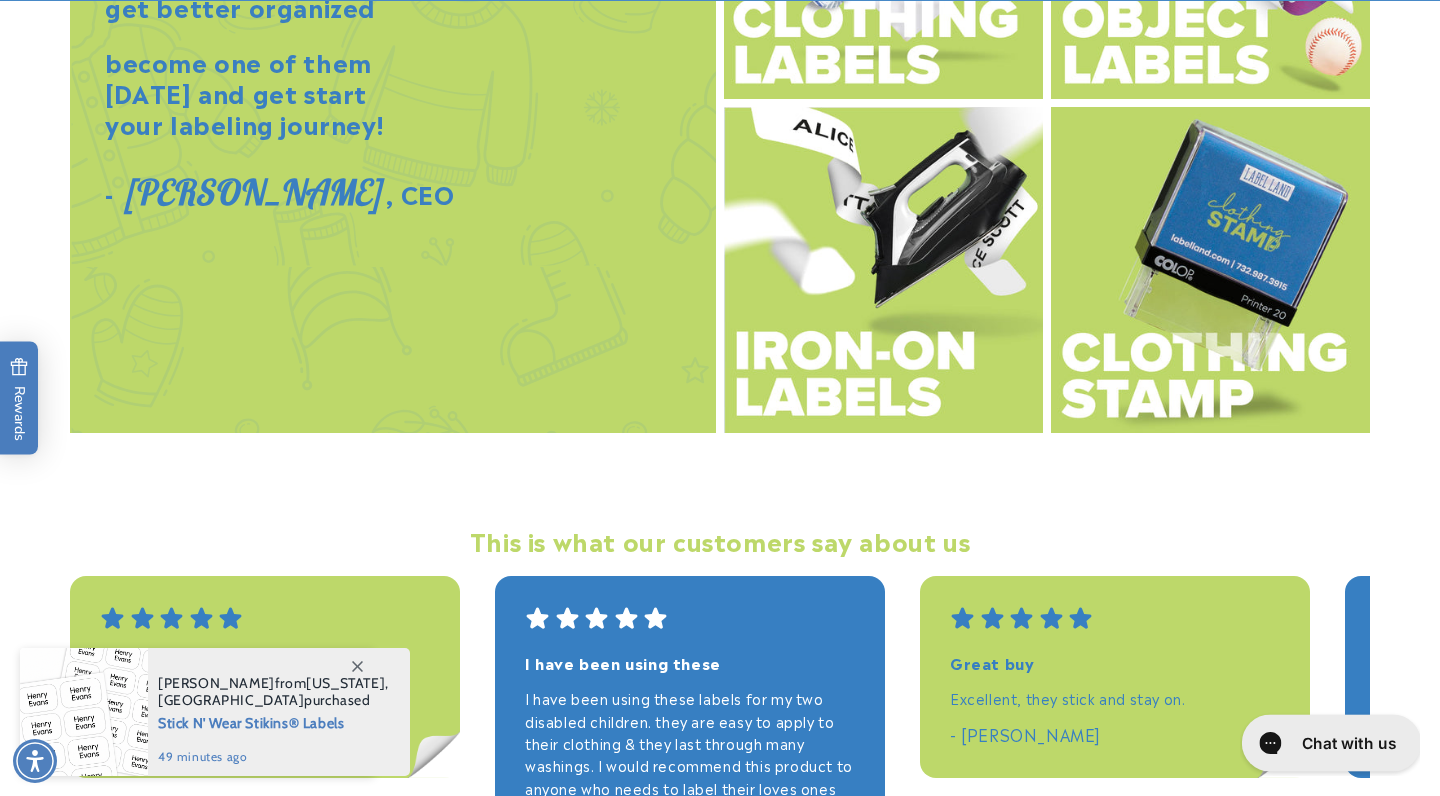 click on "Chat with us" at bounding box center [1348, 743] 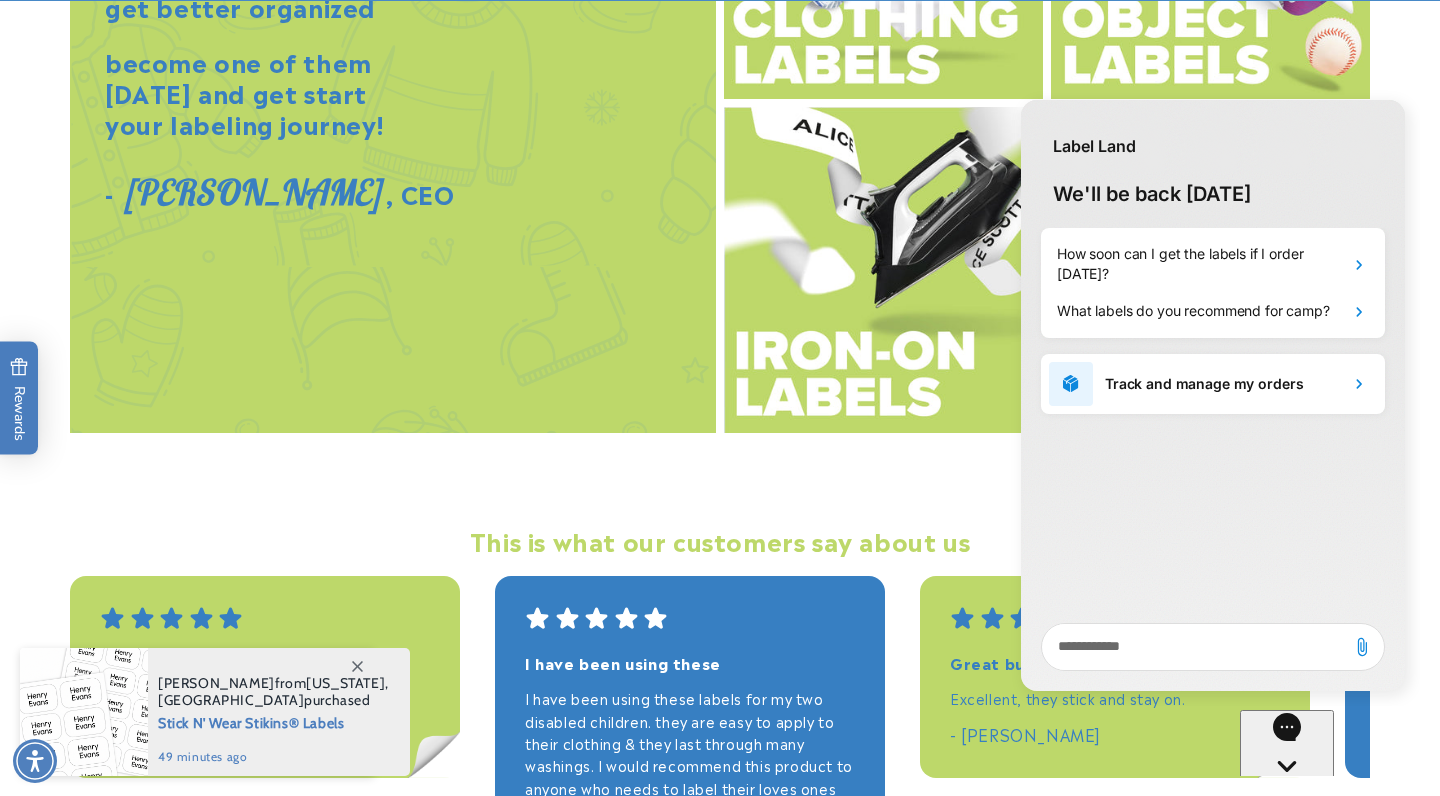 scroll, scrollTop: 0, scrollLeft: 0, axis: both 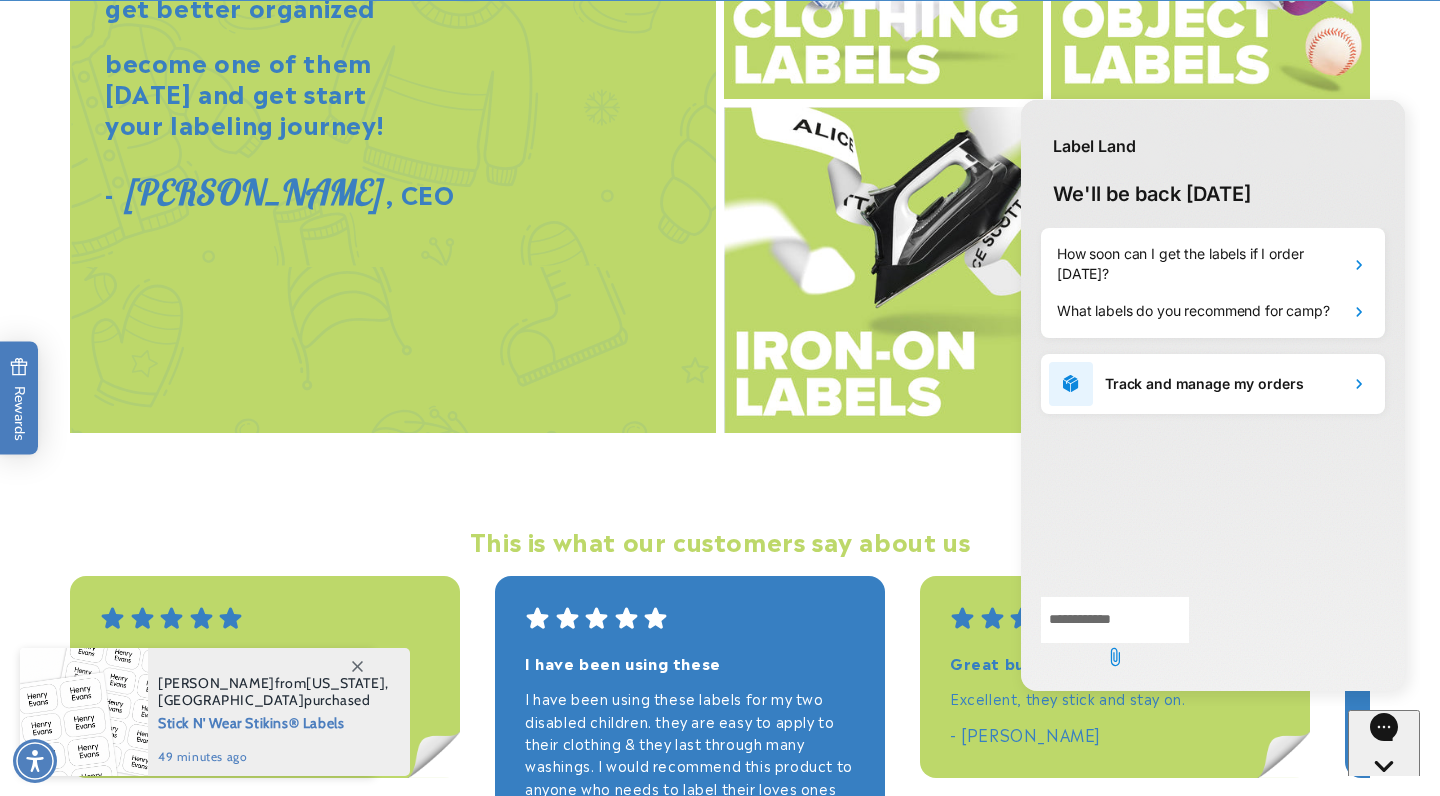 click at bounding box center (1115, 620) 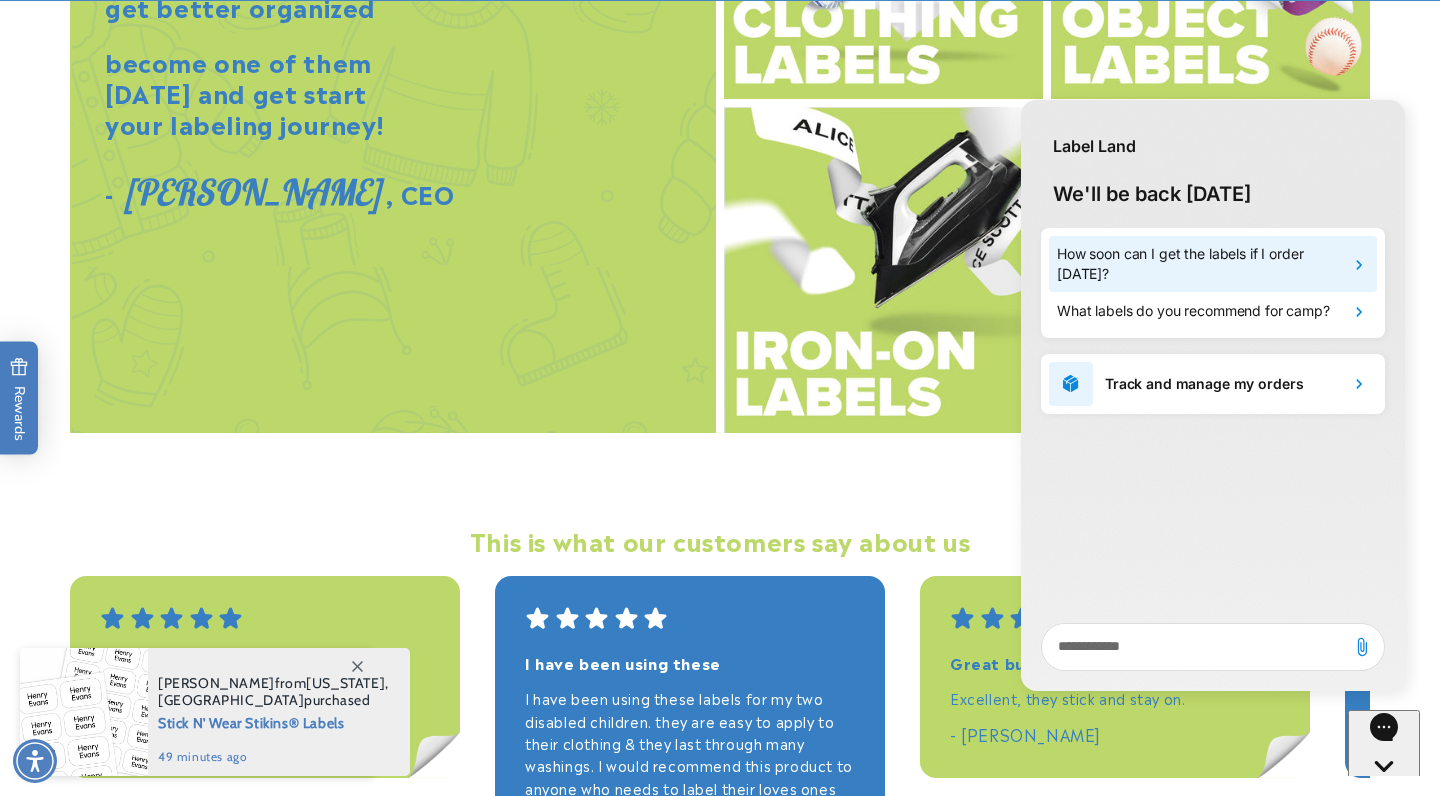 click on "How soon can I get the labels if I order [DATE]?" at bounding box center [1199, 264] 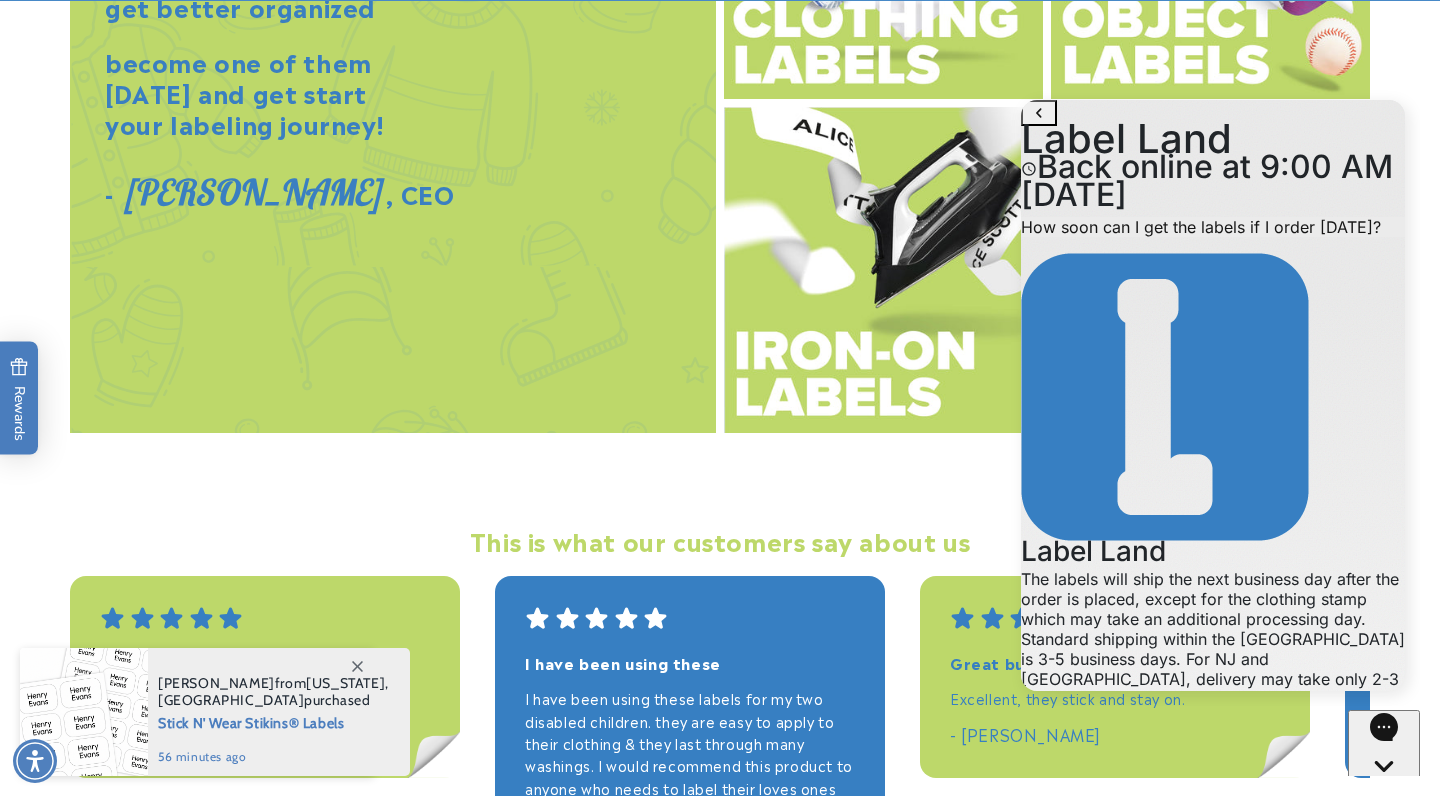 scroll, scrollTop: 288, scrollLeft: 0, axis: vertical 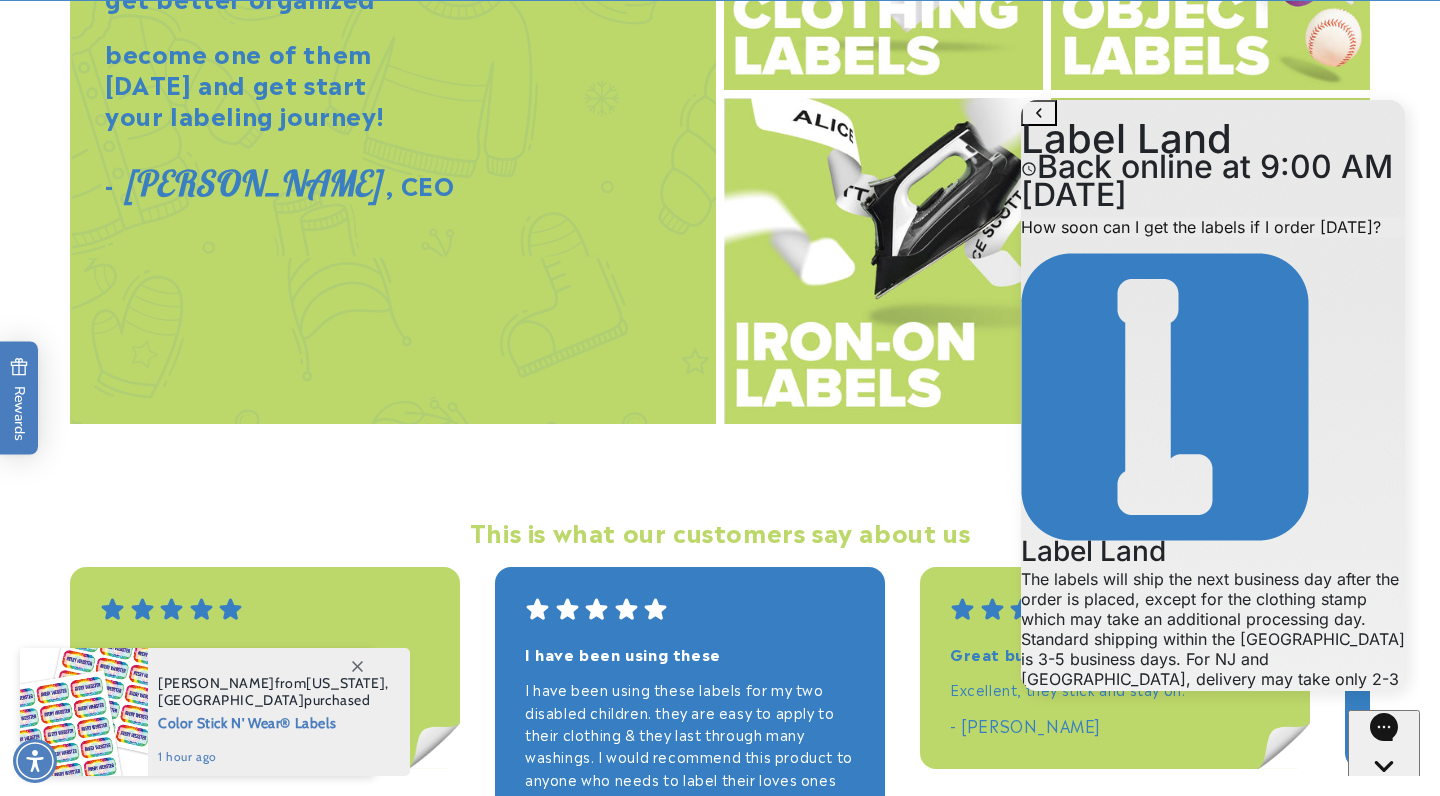 click on "Back To Home" at bounding box center (1213, 1038) 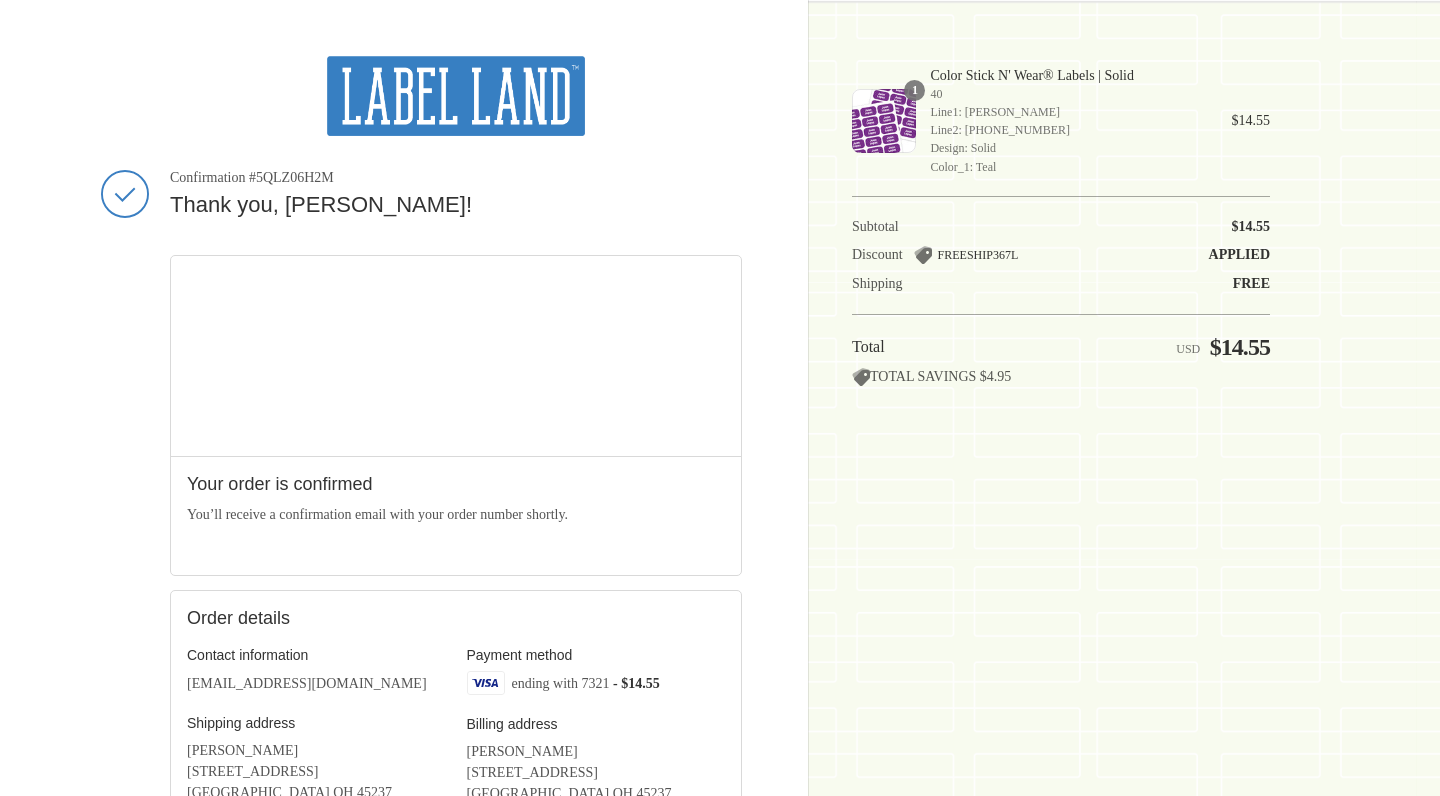 scroll, scrollTop: 0, scrollLeft: 0, axis: both 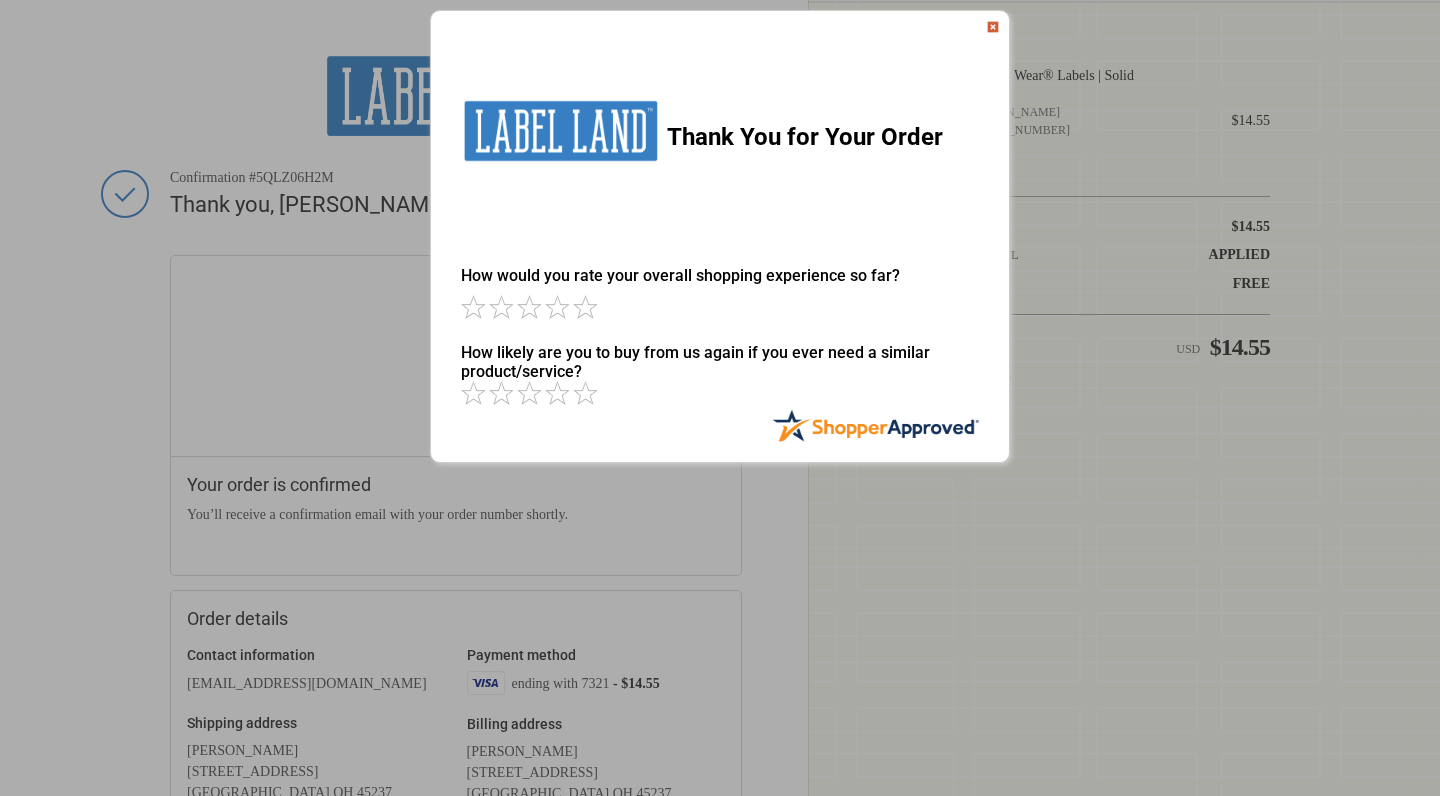 click at bounding box center [993, 27] 